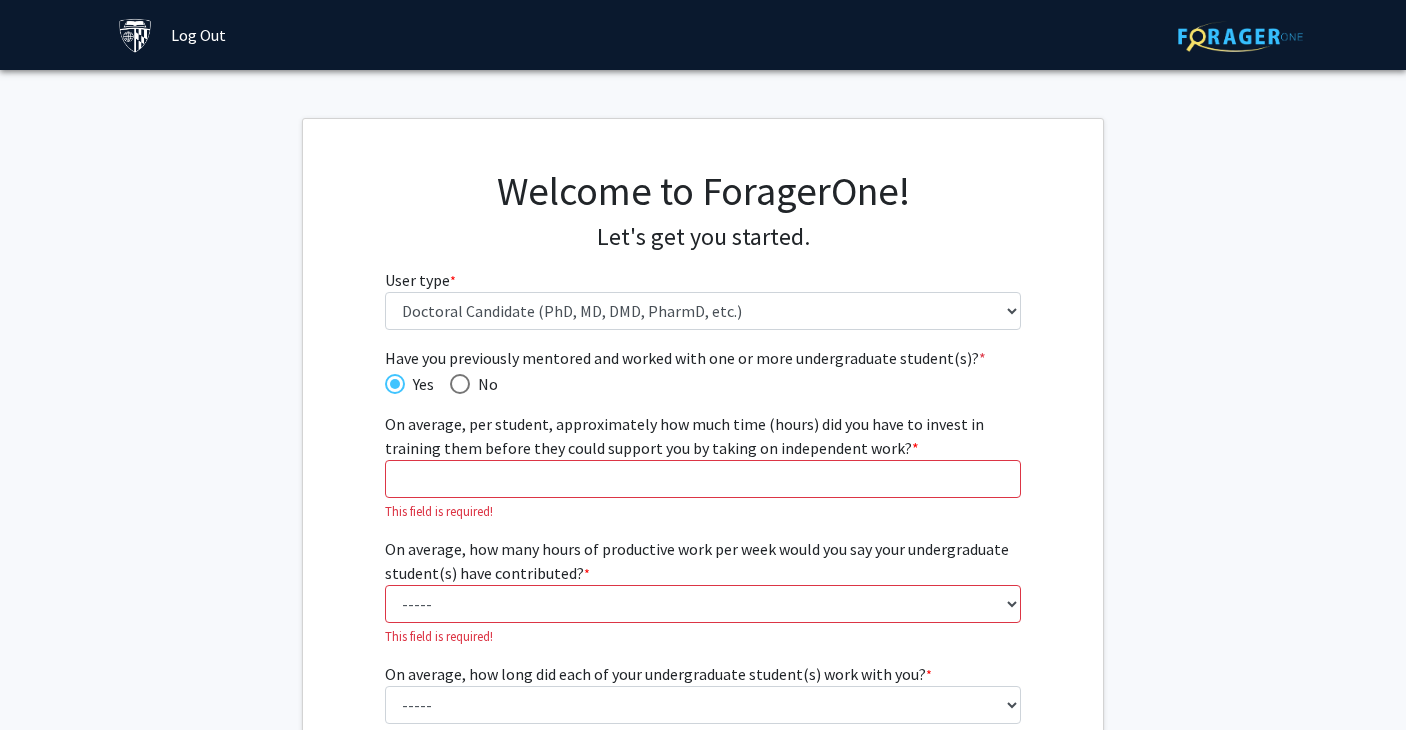 select on "3: doc" 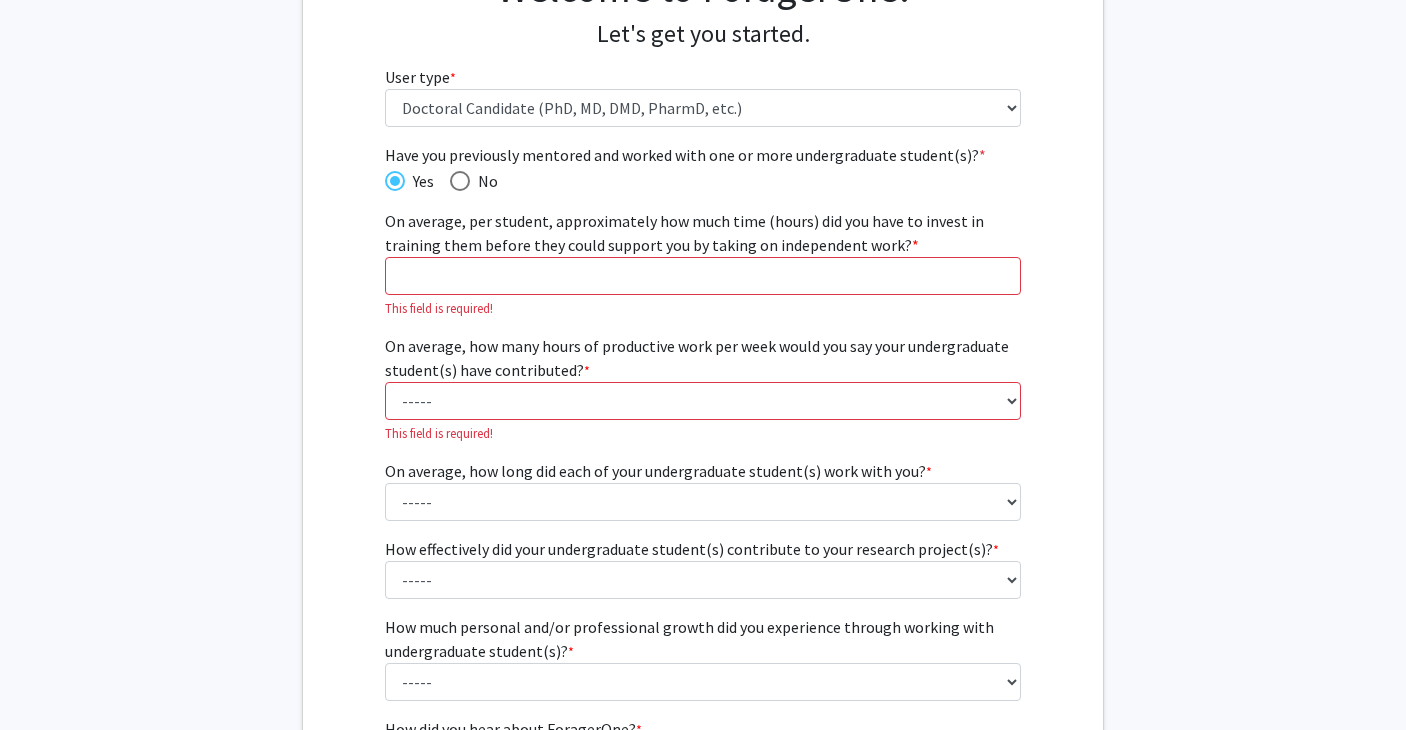 drag, startPoint x: 446, startPoint y: 279, endPoint x: 307, endPoint y: 278, distance: 139.0036 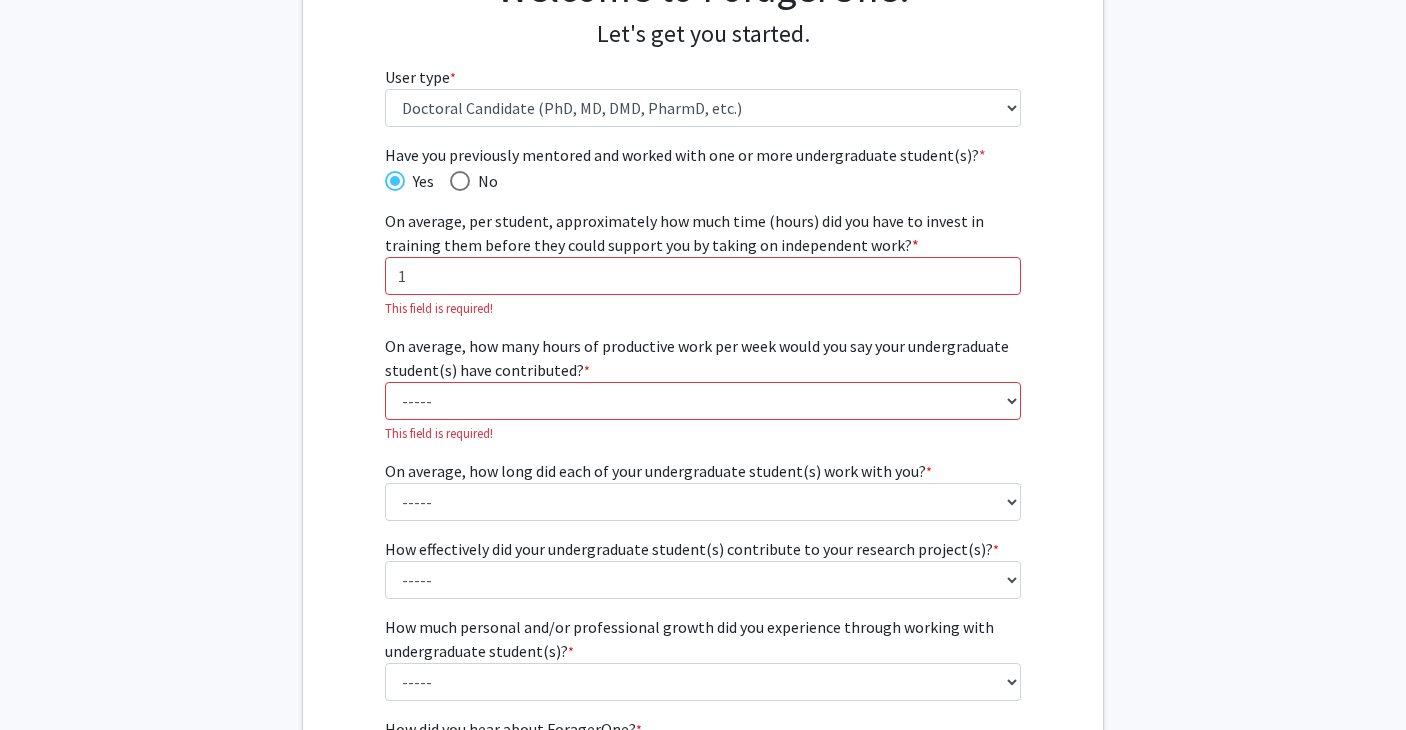click on "1" at bounding box center (703, 276) 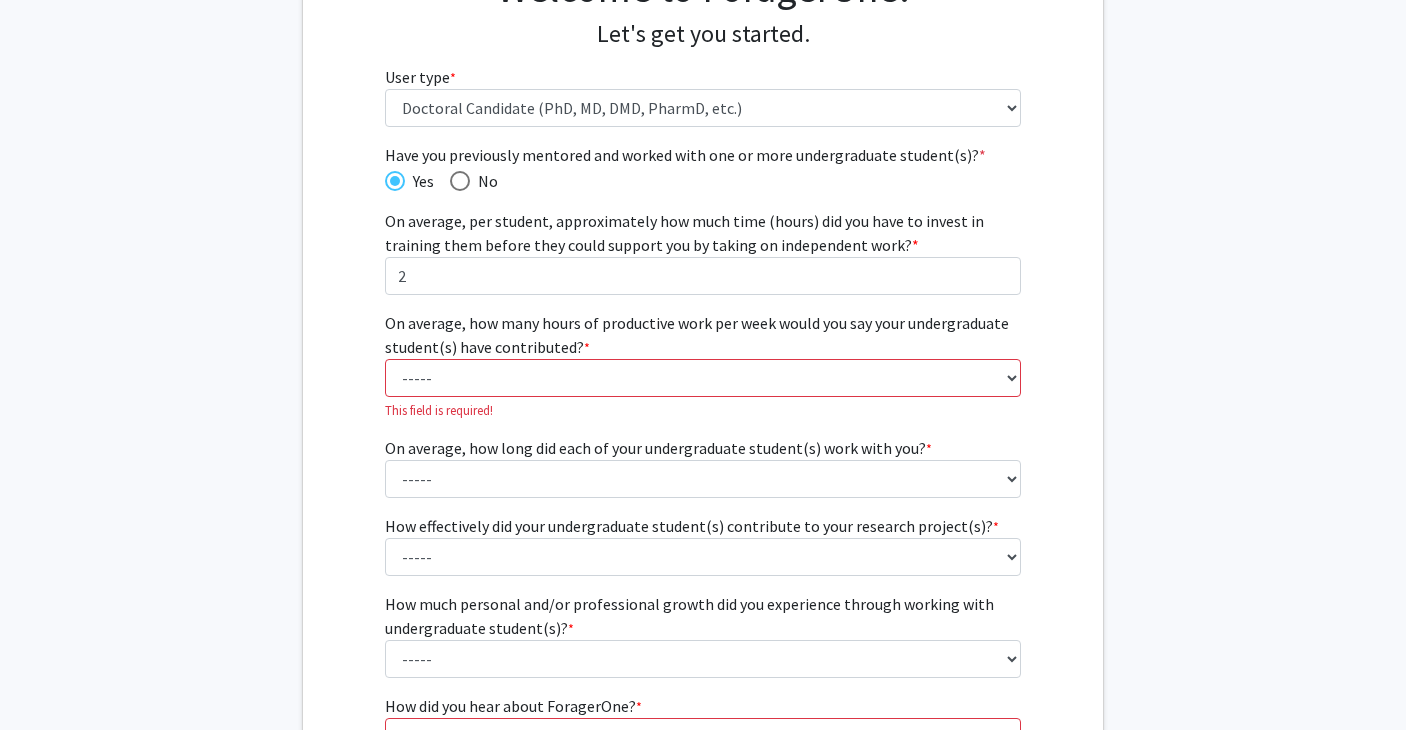 click on "2" at bounding box center [703, 276] 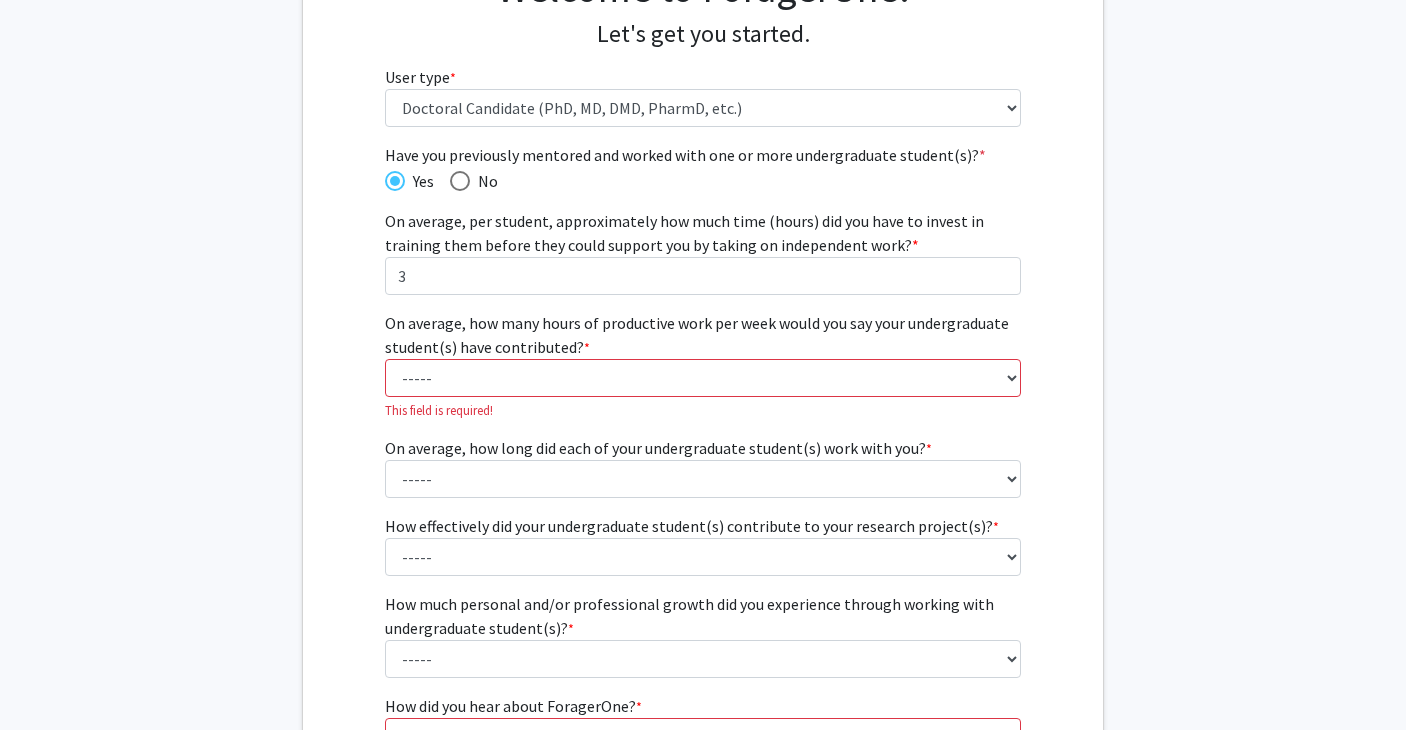 click on "3" at bounding box center [703, 276] 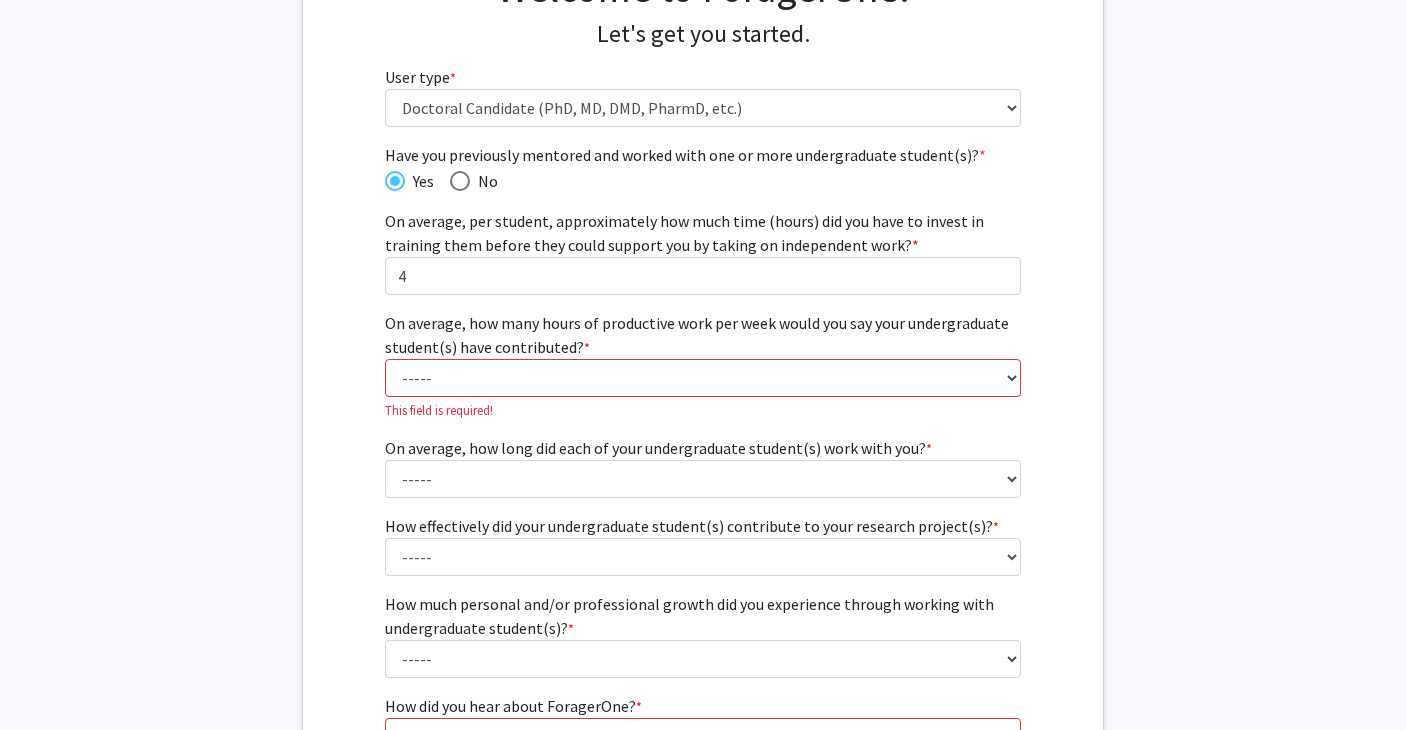 click on "4" at bounding box center [703, 276] 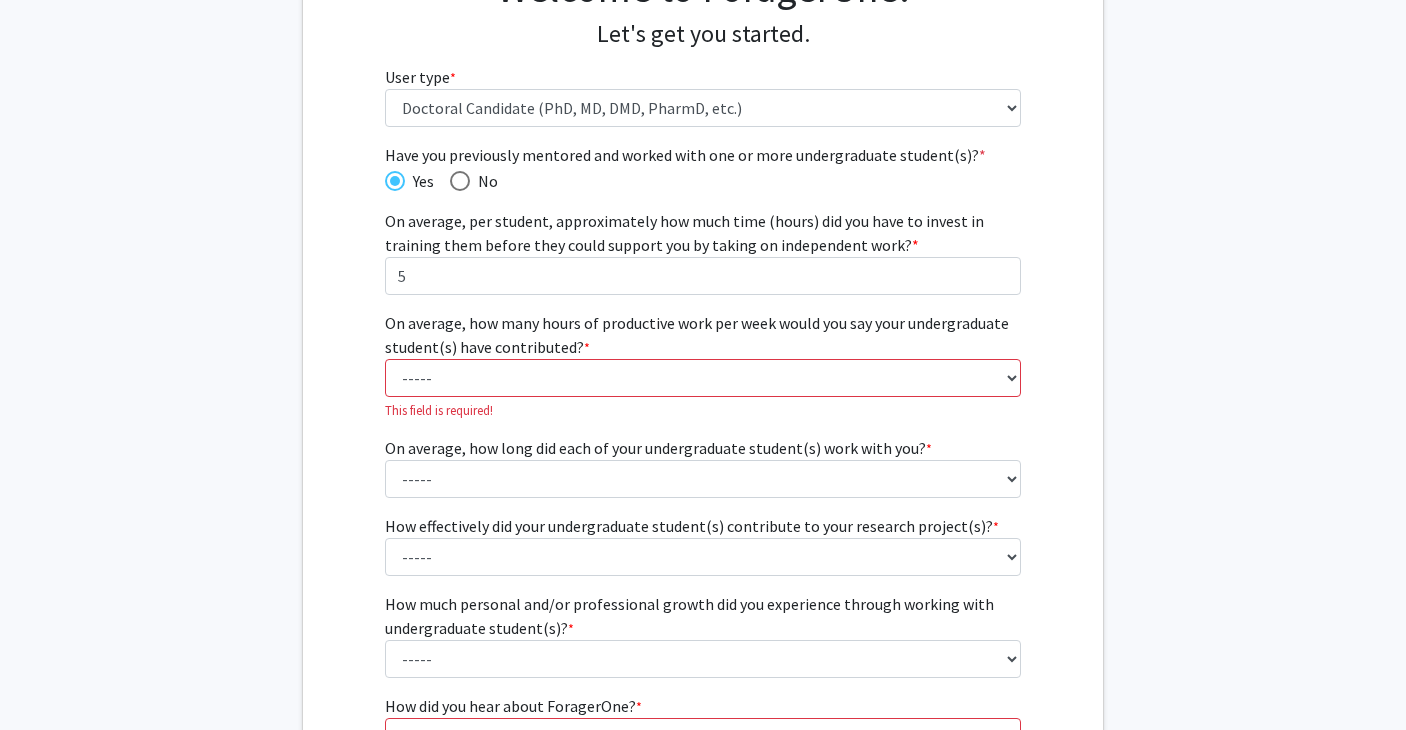 click on "5" at bounding box center (703, 276) 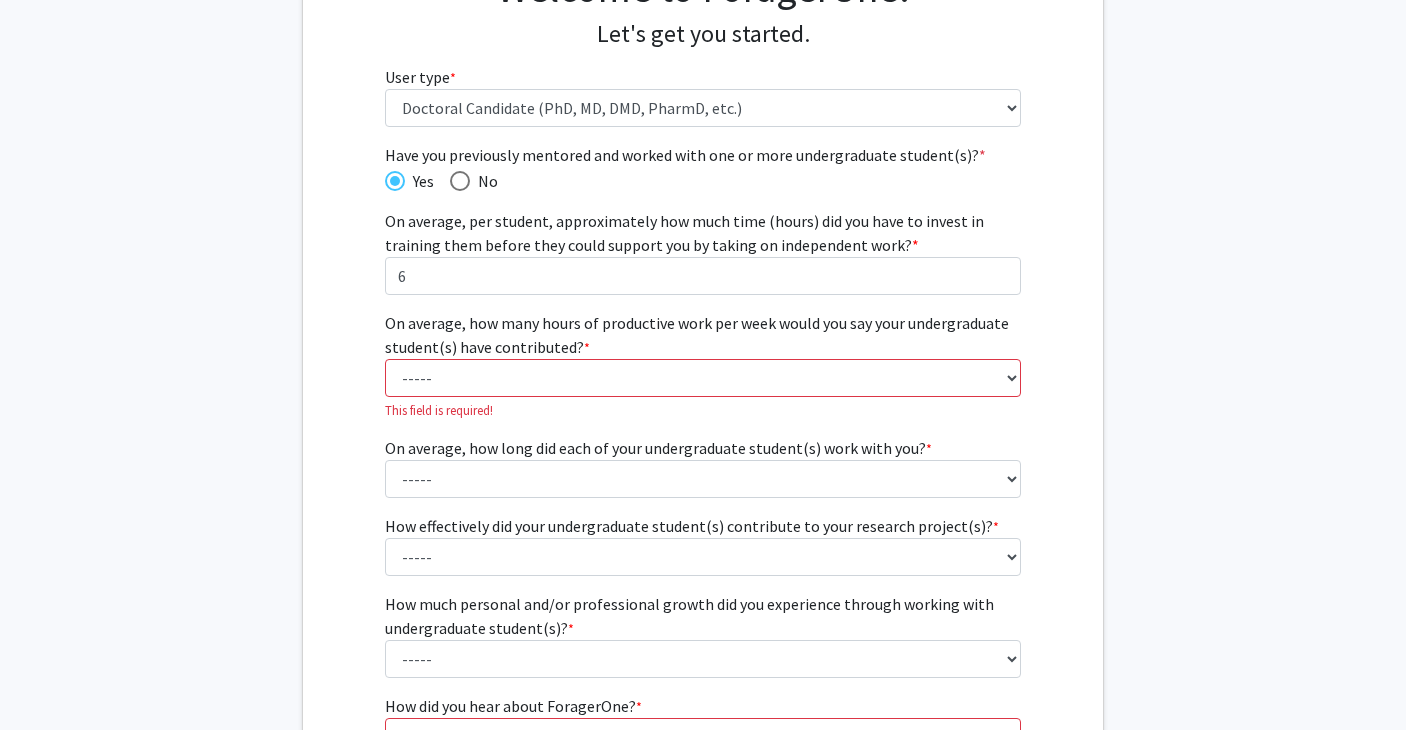 click on "6" at bounding box center [703, 276] 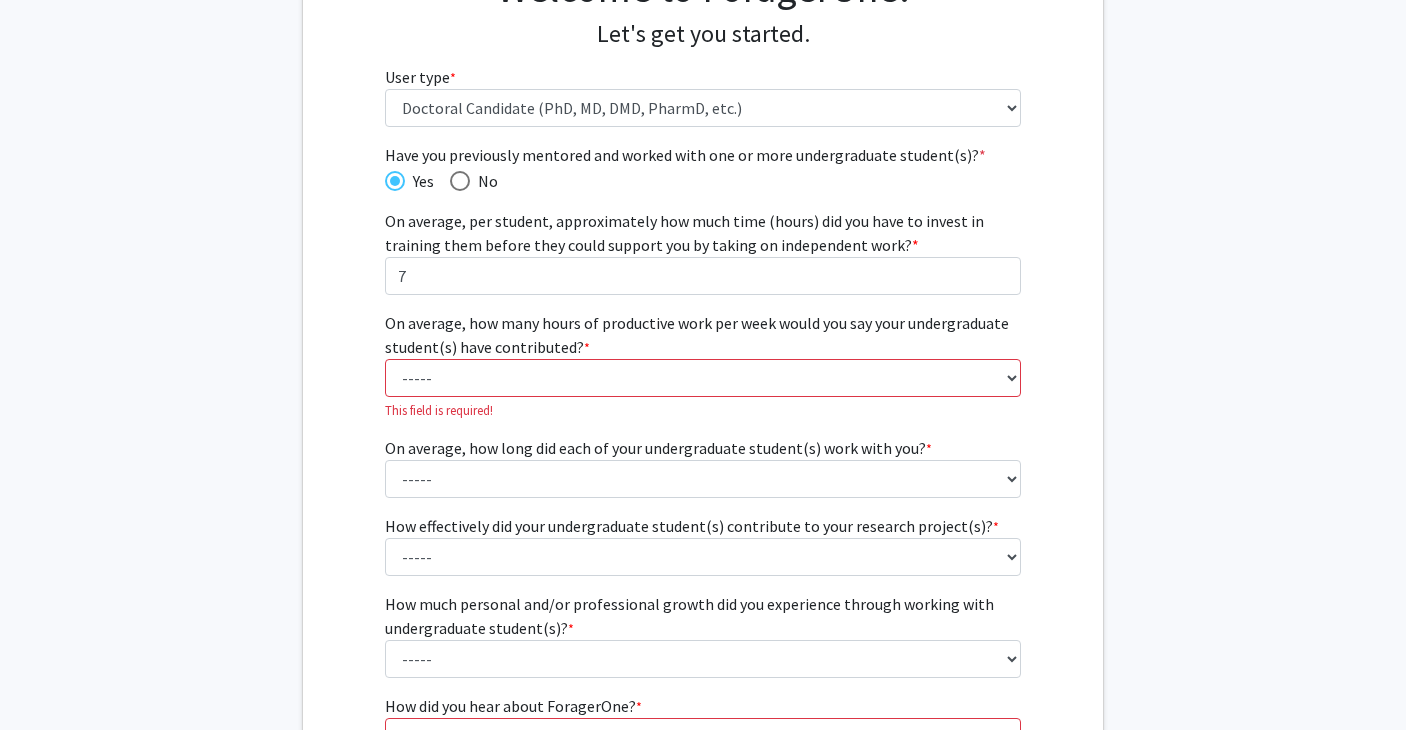 click on "7" at bounding box center (703, 276) 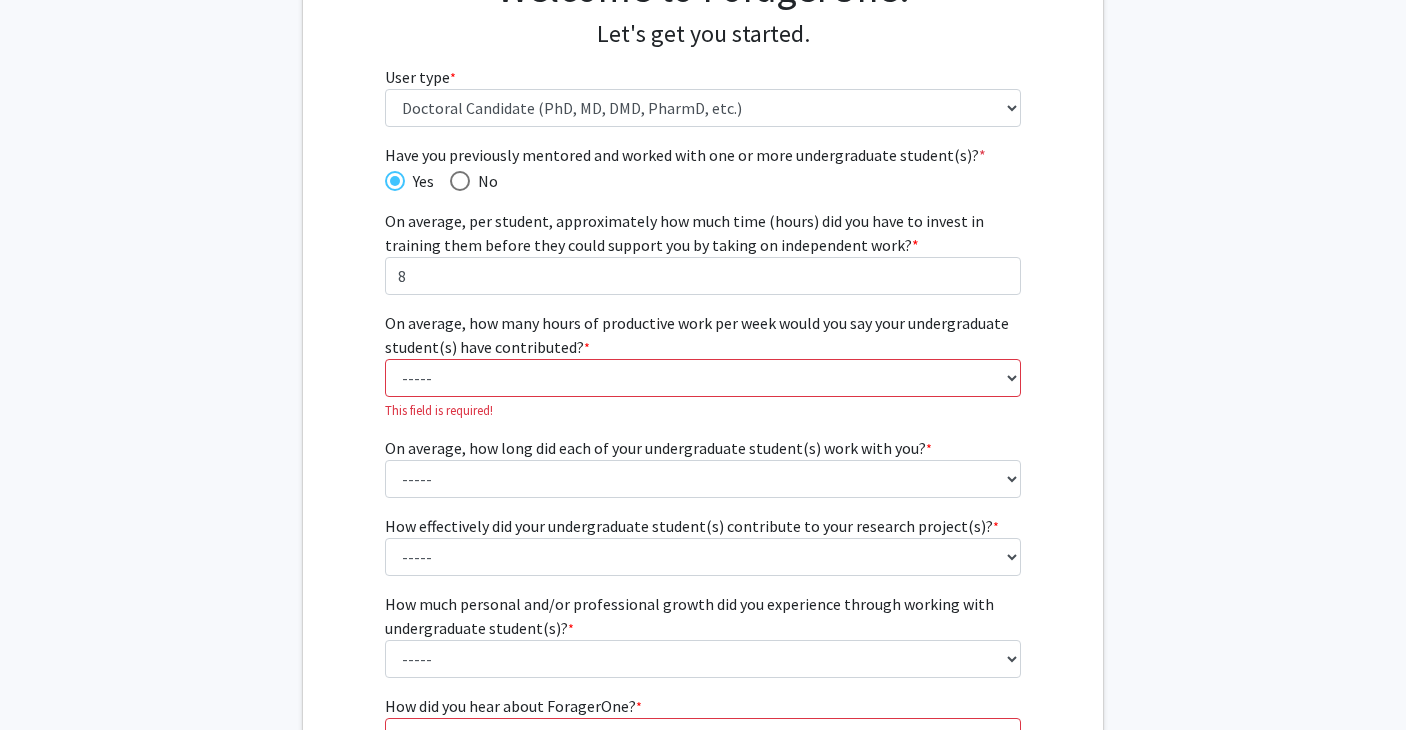 click on "8" at bounding box center [703, 276] 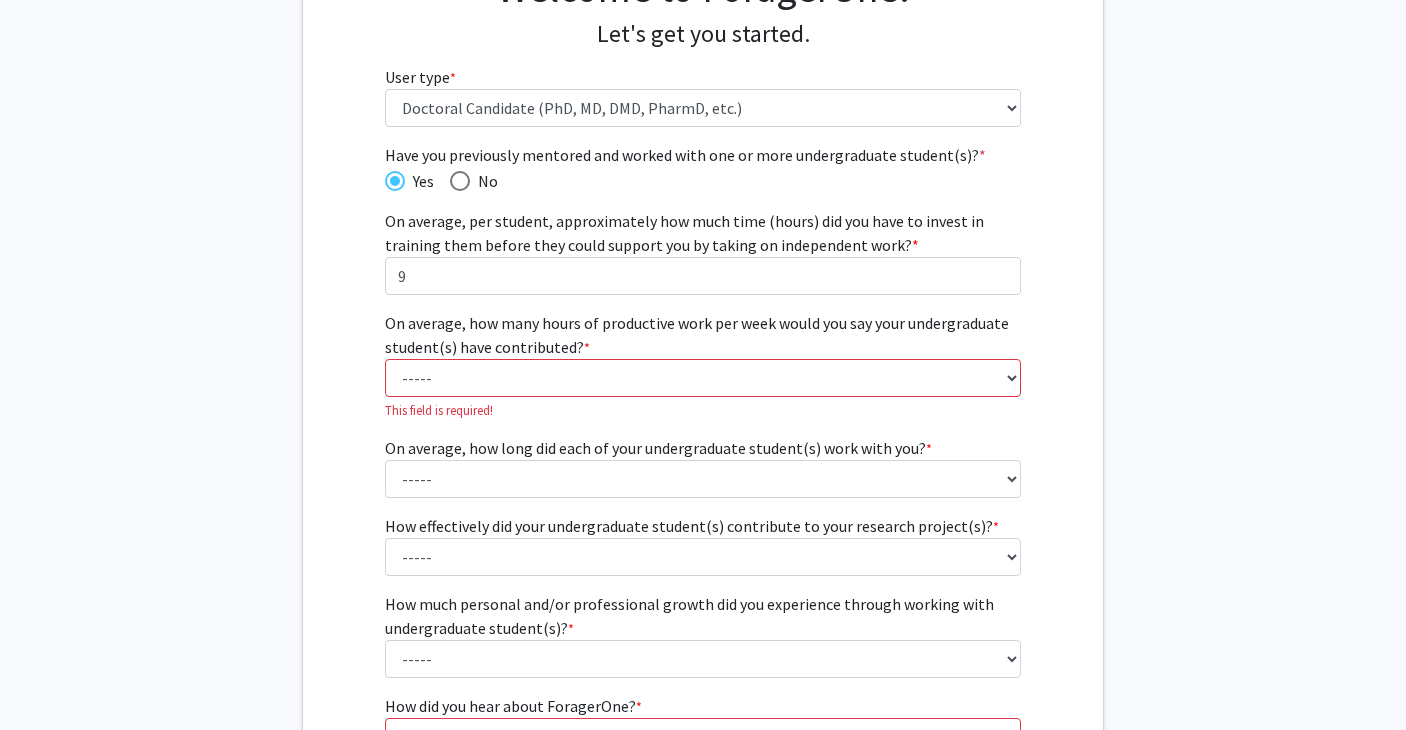 click on "9" at bounding box center (703, 276) 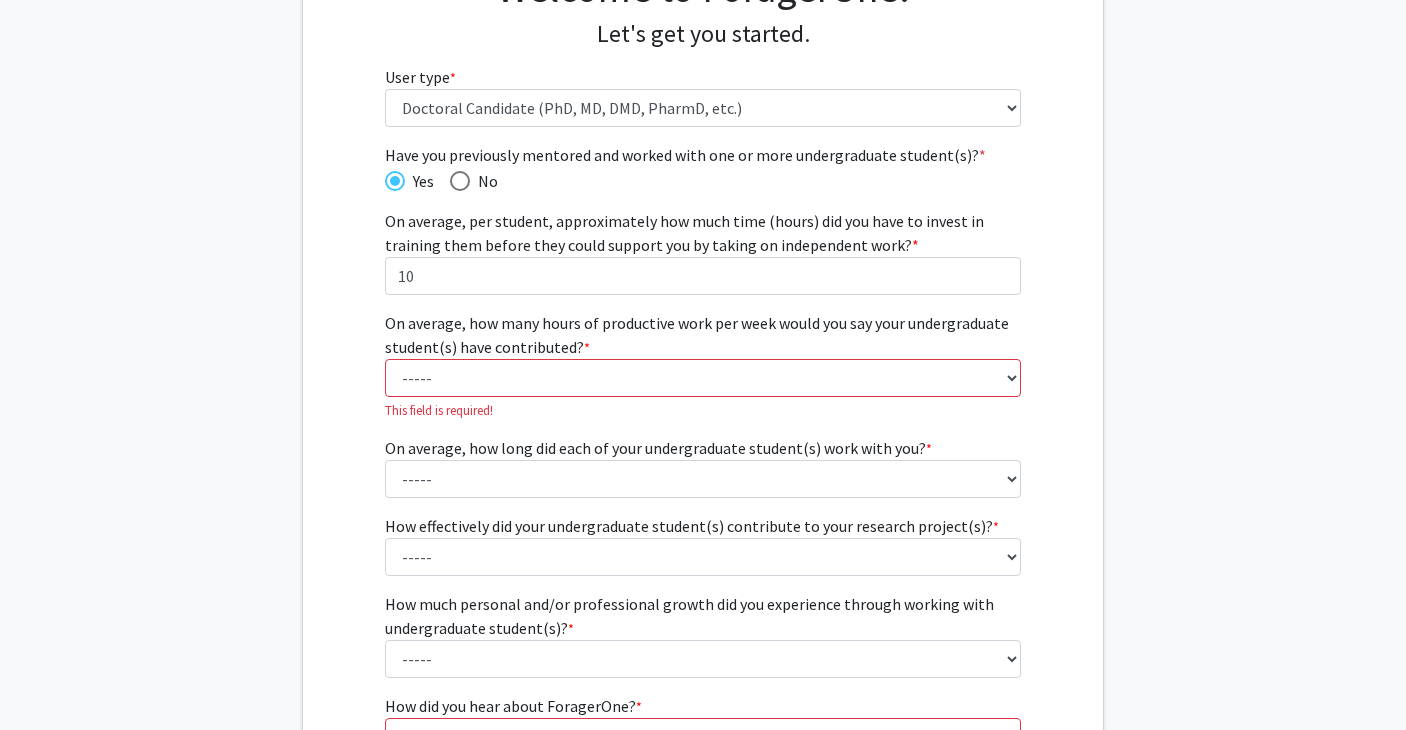 type on "10" 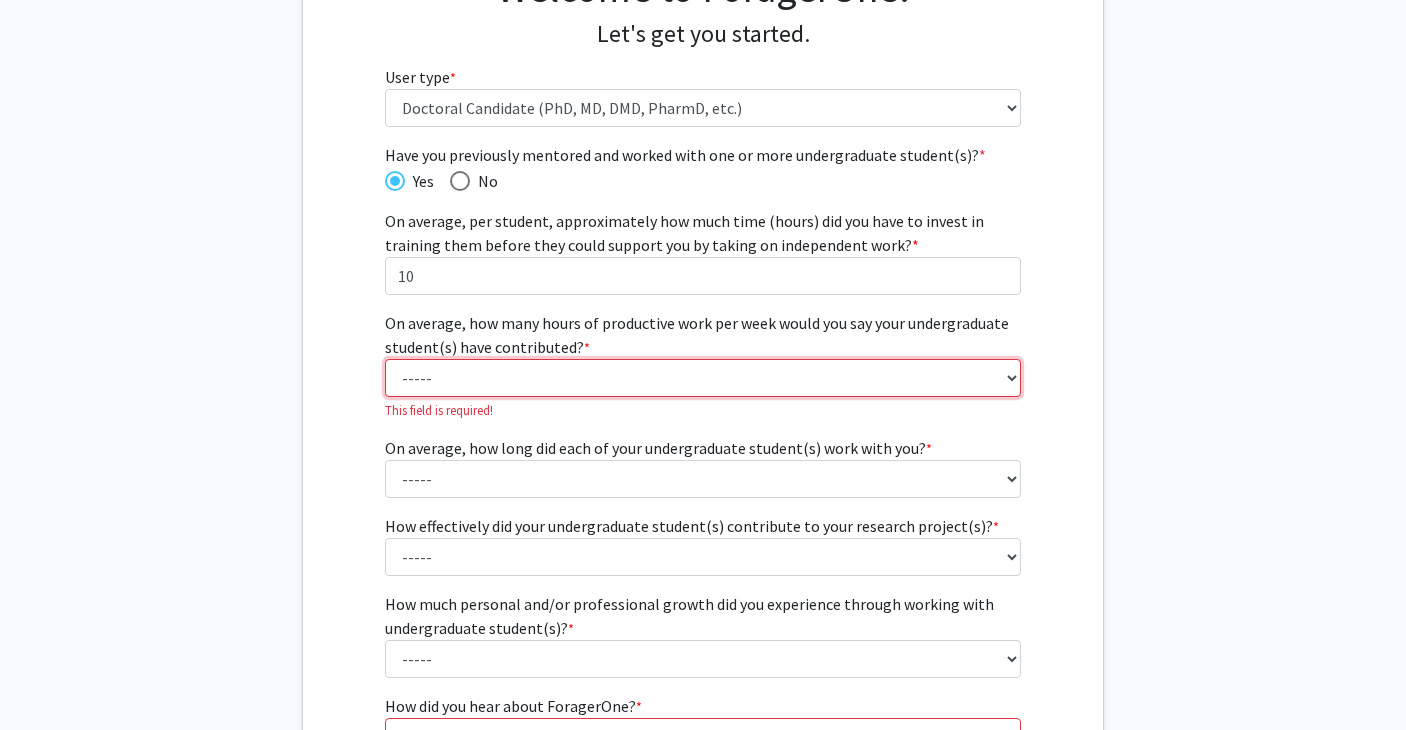 click on "-----  1 - 5 hours   6 - 10 hours   11 - 15 hours   16 - 20 hours   21 - 30 hours   31 - 40 hours   40+ hours" at bounding box center (703, 378) 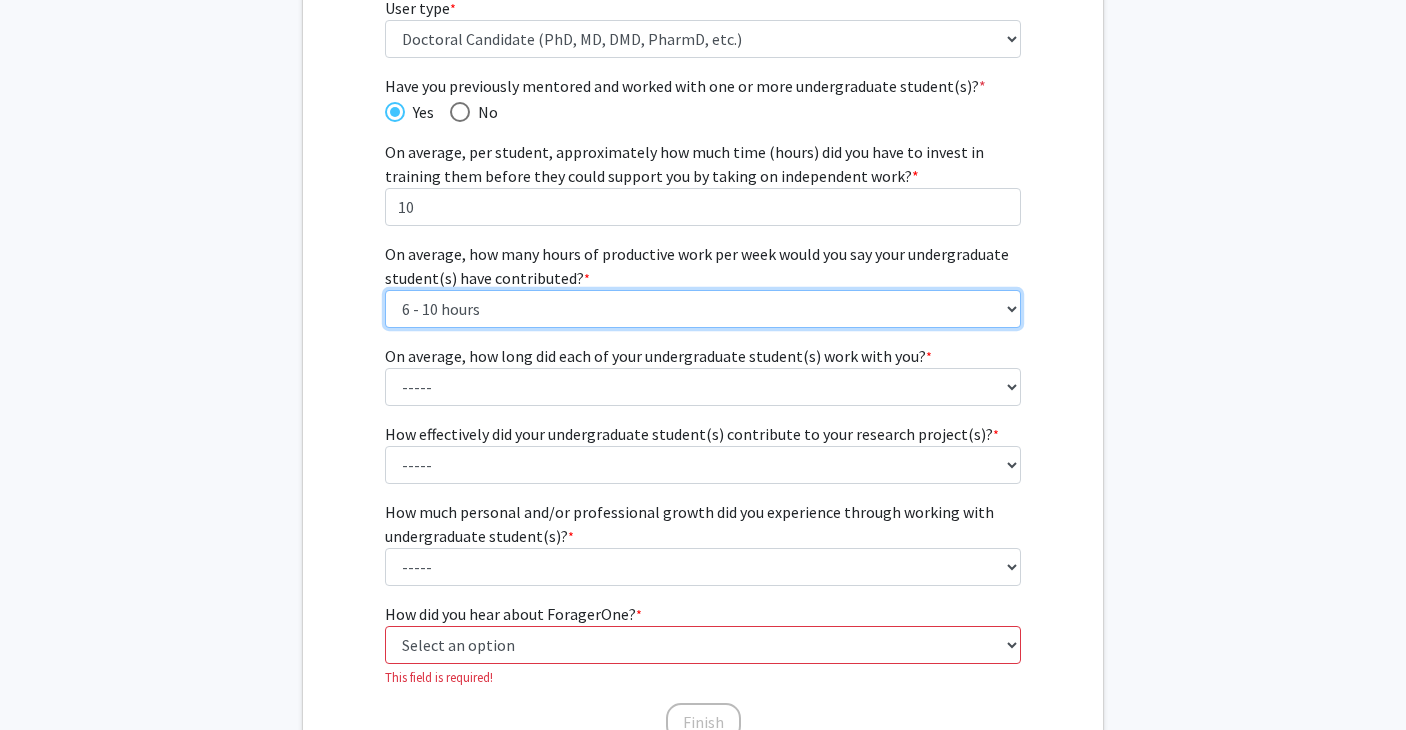 scroll, scrollTop: 273, scrollLeft: 0, axis: vertical 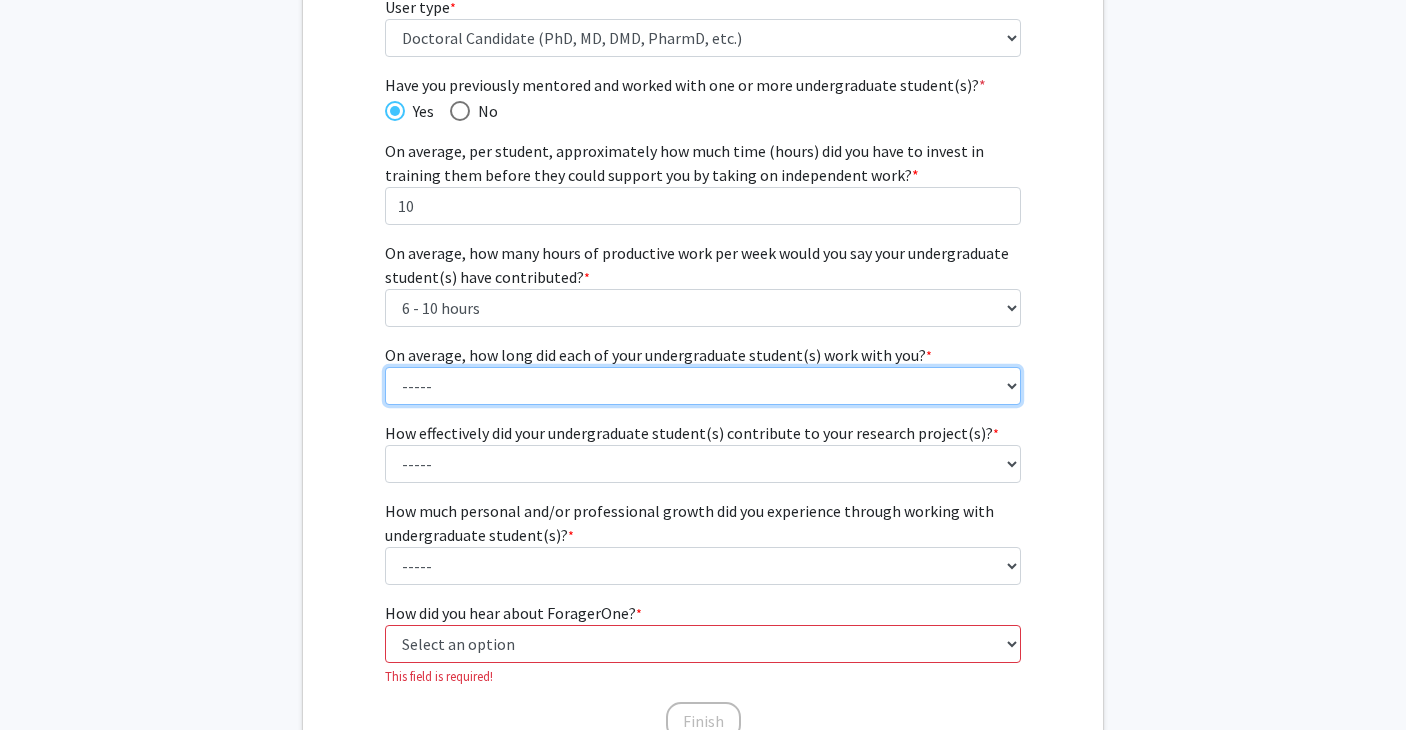 click on "-----  1 - 3 months   3 - 6 months   6 months - 1 year   1 - 2 years   2 - 3 years   3 - 4 years   4+ years" at bounding box center [703, 386] 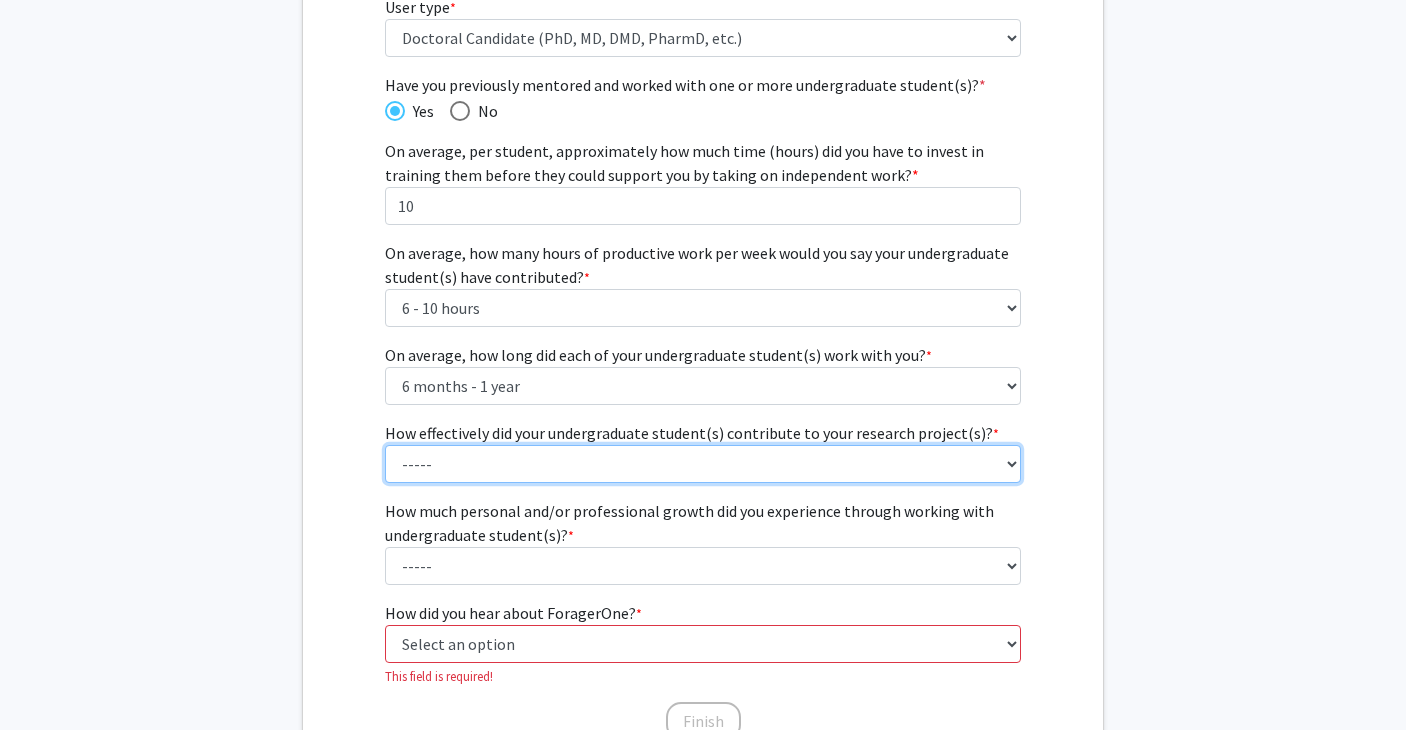 click on "-----  1 (Minimally)   2   3 (Moderately)   4   5 (Significantly)" at bounding box center (703, 464) 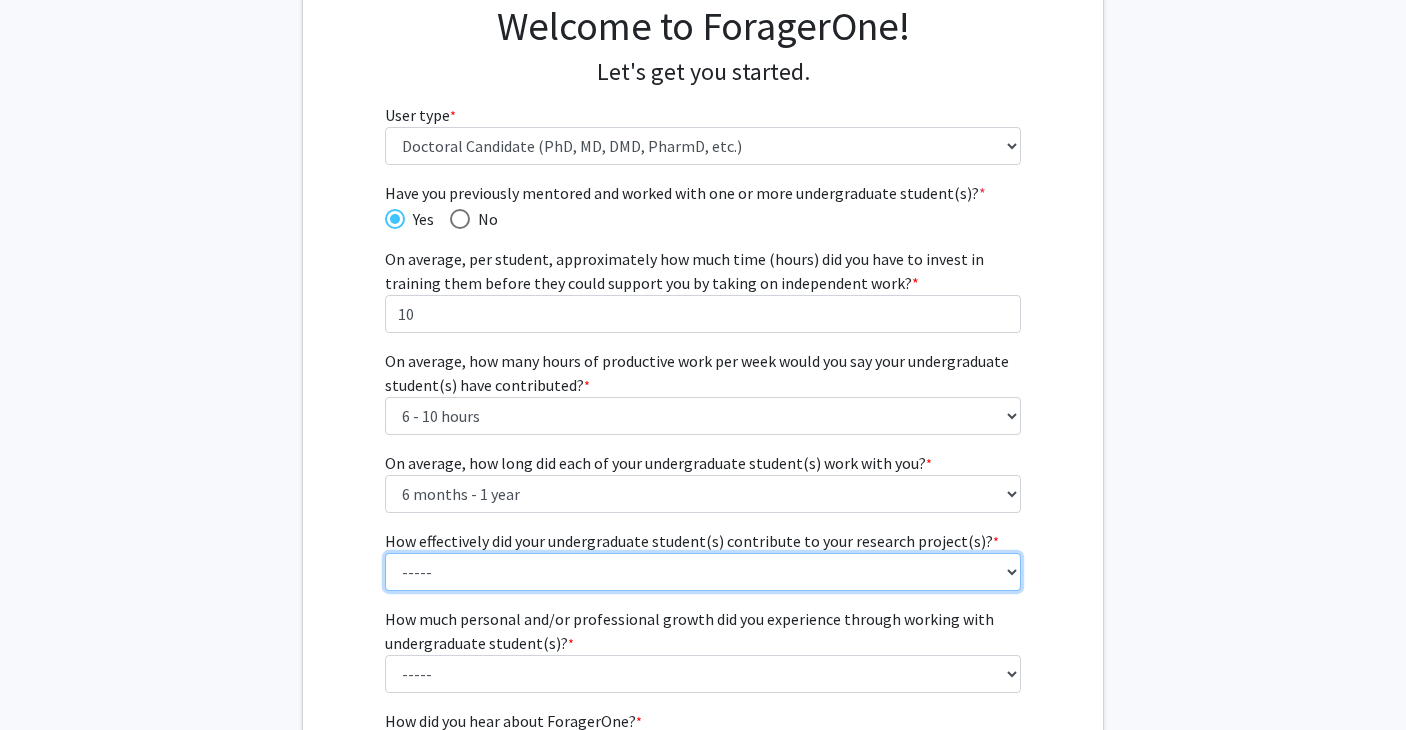 scroll, scrollTop: 453, scrollLeft: 0, axis: vertical 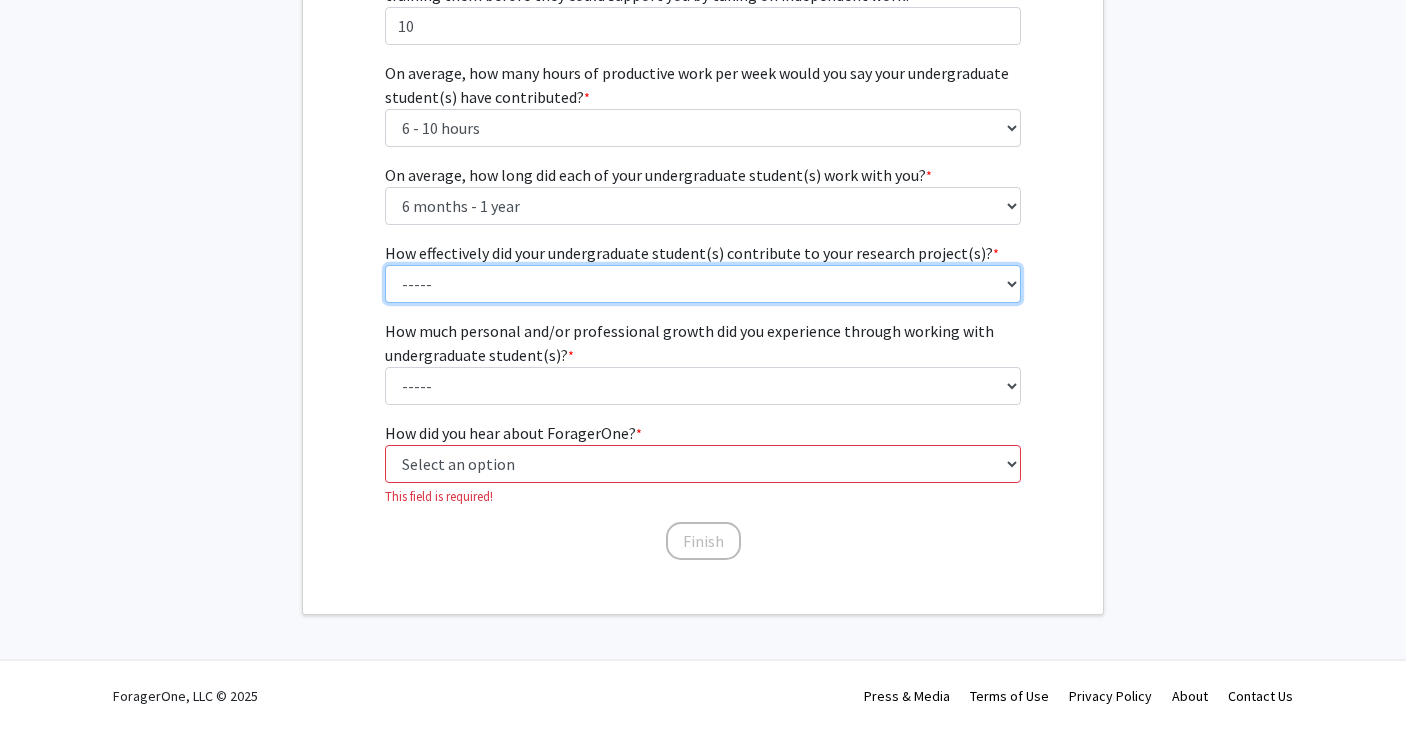 click on "-----  1 (Minimally)   2   3 (Moderately)   4   5 (Significantly)" at bounding box center [703, 284] 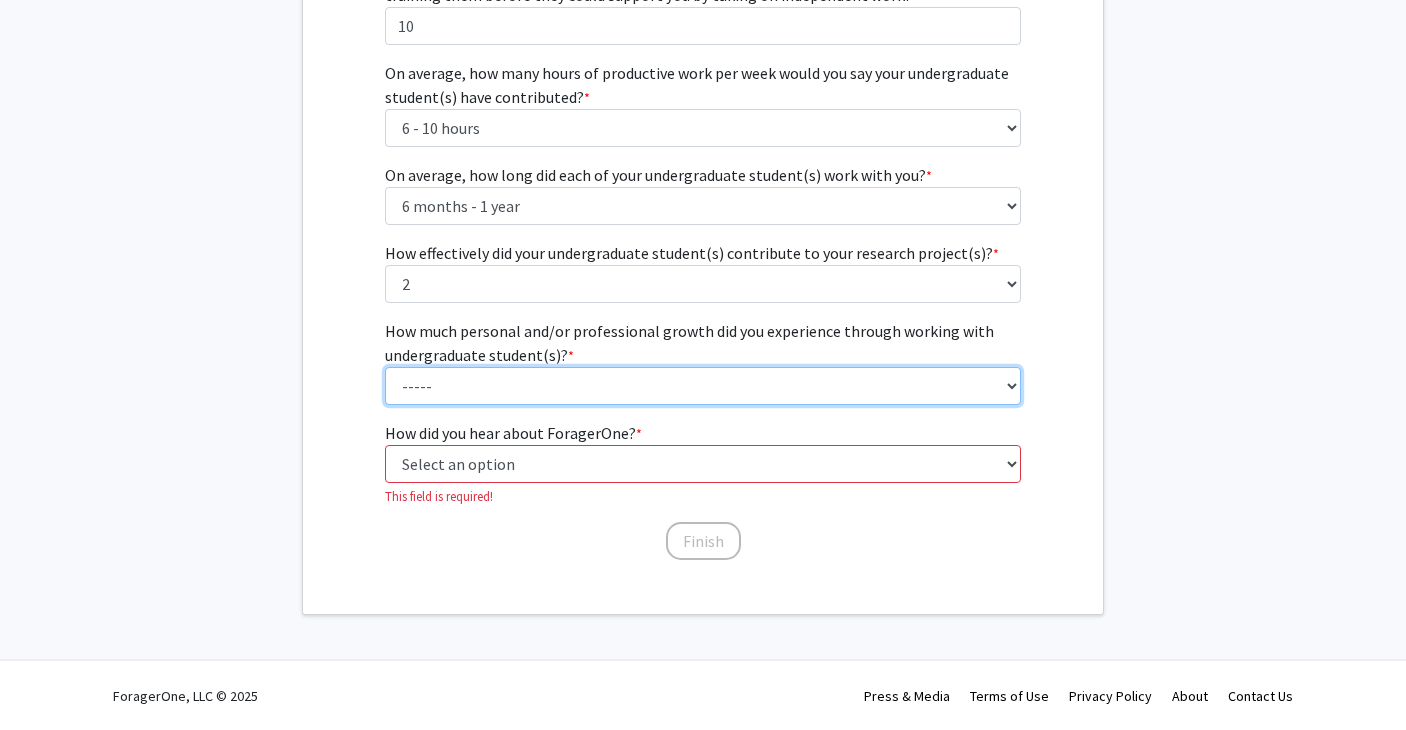 click on "-----  1 (Minimal)   2   3 (Moderate)   4   5 (Significant)" at bounding box center (703, 386) 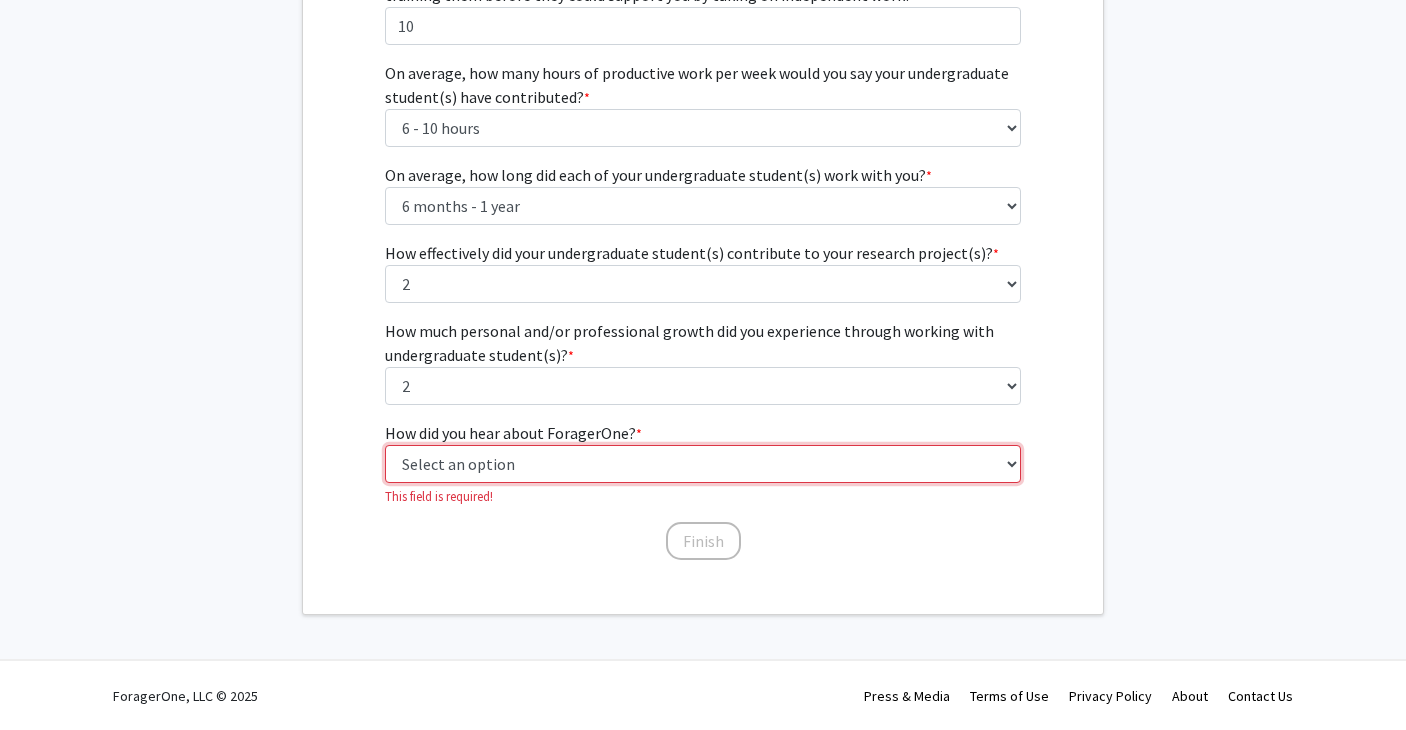 click on "Select an option  Peer/student recommendation   Faculty/staff recommendation   University website   University email or newsletter   Other" at bounding box center (703, 464) 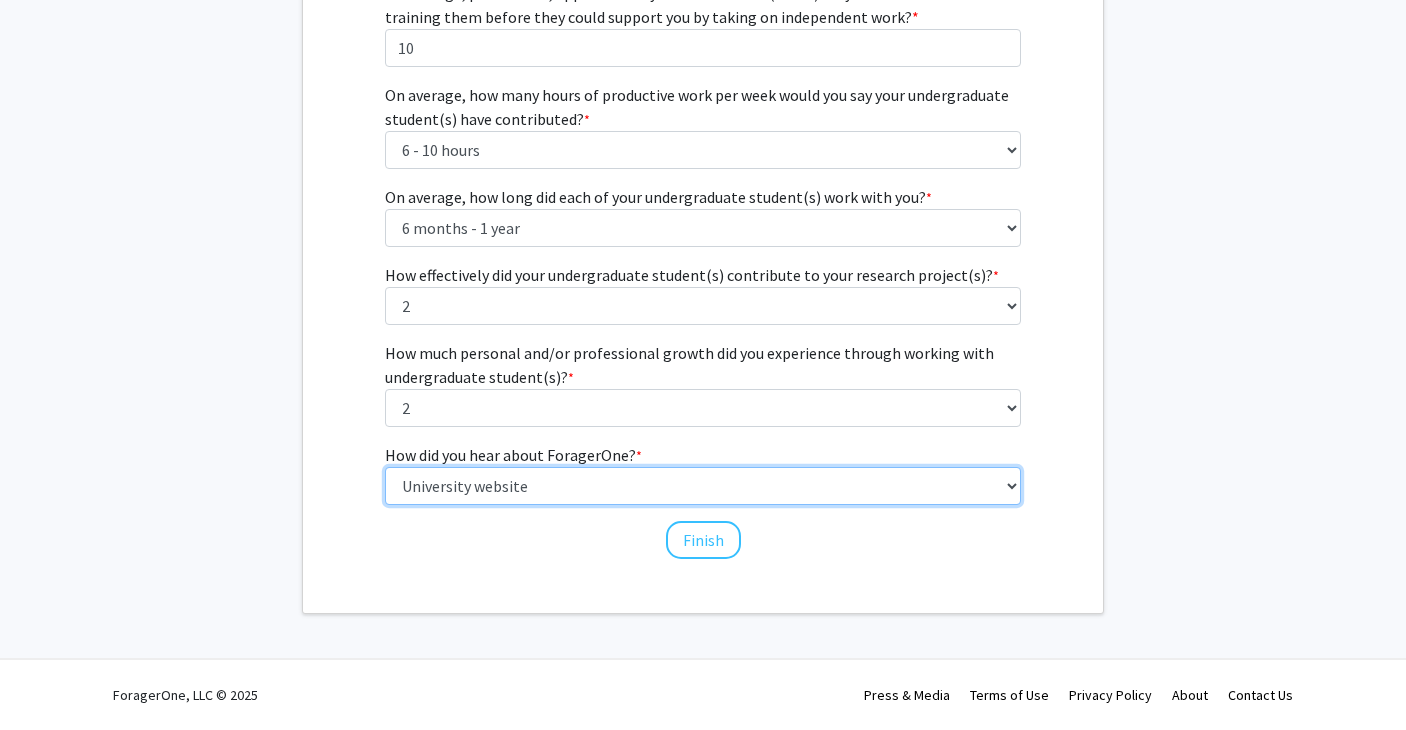 scroll, scrollTop: 430, scrollLeft: 0, axis: vertical 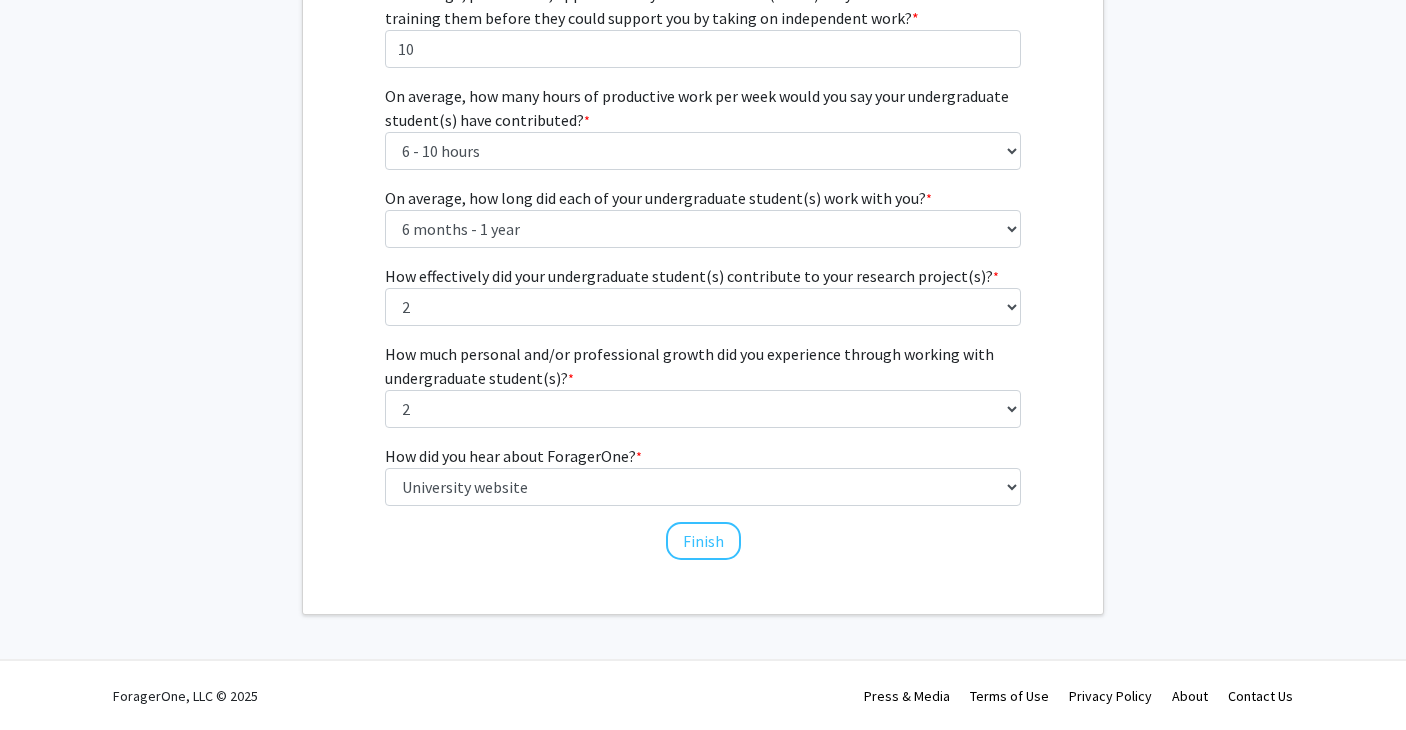 click on "Finish" 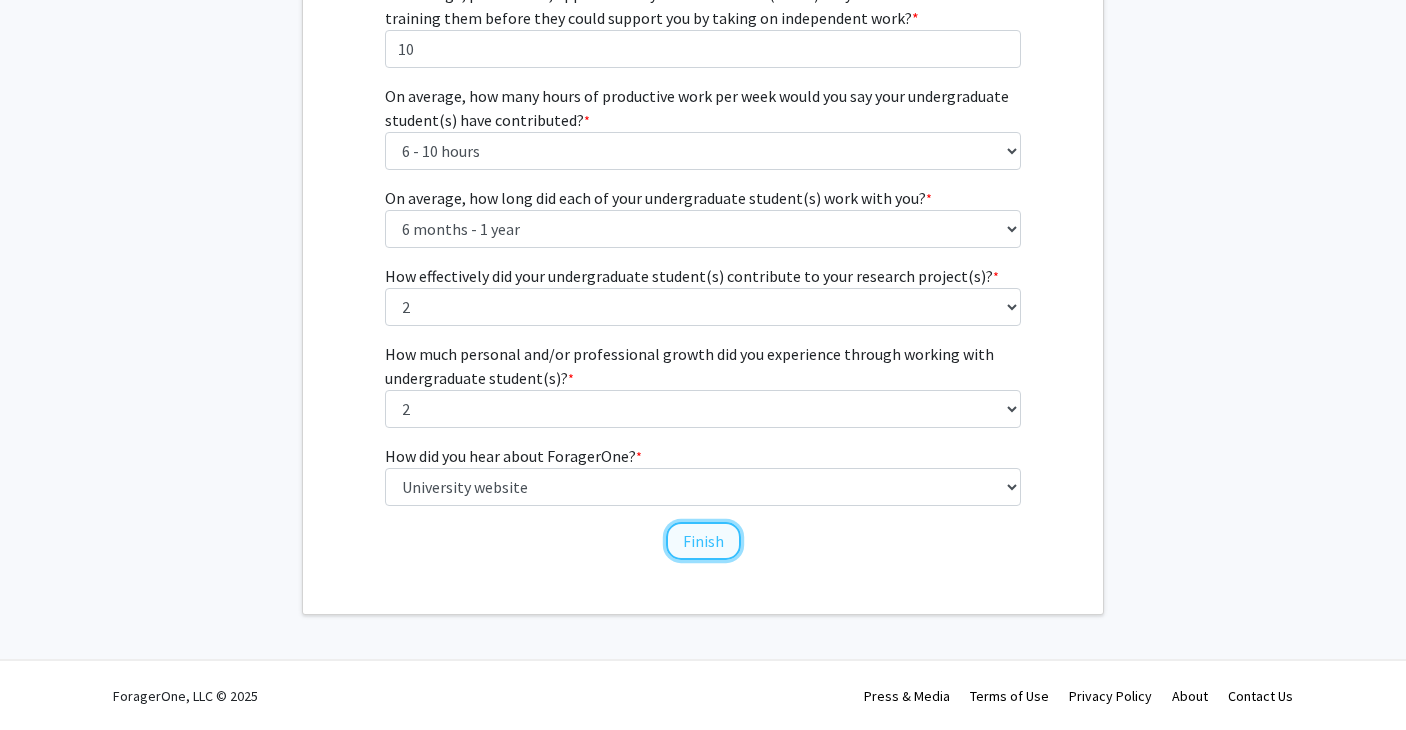 click on "Finish" 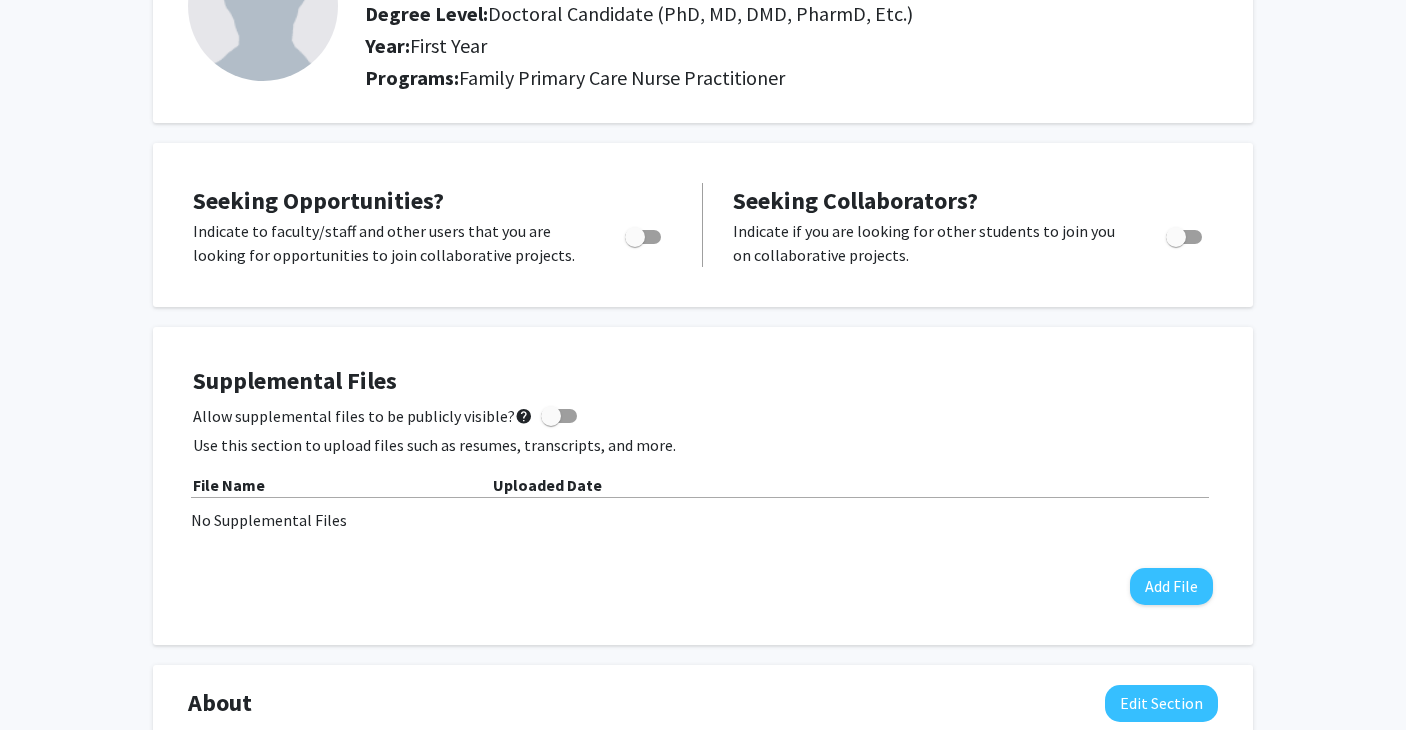 scroll, scrollTop: 210, scrollLeft: 0, axis: vertical 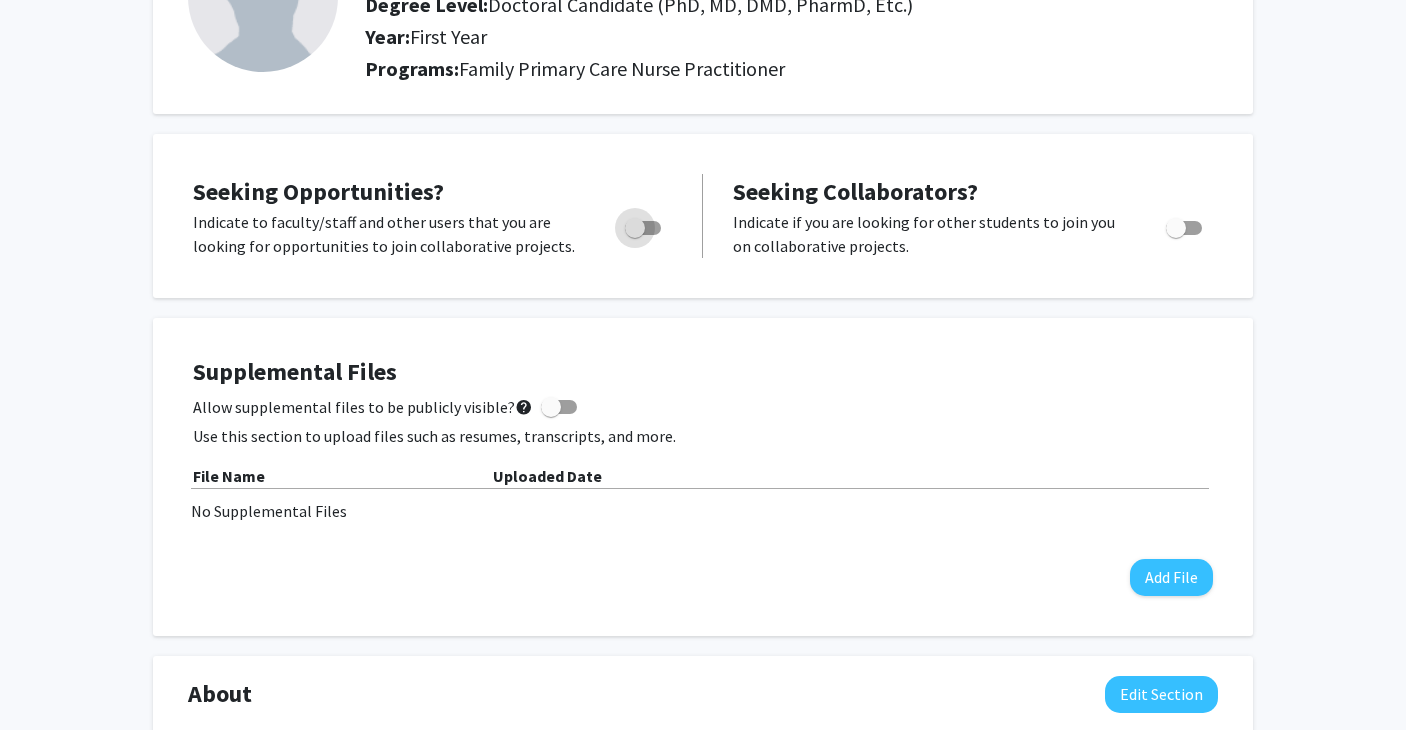 click at bounding box center [643, 228] 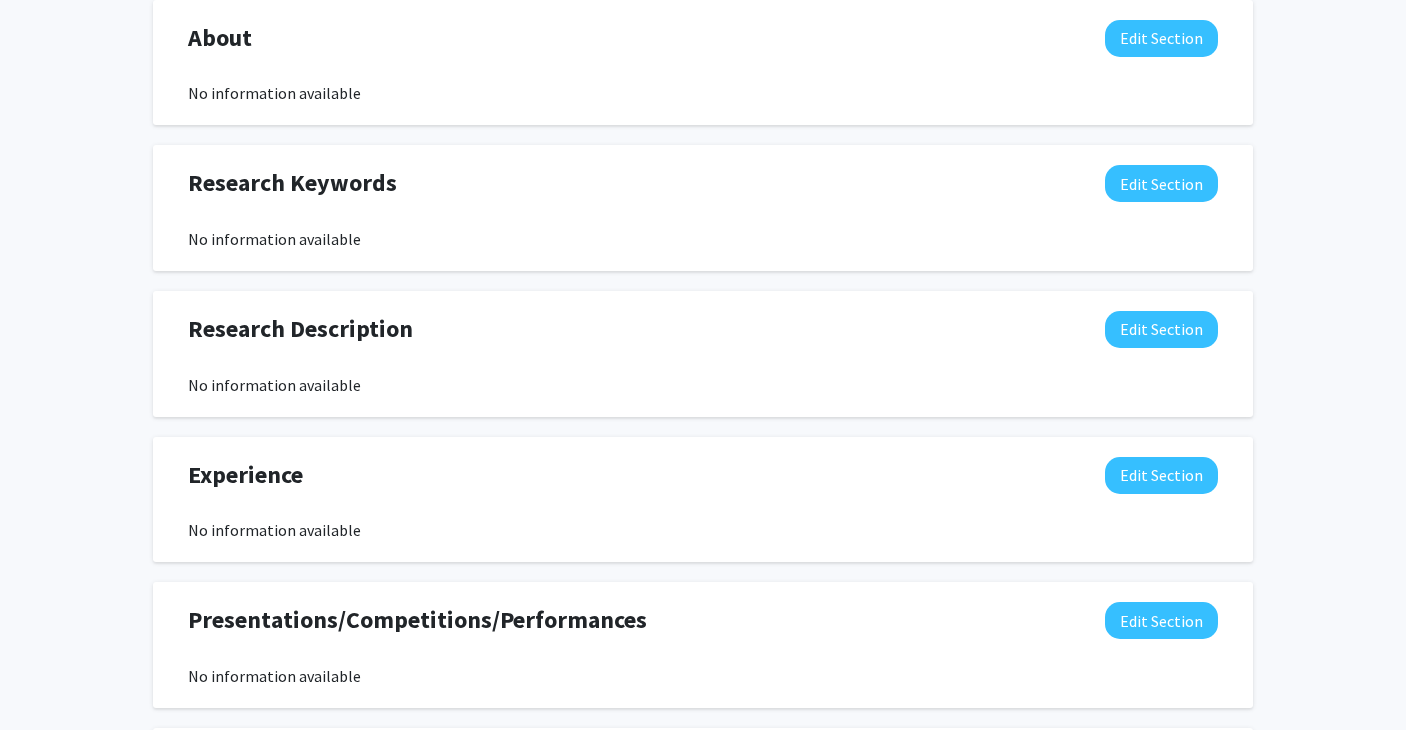 scroll, scrollTop: 0, scrollLeft: 0, axis: both 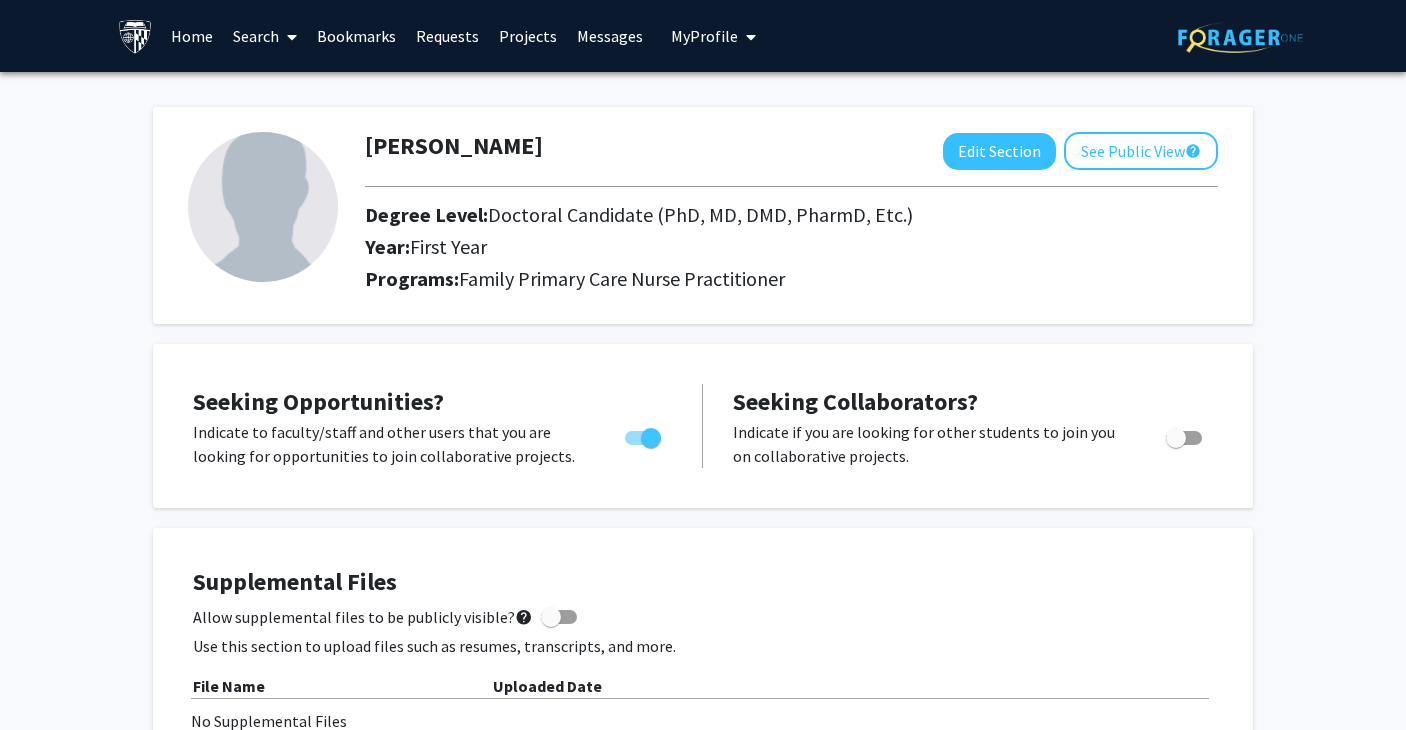 click on "Search" at bounding box center (265, 36) 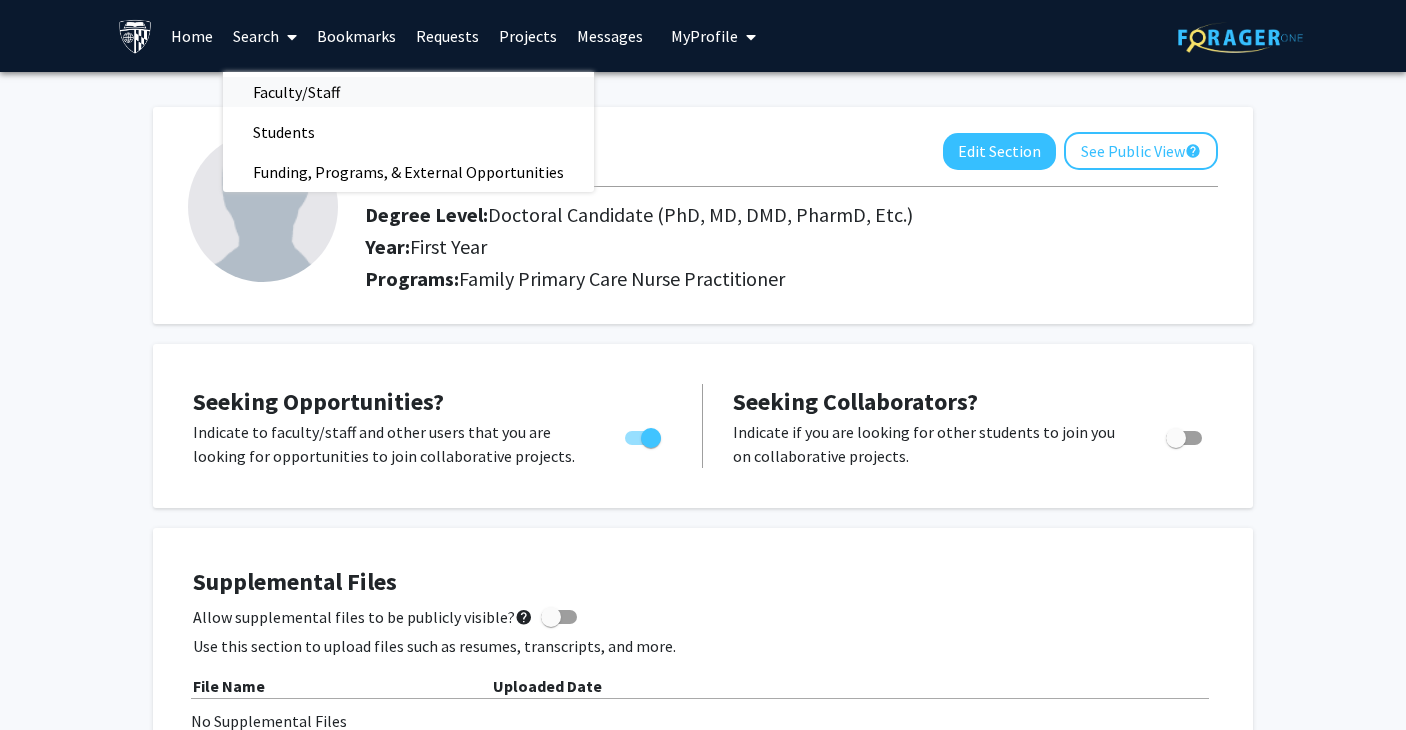 click on "Faculty/Staff" at bounding box center [296, 92] 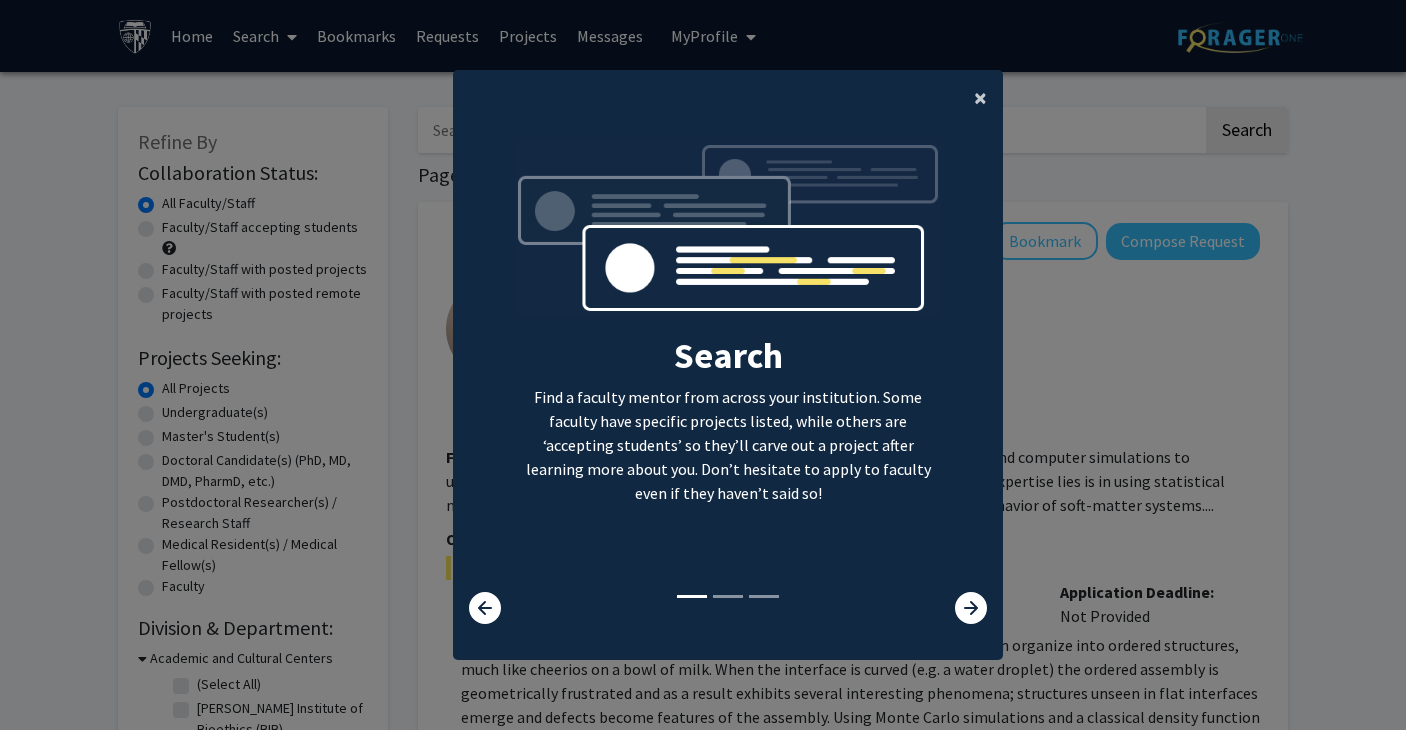 click on "×" 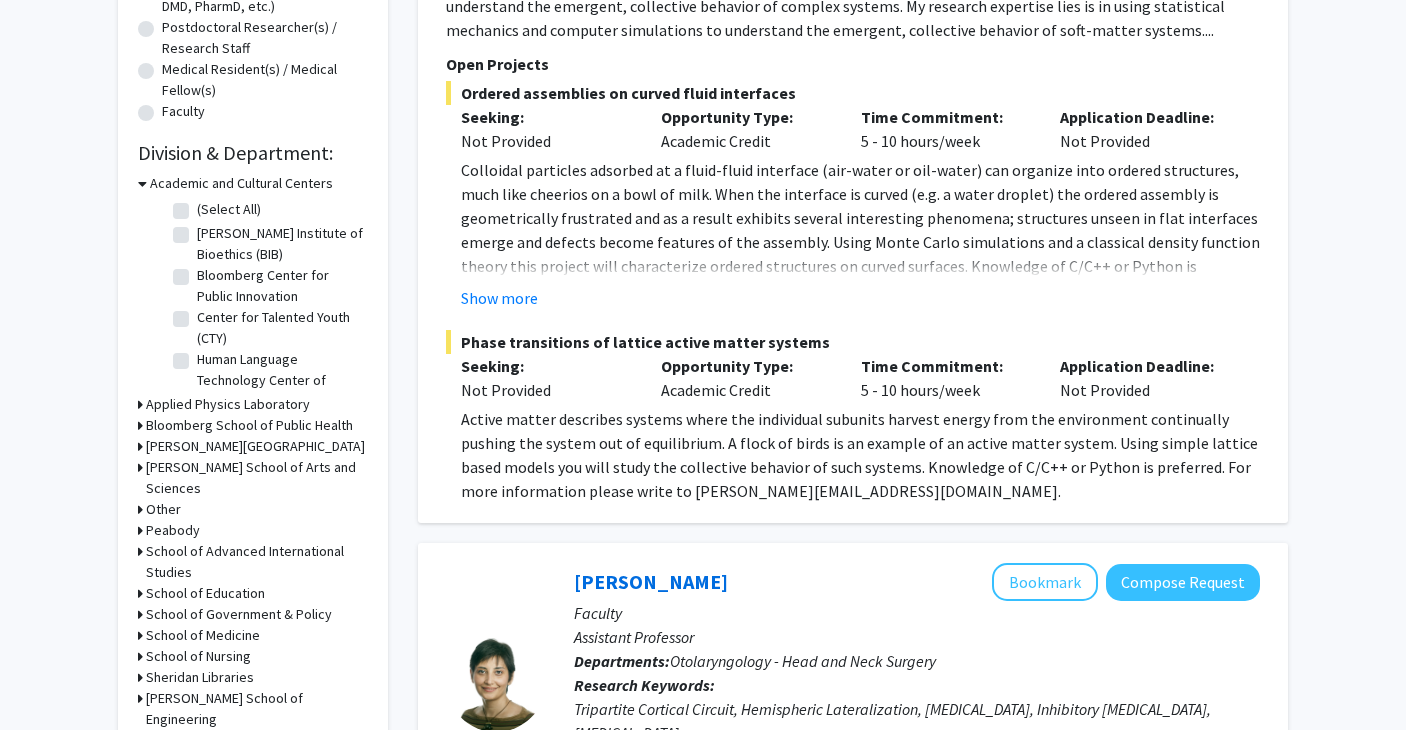 scroll, scrollTop: 256, scrollLeft: 0, axis: vertical 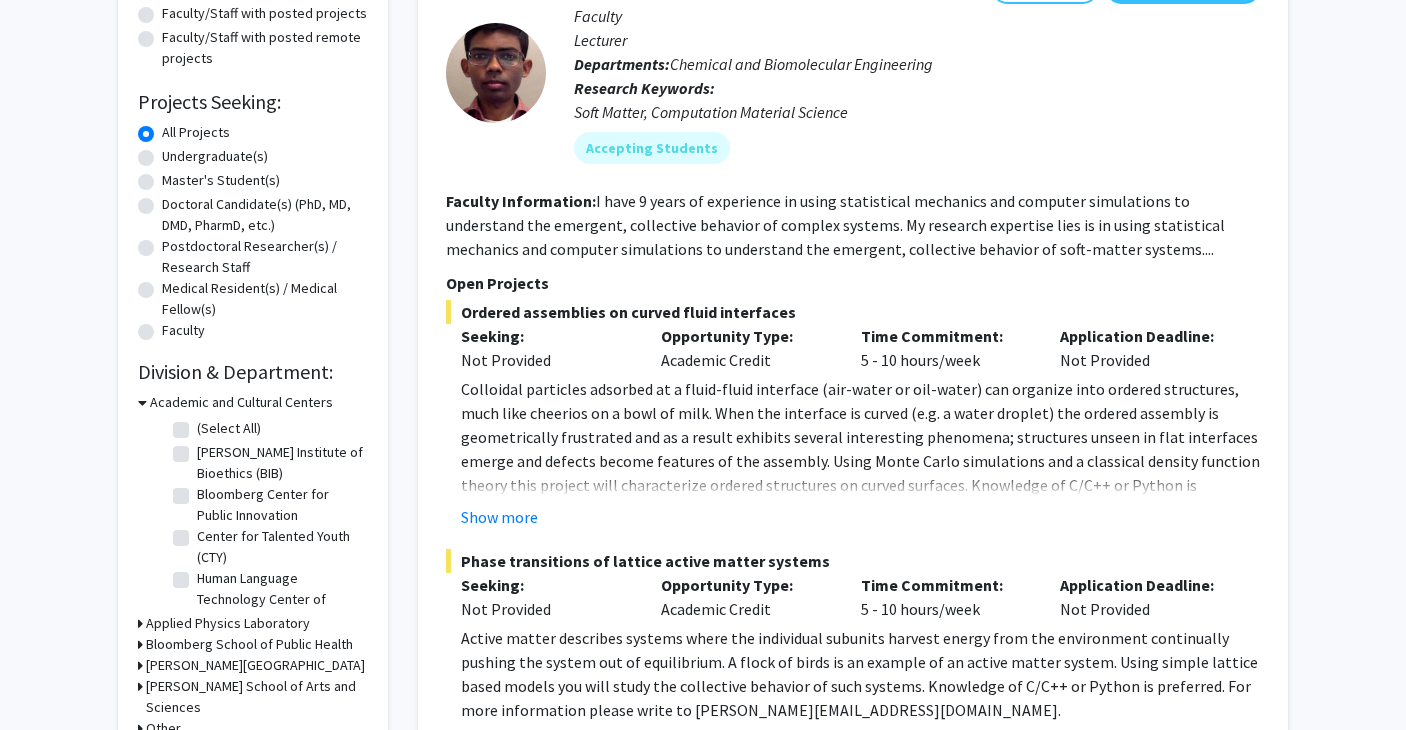 click on "Master's Student(s)" 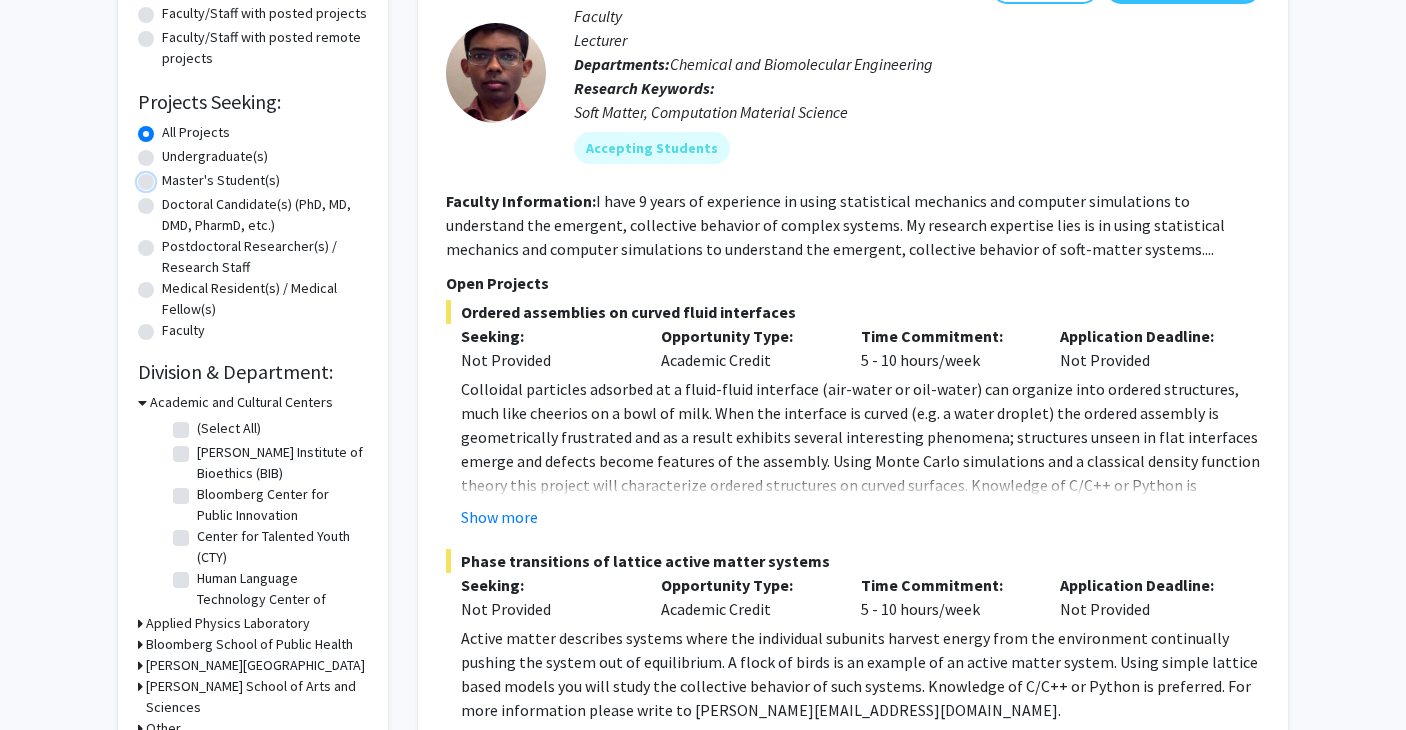 click on "Master's Student(s)" at bounding box center (168, 176) 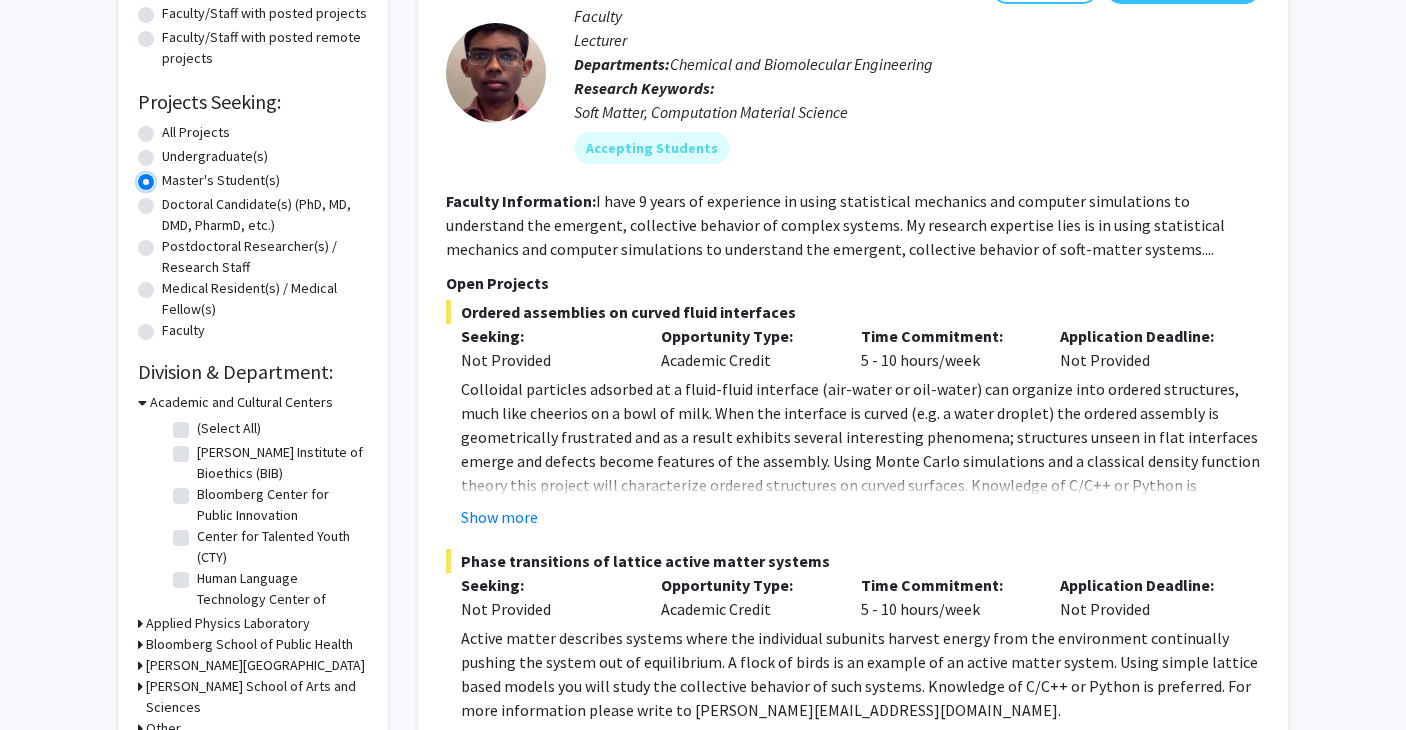 scroll, scrollTop: 0, scrollLeft: 0, axis: both 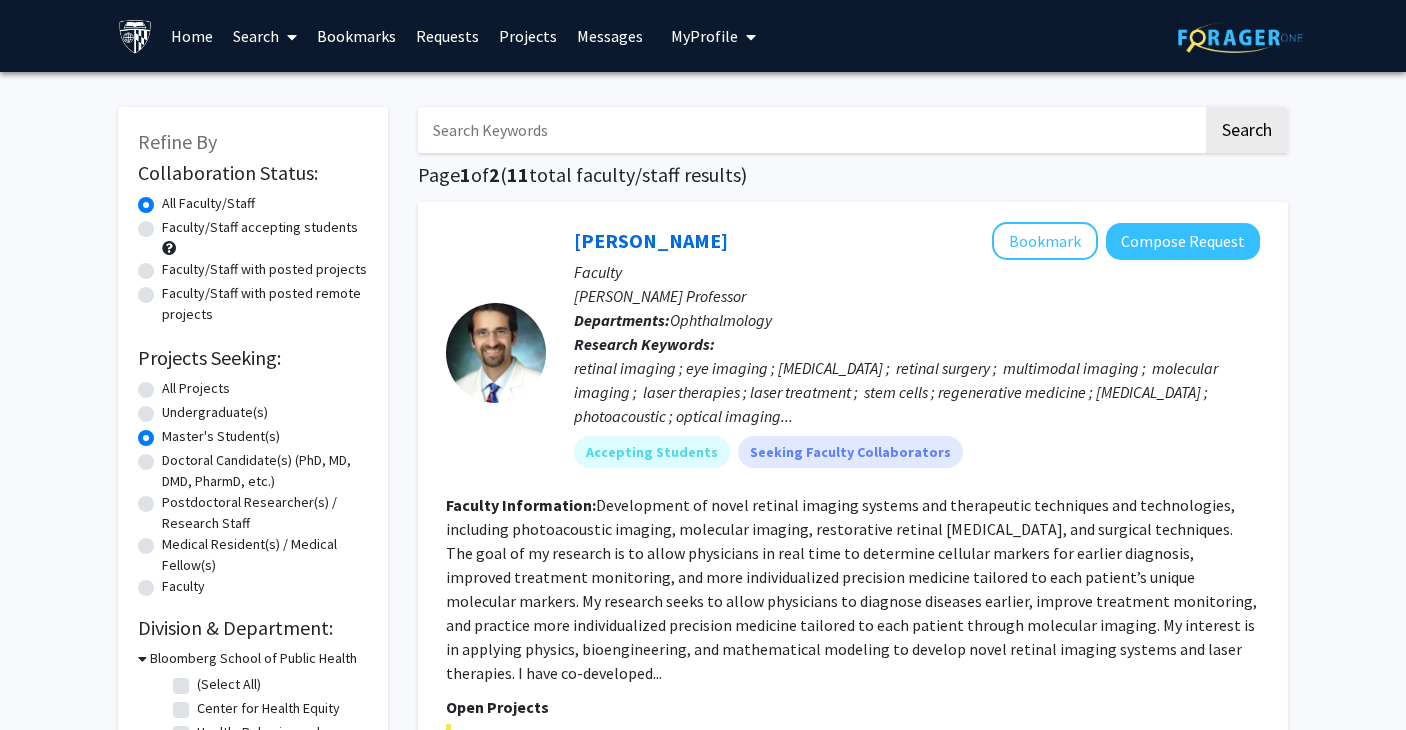 click on "Refine By Collaboration Status: Collaboration Status  All Faculty/Staff    Collaboration Status  Faculty/Staff accepting students    Collaboration Status  Faculty/Staff with posted projects    Collaboration Status  Faculty/Staff with posted remote projects    Projects Seeking: Projects Seeking Level  All Projects    Projects Seeking Level  Undergraduate(s)    Projects Seeking Level  Master's Student(s)    Projects Seeking Level  Doctoral Candidate(s) (PhD, MD, DMD, PharmD, etc.)    Projects Seeking Level  Postdoctoral Researcher(s) / Research Staff    Projects Seeking Level  Medical Resident(s) / Medical Fellow(s)    Projects Seeking Level  Faculty    Division & Department:      Bloomberg School of Public Health  (Select All)  (Select All)  Center for Health Equity  Center for Health Equity  Health, Behavior and Society  Health, Behavior and Society  Welch Center for Prevention, Epidemiology and Clinical Research  Welch Center for Prevention, Epidemiology and Clinical Research" 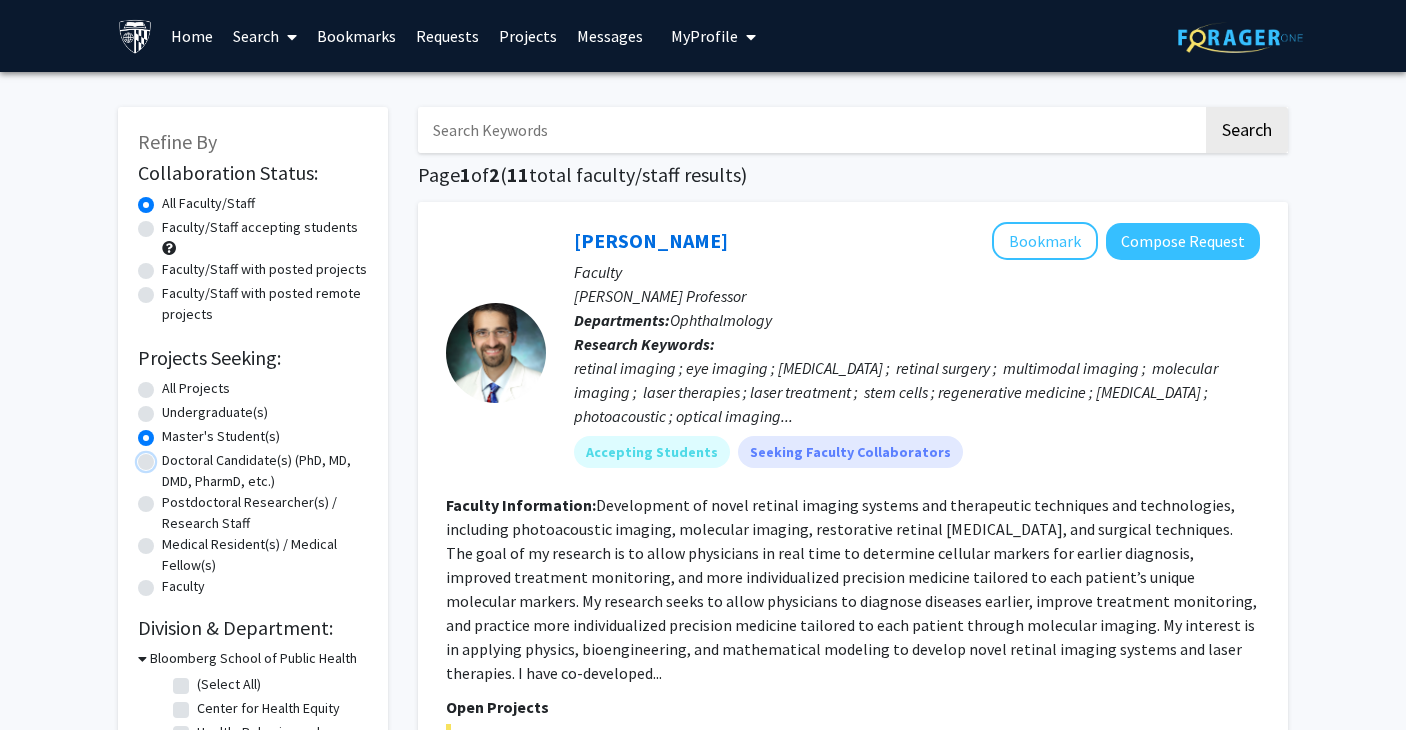 click on "Doctoral Candidate(s) (PhD, MD, DMD, PharmD, etc.)" at bounding box center [168, 456] 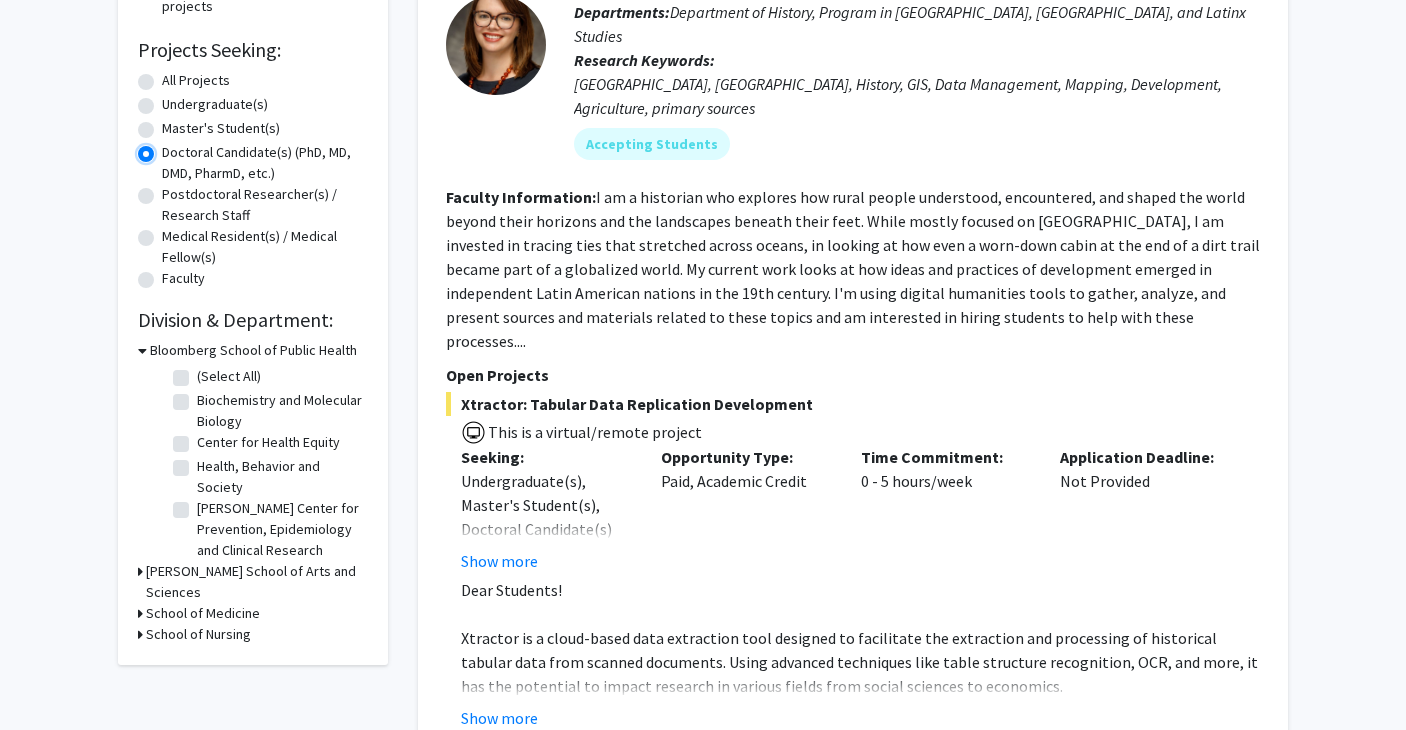 scroll, scrollTop: 450, scrollLeft: 0, axis: vertical 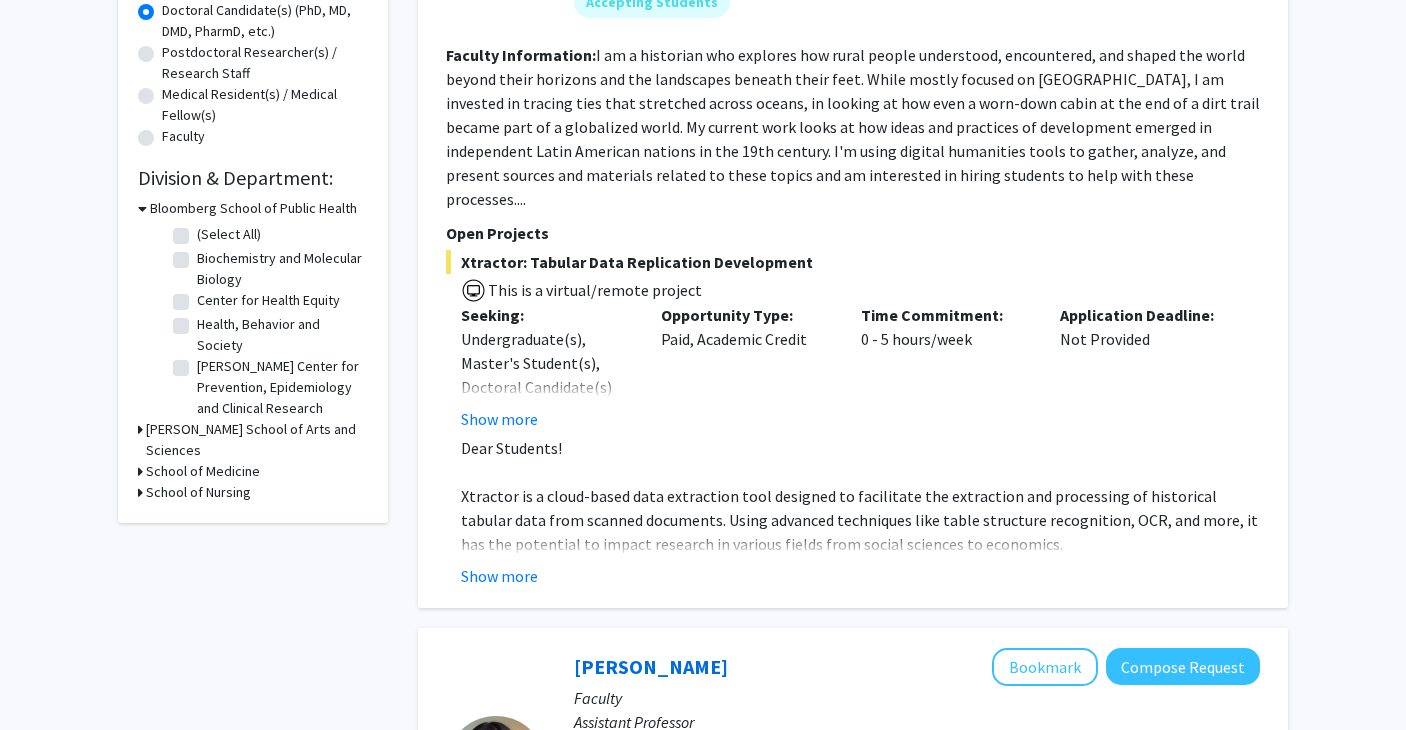 click on "Health, Behavior and Society" 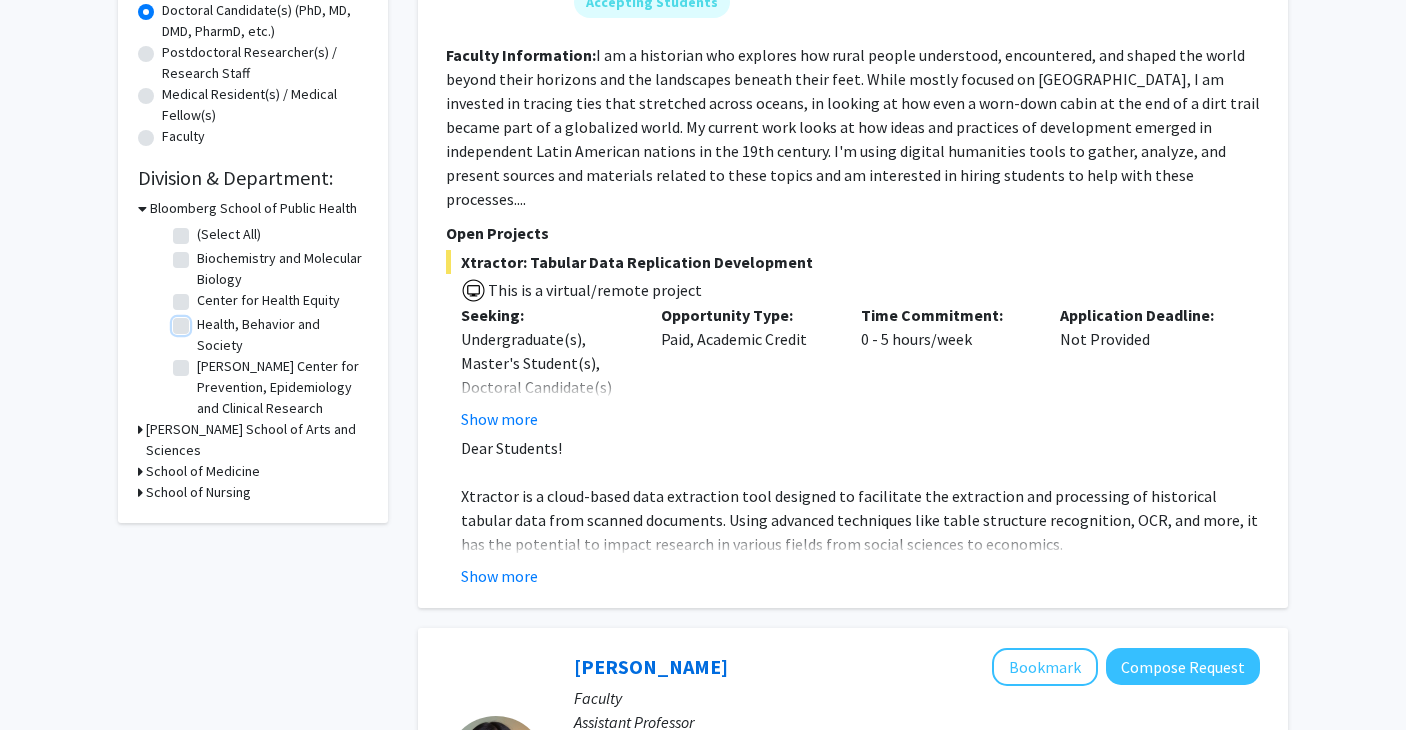 click on "Health, Behavior and Society" at bounding box center (203, 320) 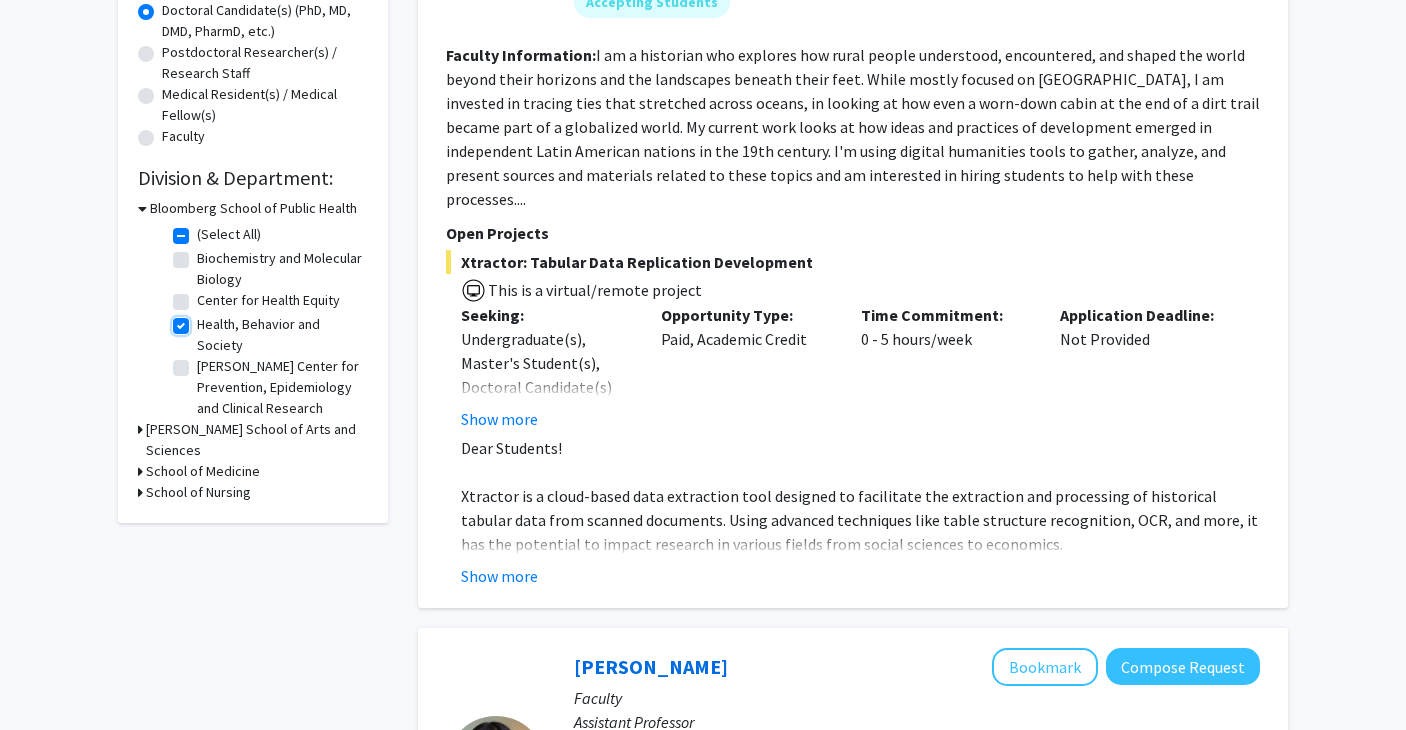 checkbox on "true" 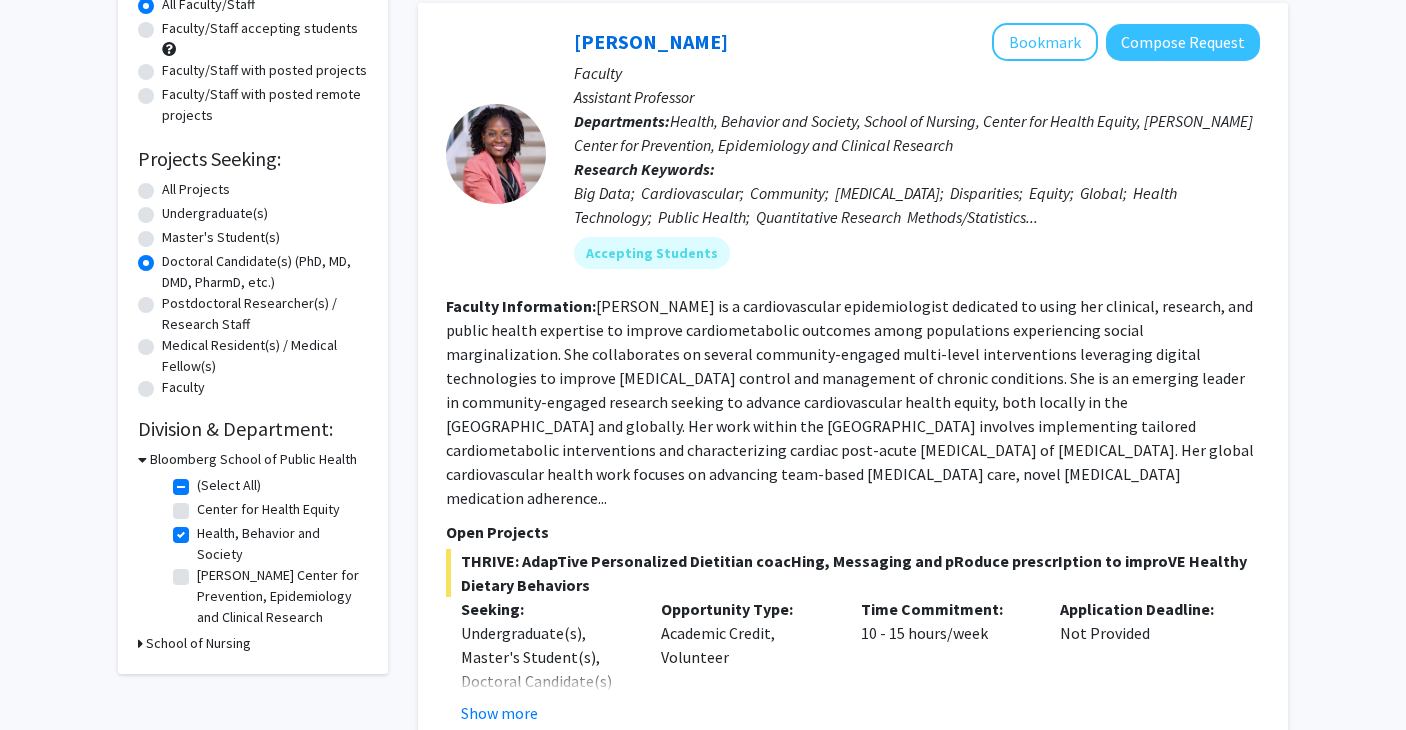 scroll, scrollTop: 387, scrollLeft: 0, axis: vertical 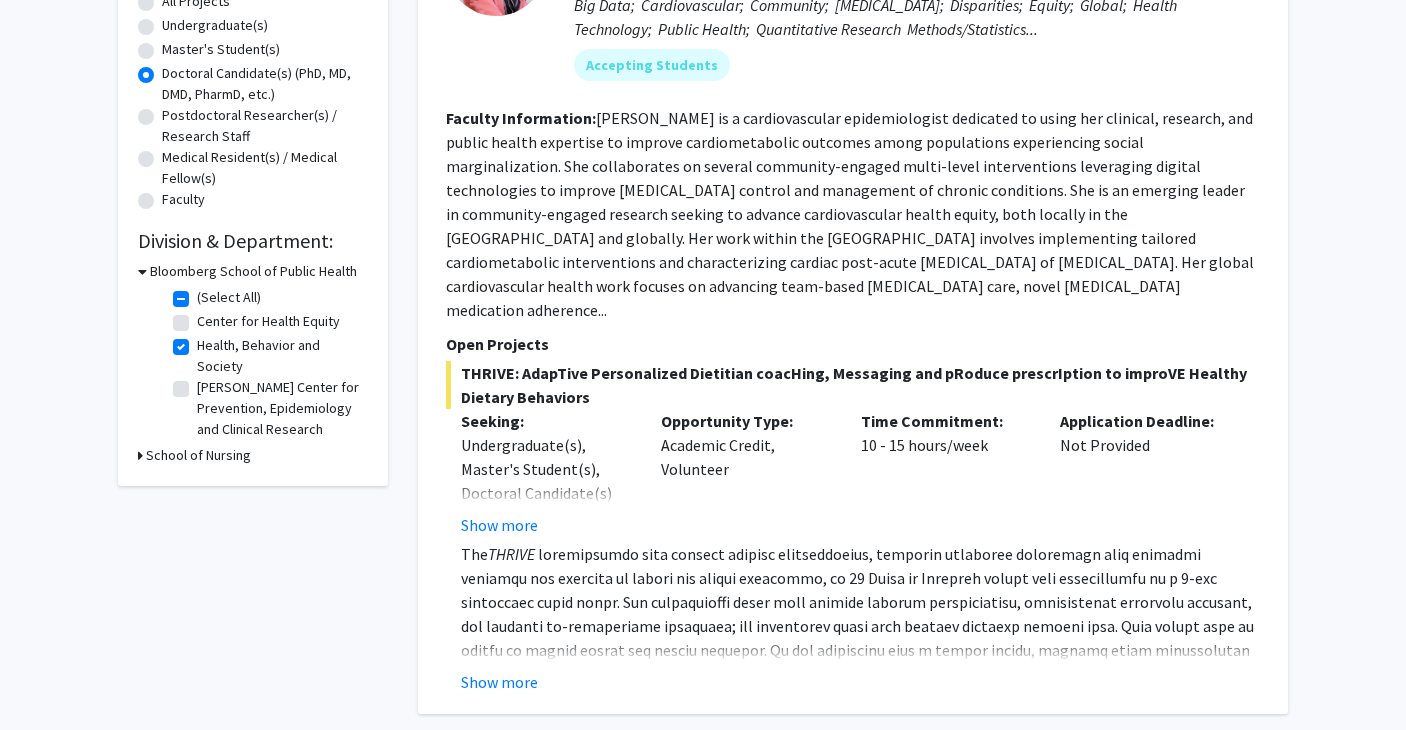 click on "Center for Health Equity" 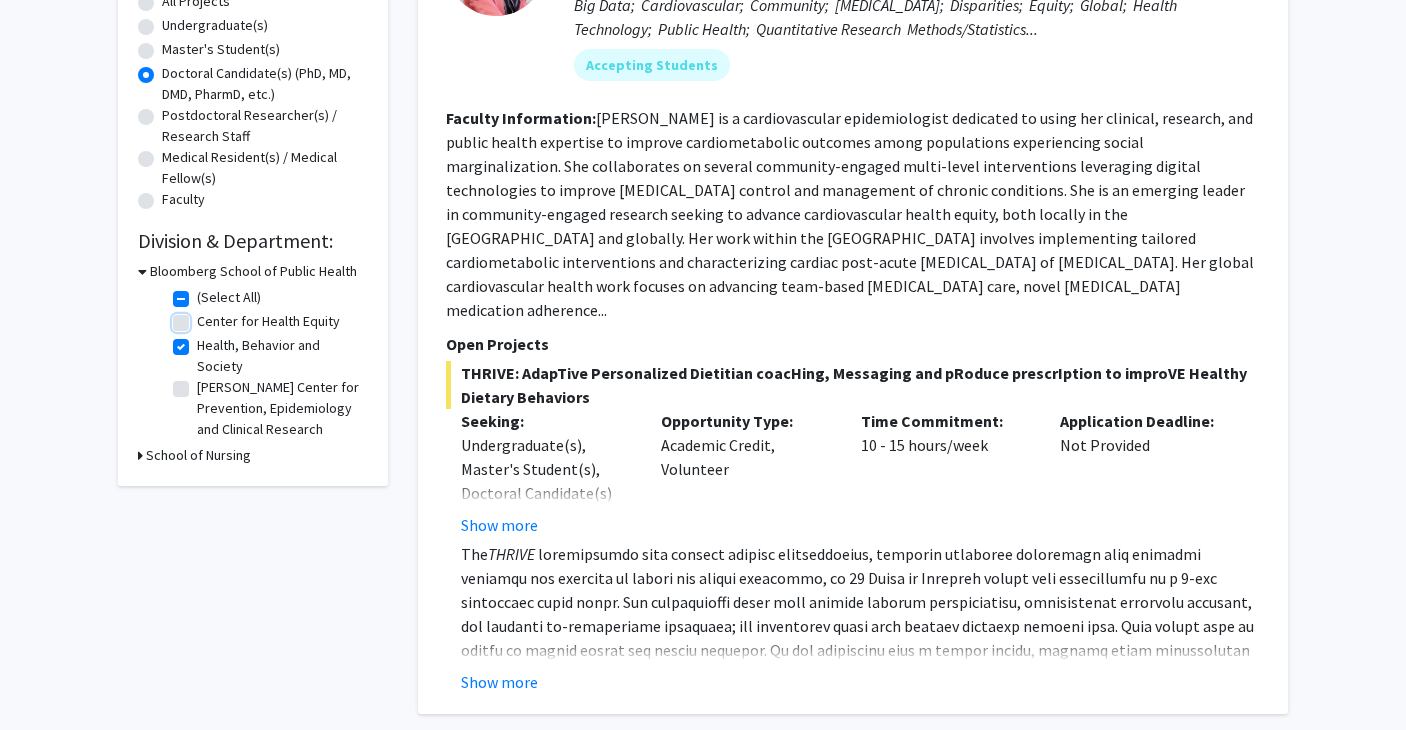 click on "Center for Health Equity" at bounding box center (203, 317) 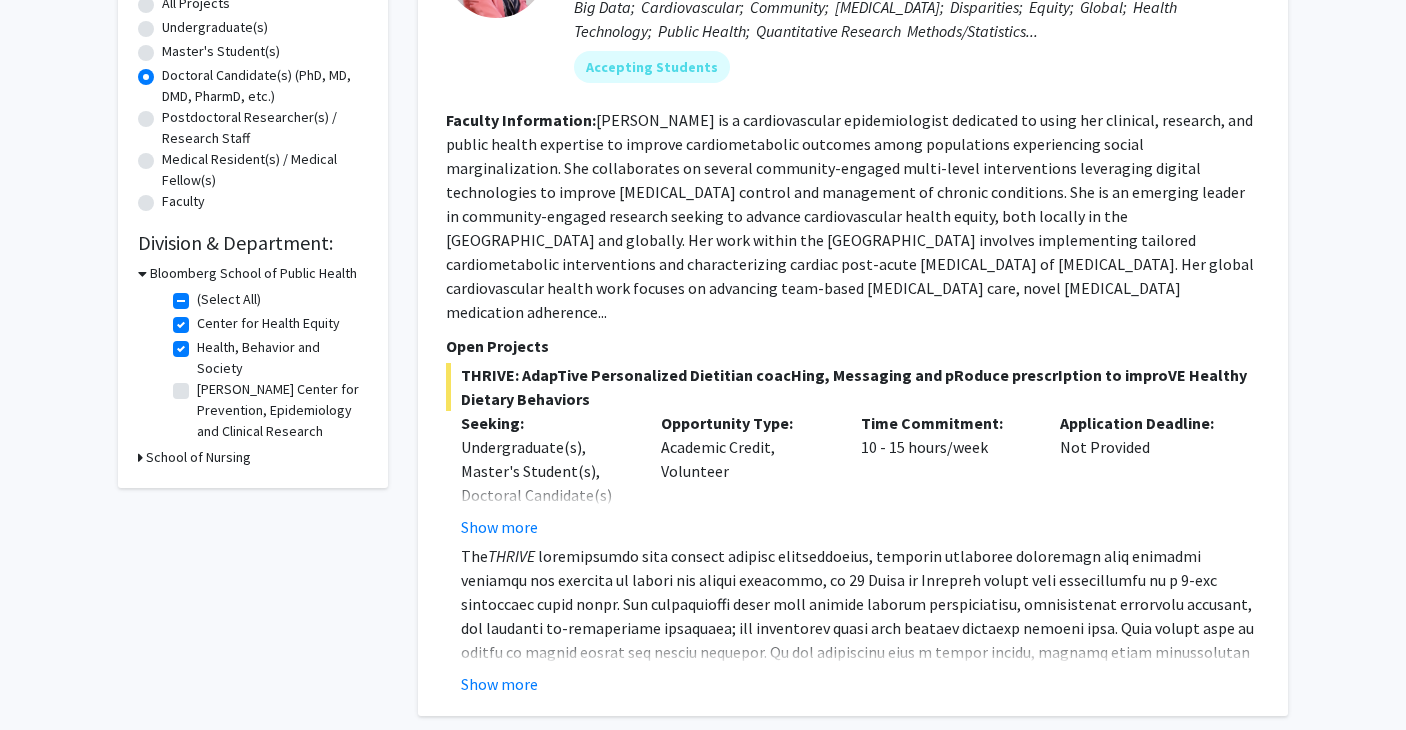 scroll, scrollTop: 418, scrollLeft: 0, axis: vertical 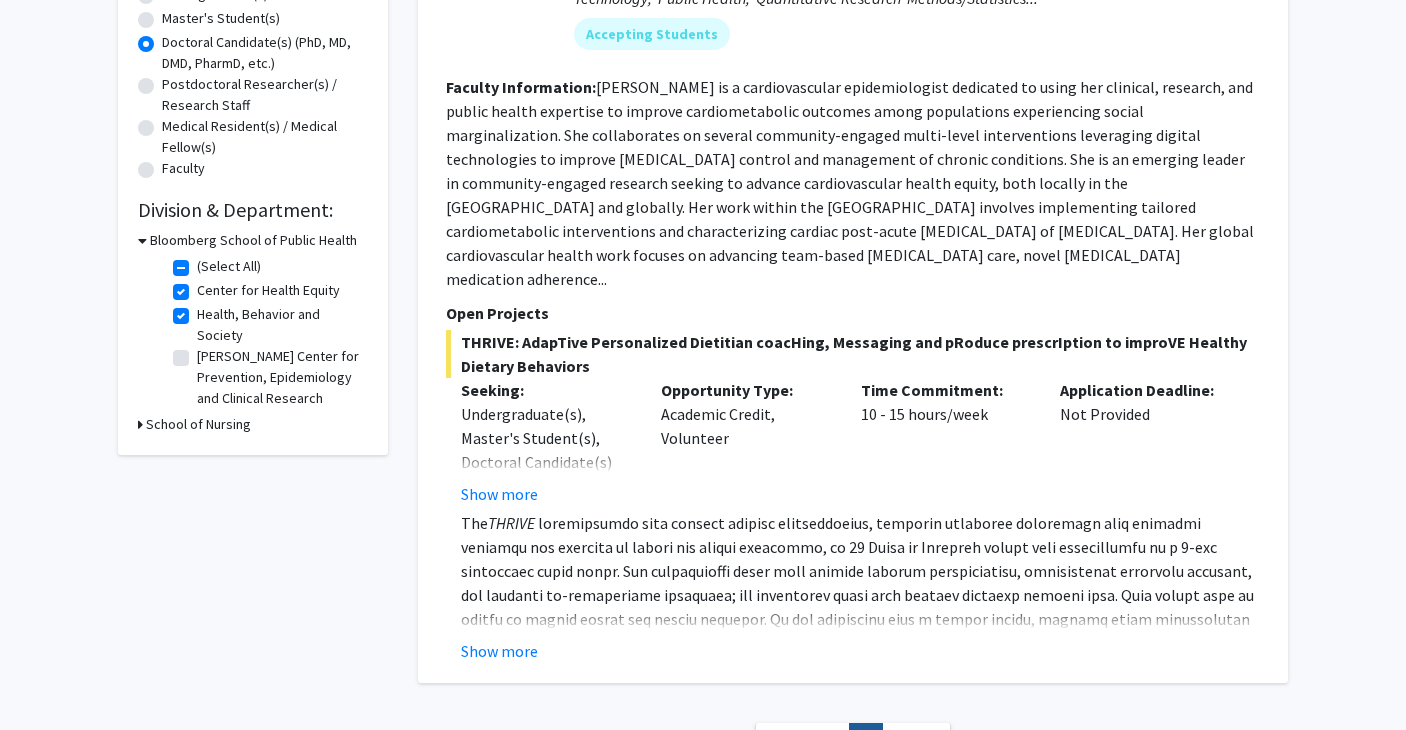 click on "[PERSON_NAME] Center for Prevention, Epidemiology and Clinical Research" 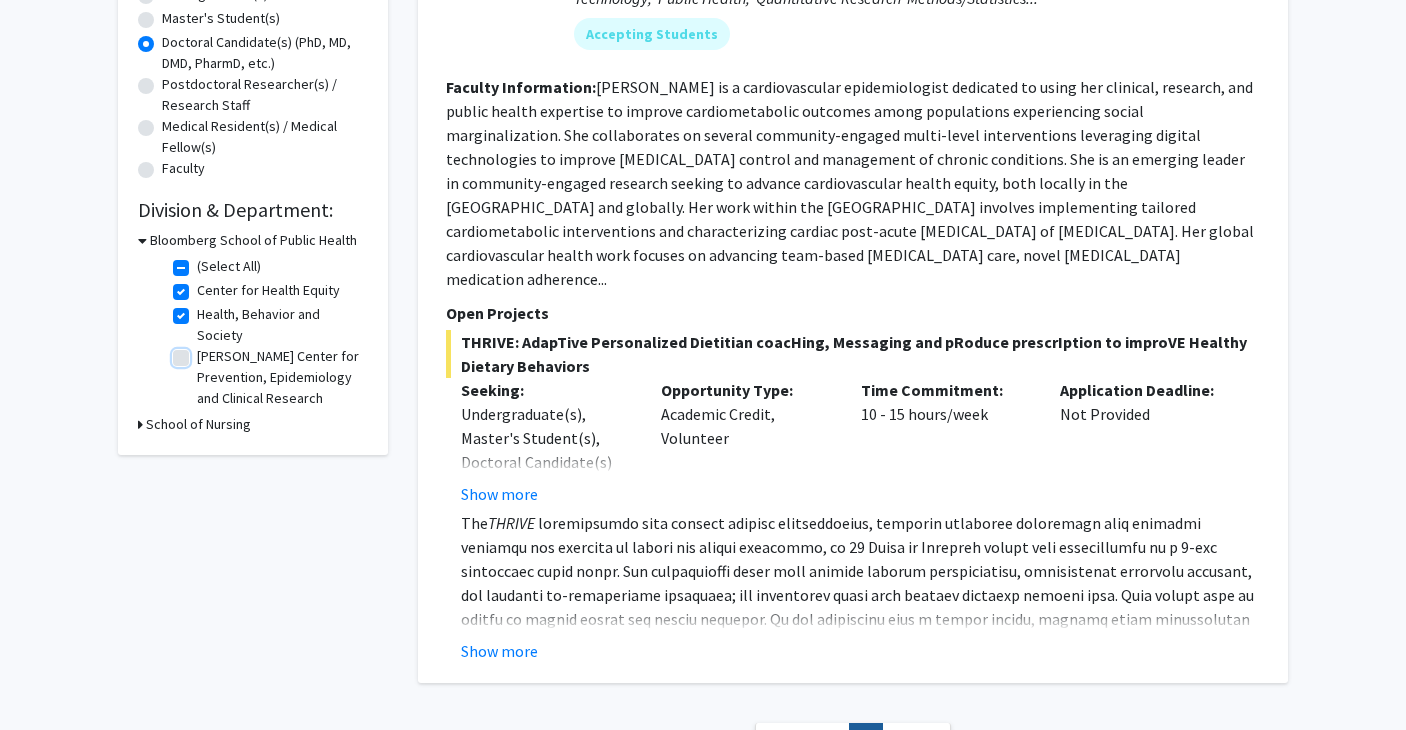 click on "[PERSON_NAME] Center for Prevention, Epidemiology and Clinical Research" at bounding box center (203, 352) 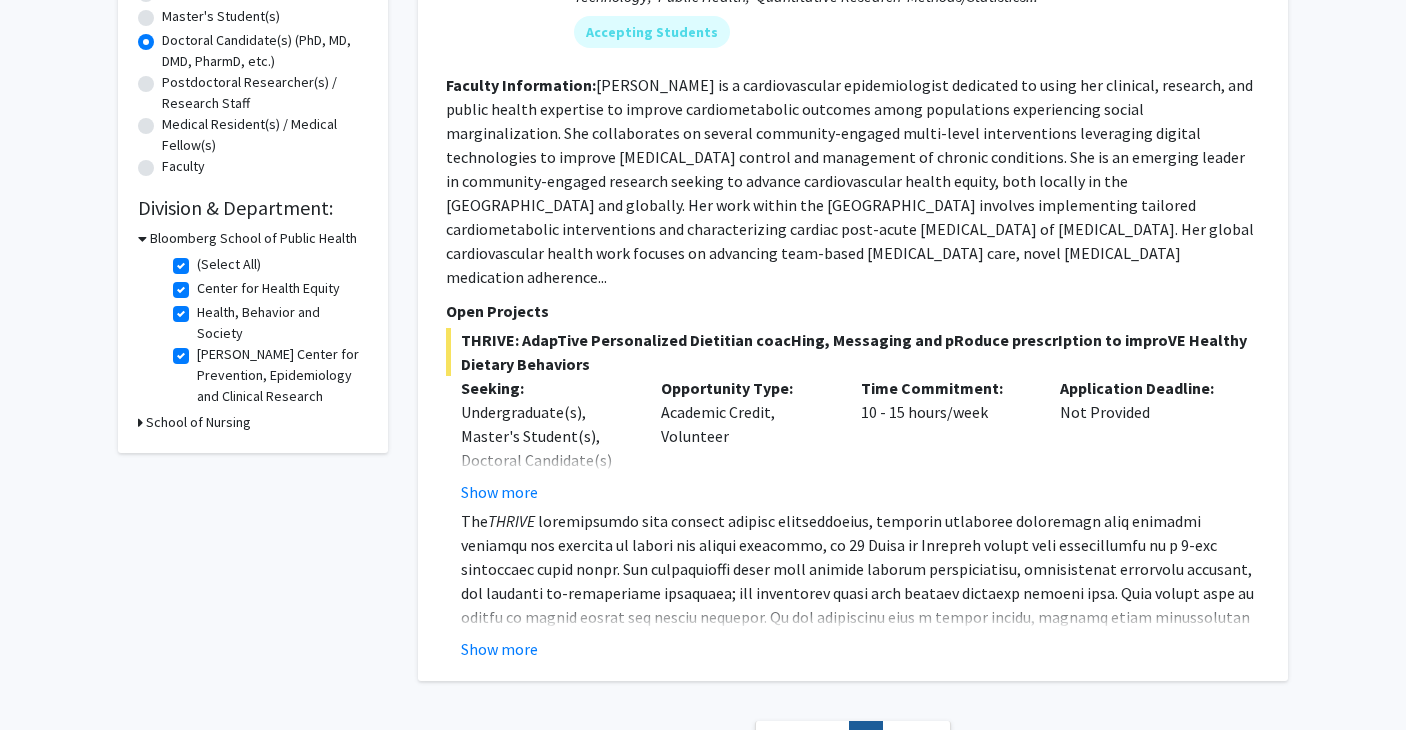 scroll, scrollTop: 437, scrollLeft: 0, axis: vertical 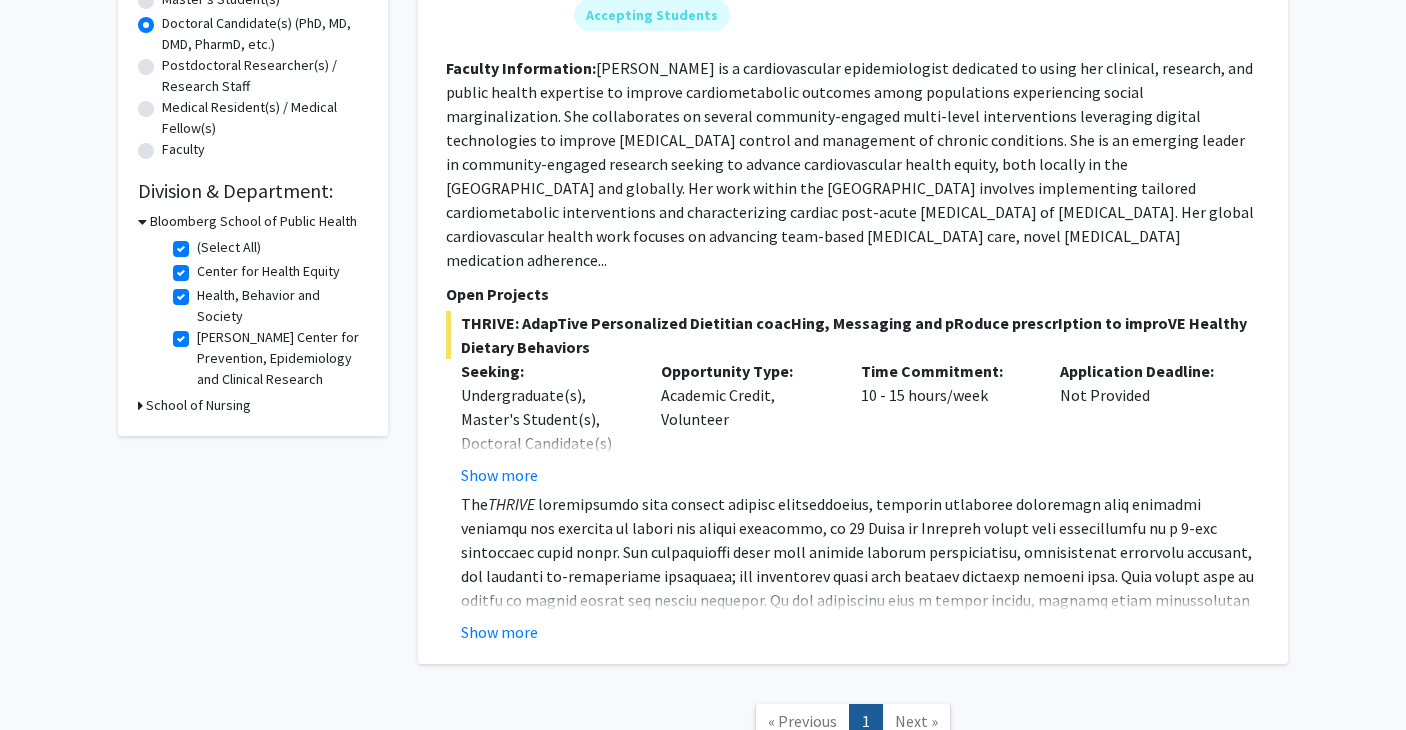 click on "Health, Behavior and Society" 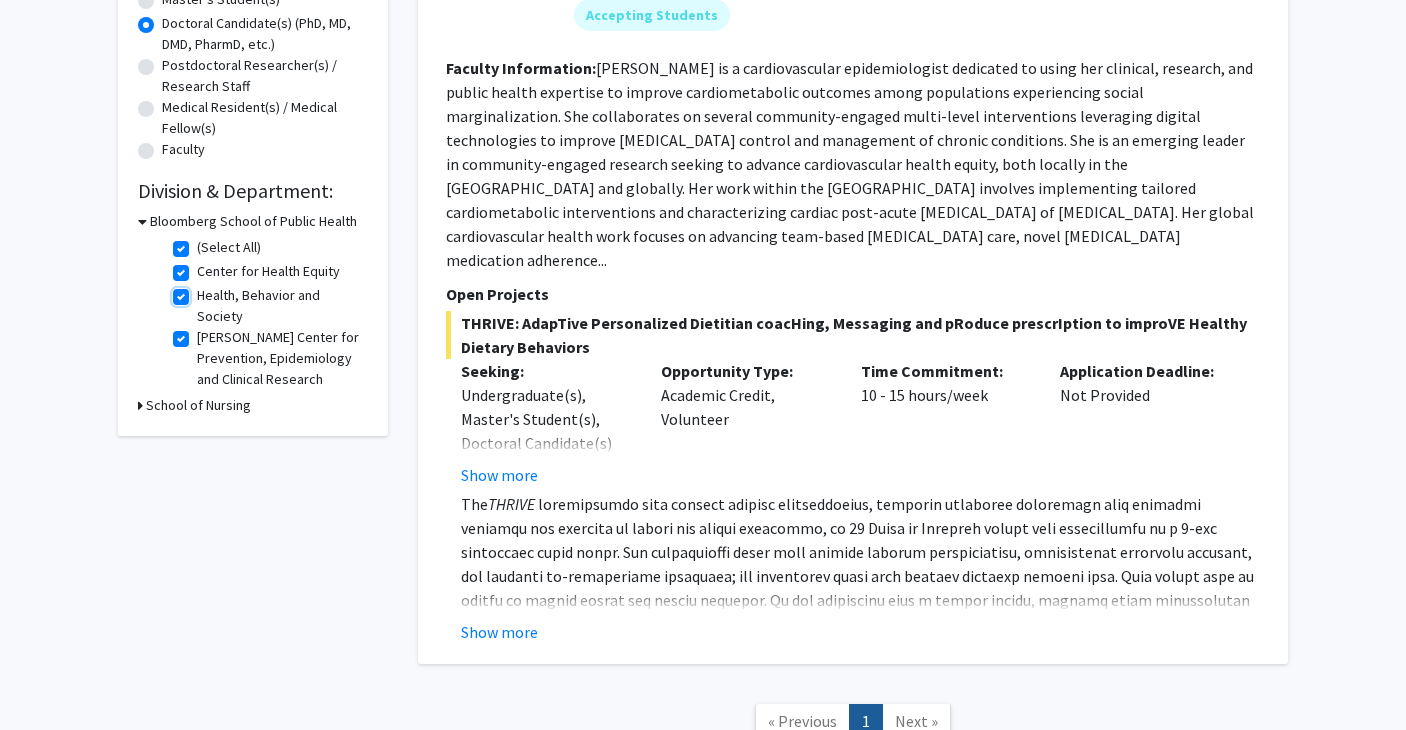 click on "Health, Behavior and Society" at bounding box center [203, 291] 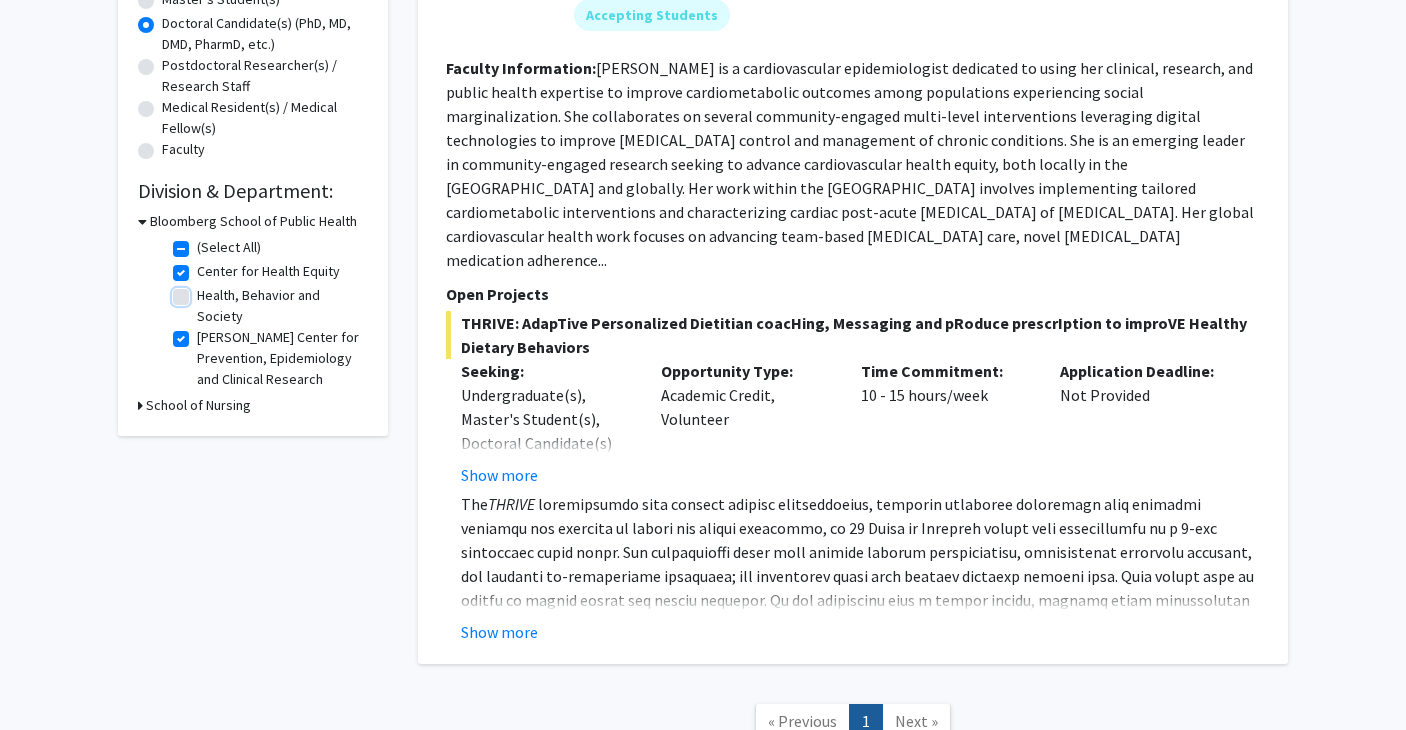 checkbox on "true" 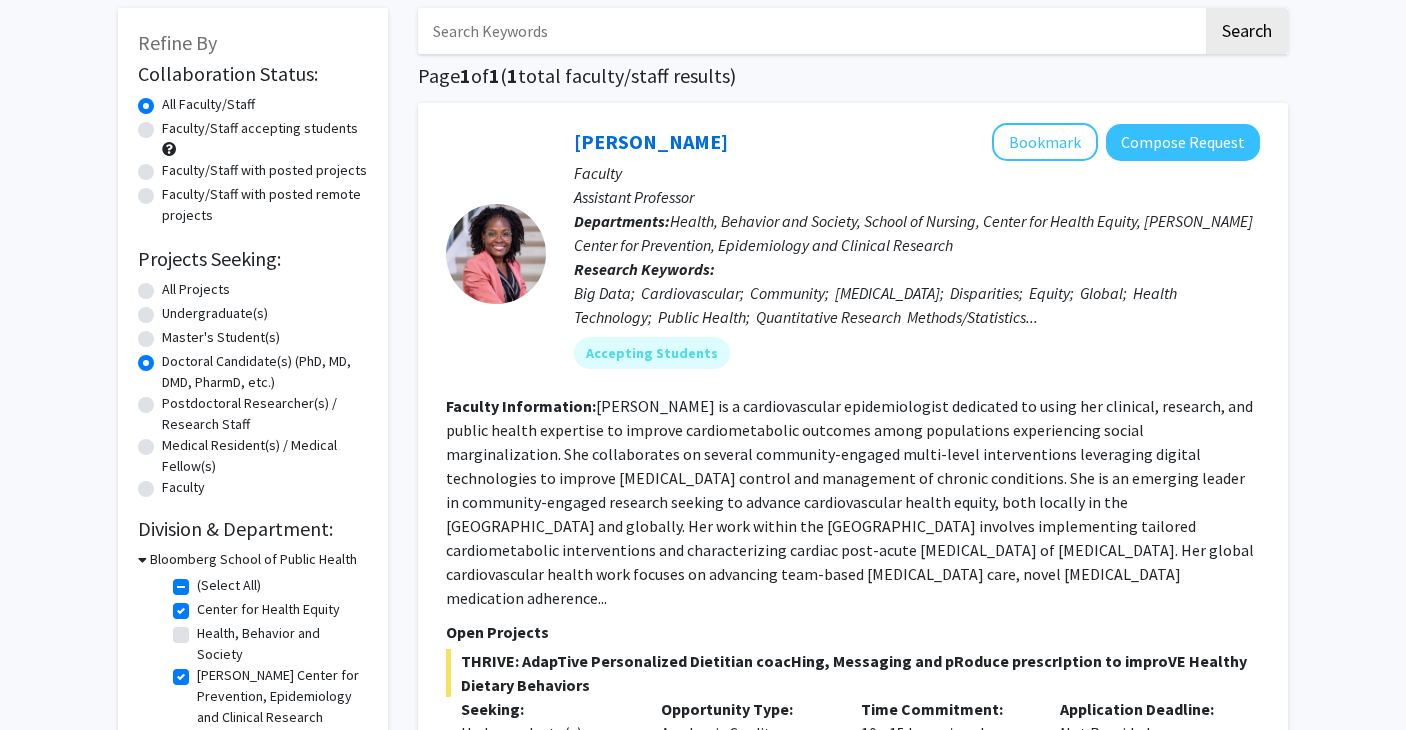 scroll, scrollTop: 182, scrollLeft: 0, axis: vertical 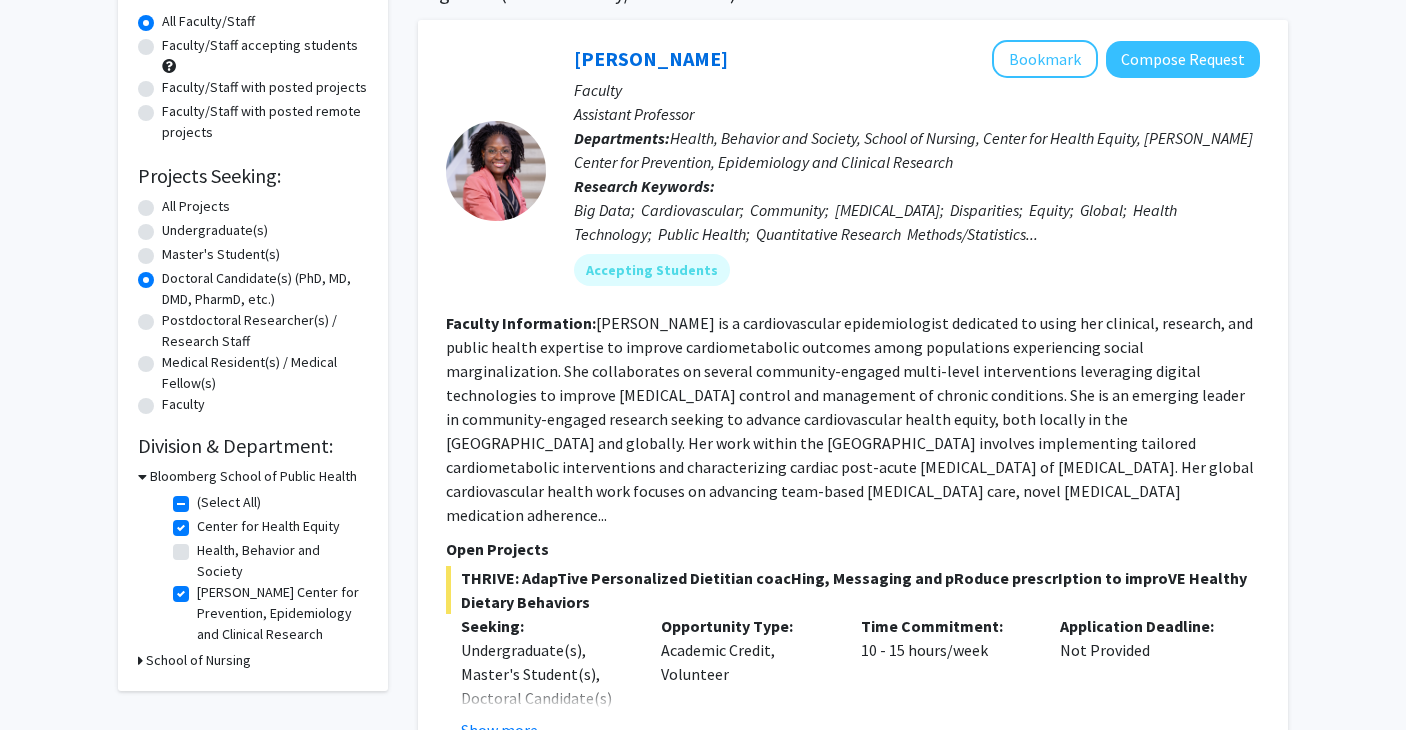 click on "Center for Health Equity" 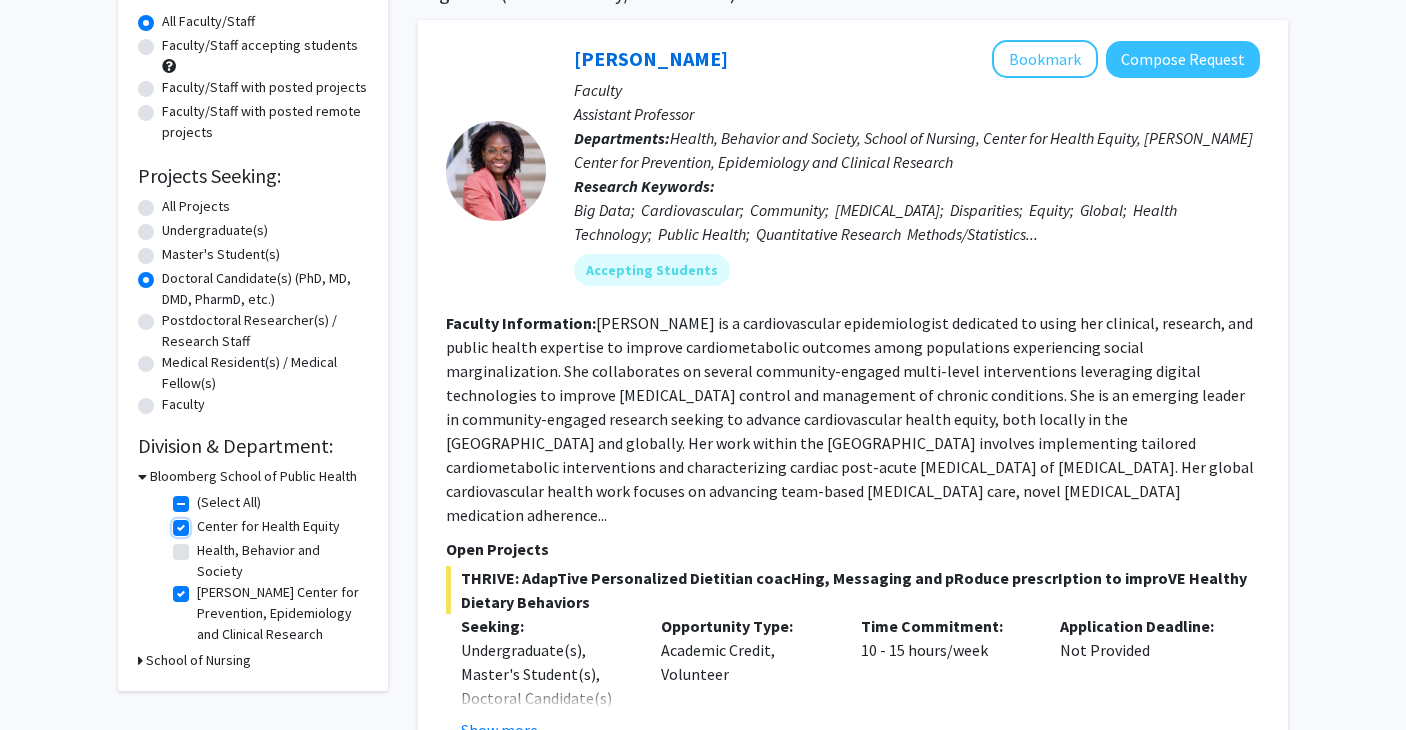 click on "Center for Health Equity" at bounding box center (203, 522) 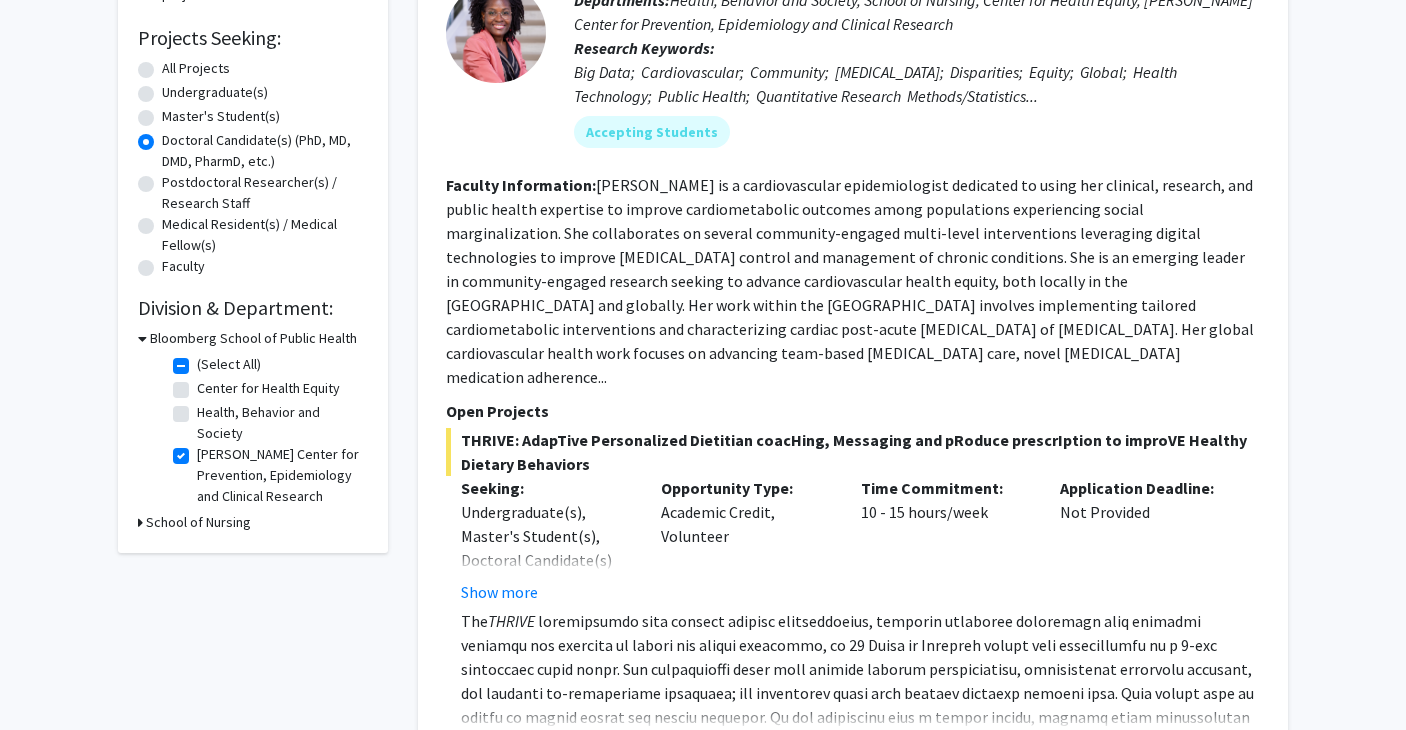 scroll, scrollTop: 504, scrollLeft: 0, axis: vertical 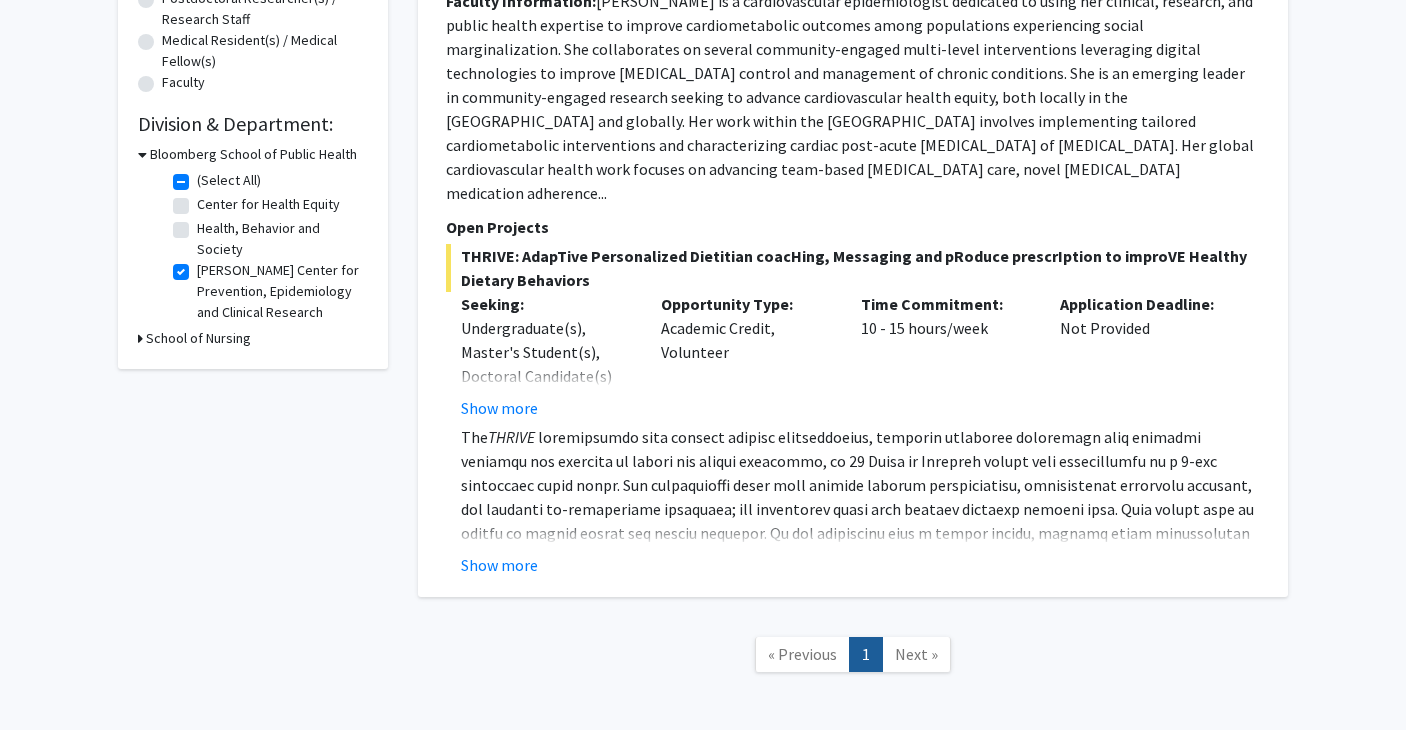 click on "School of Nursing" 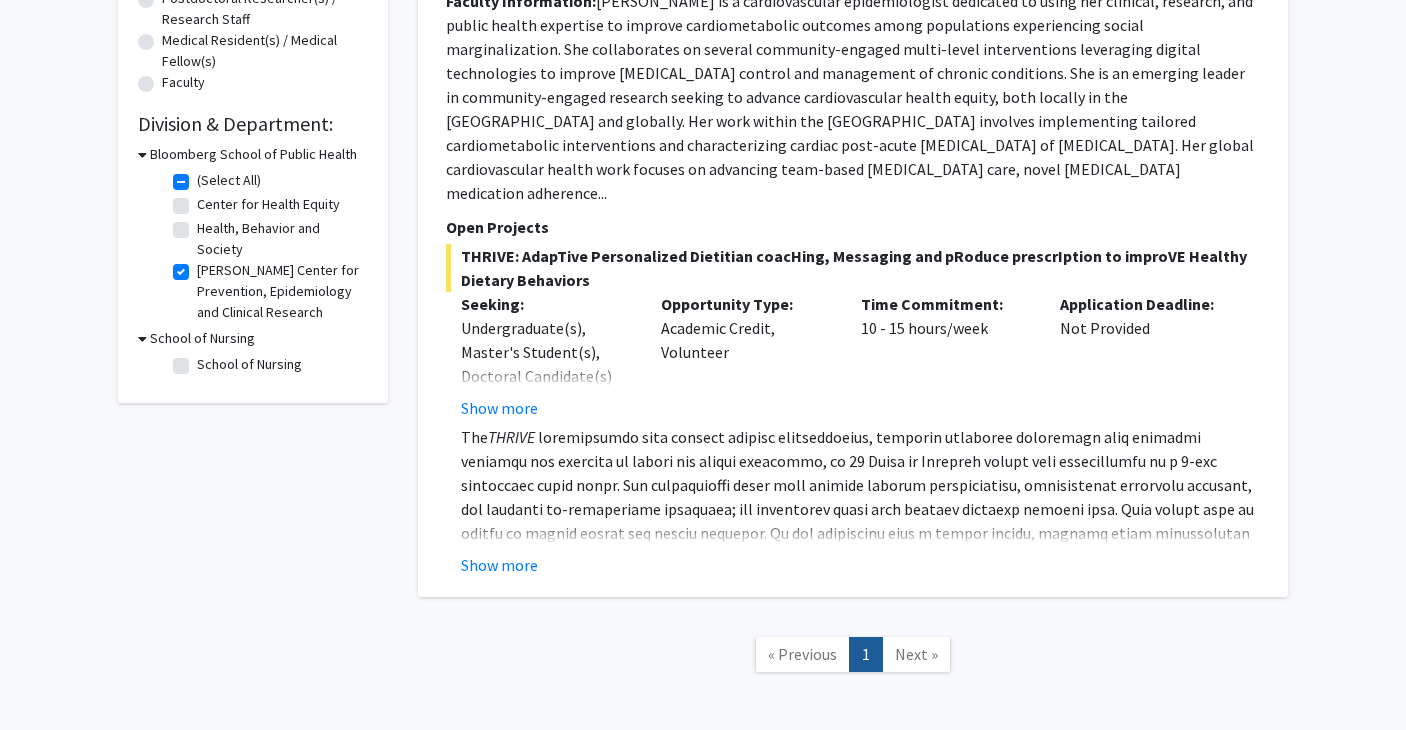 click on "School of Nursing" 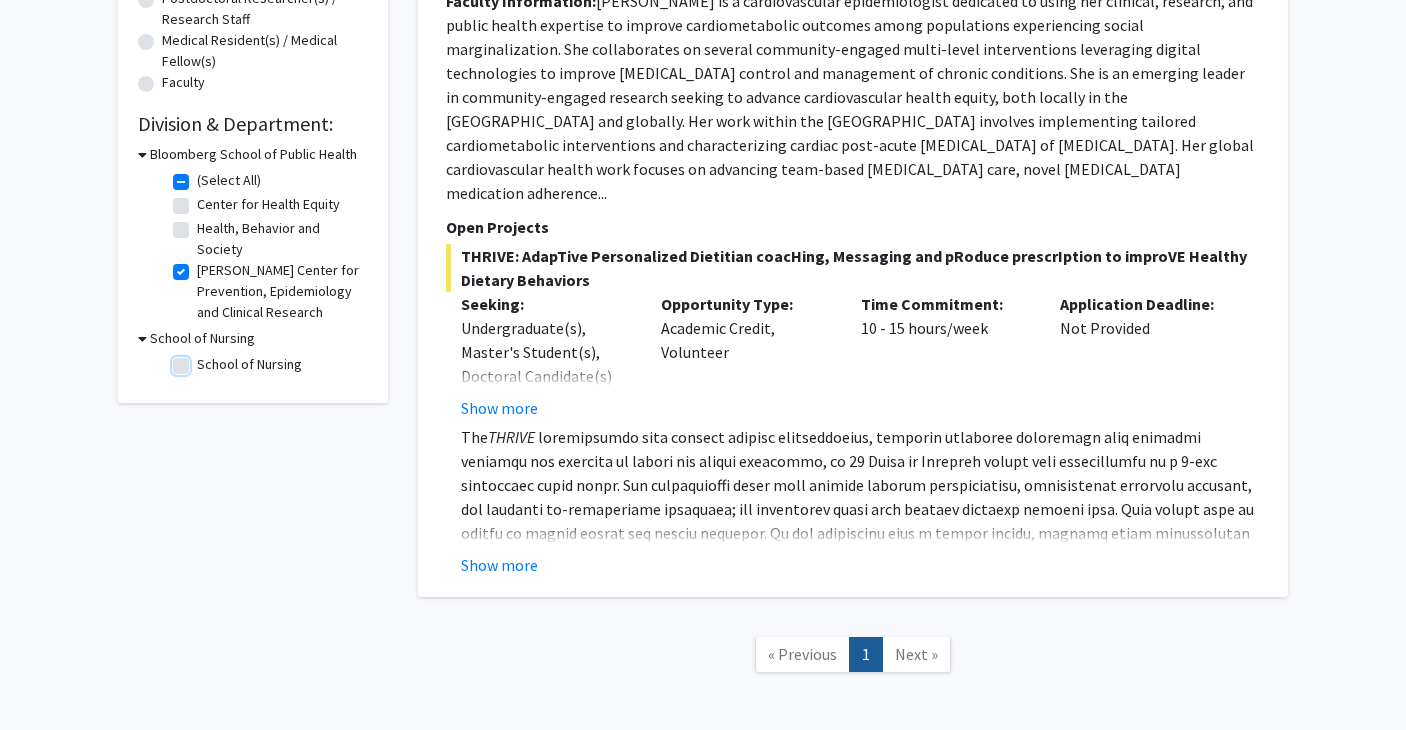 click on "School of Nursing" at bounding box center (203, 360) 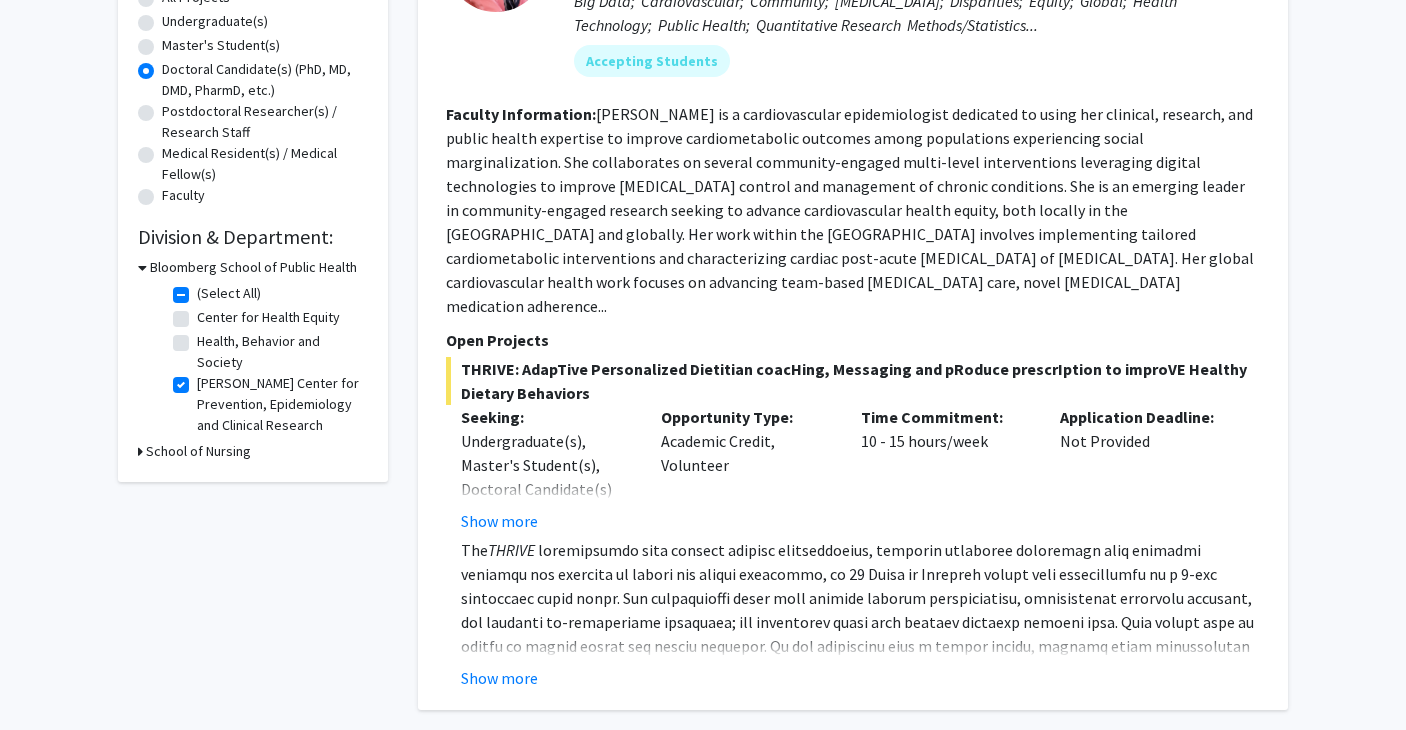scroll, scrollTop: 429, scrollLeft: 0, axis: vertical 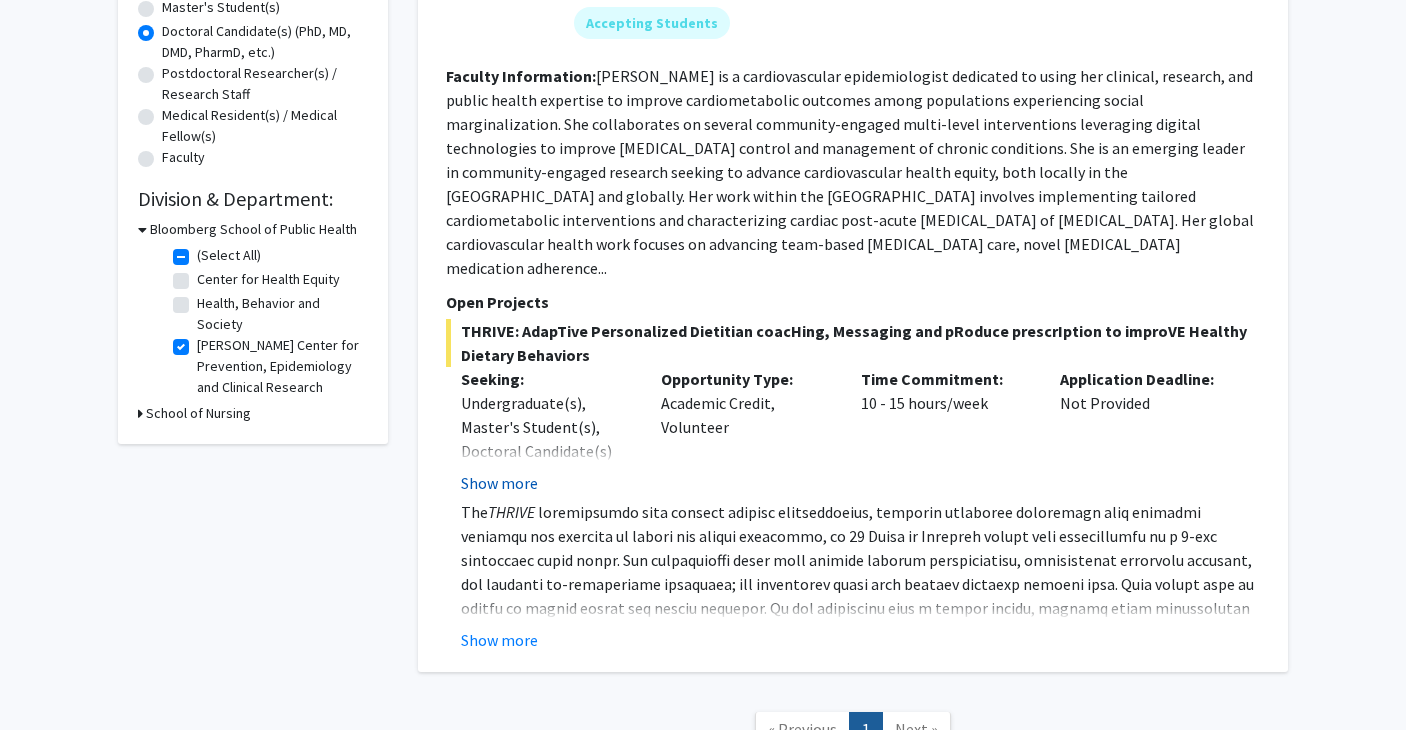 click on "Show more" 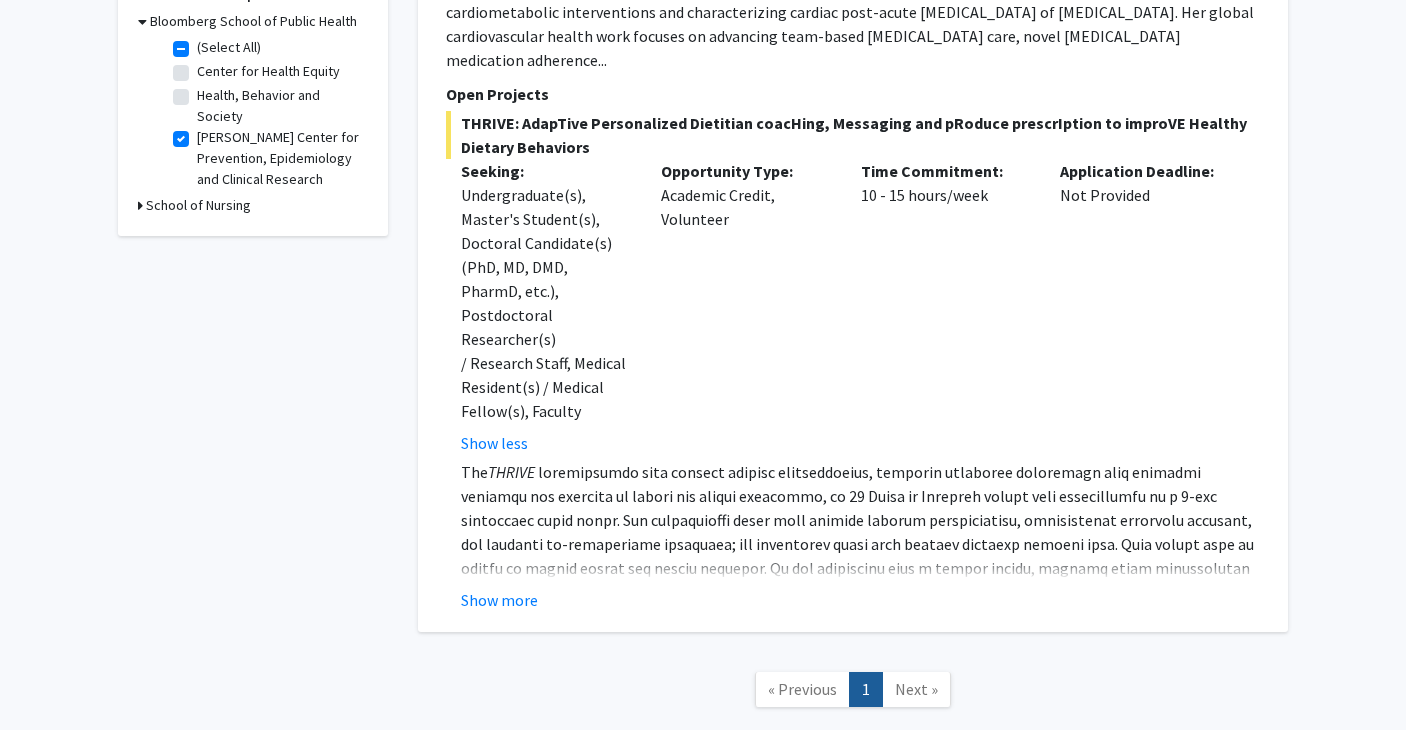 scroll, scrollTop: 712, scrollLeft: 0, axis: vertical 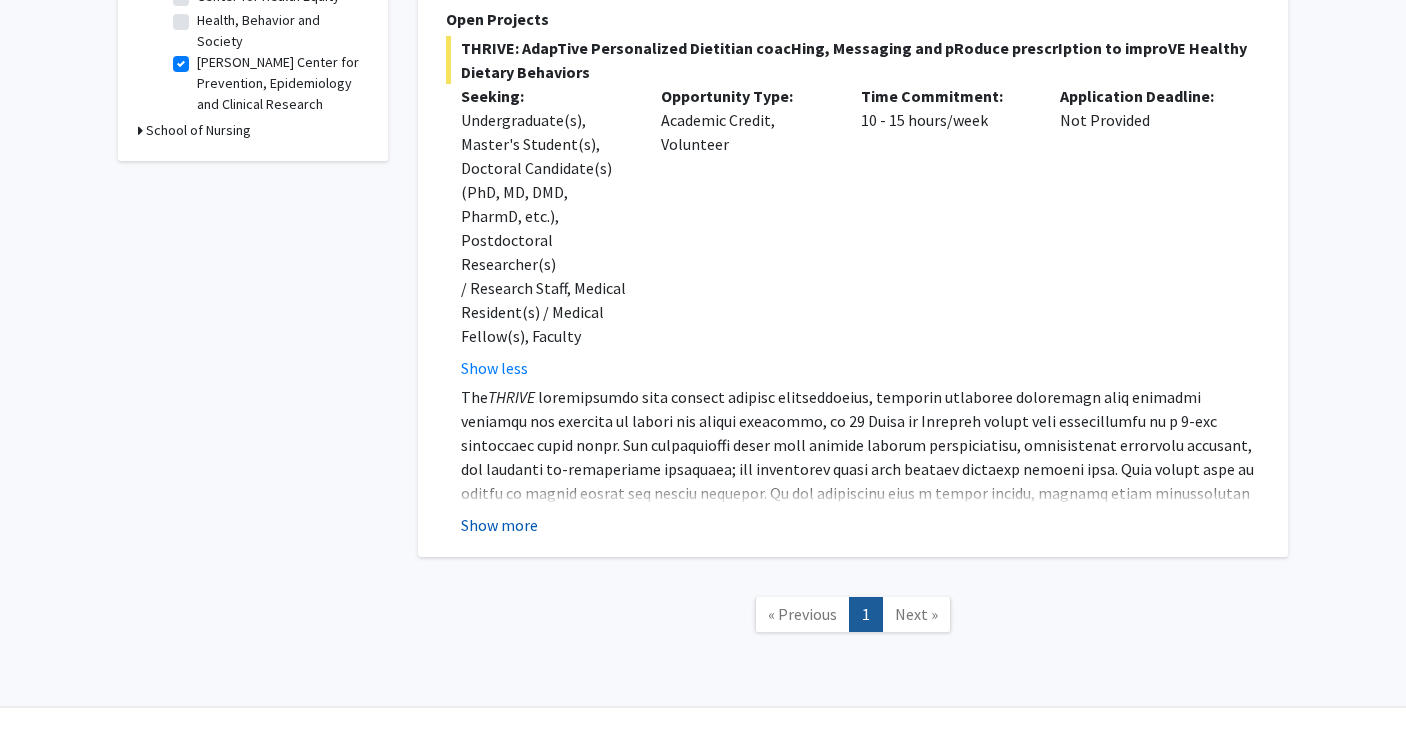 click on "Show more" 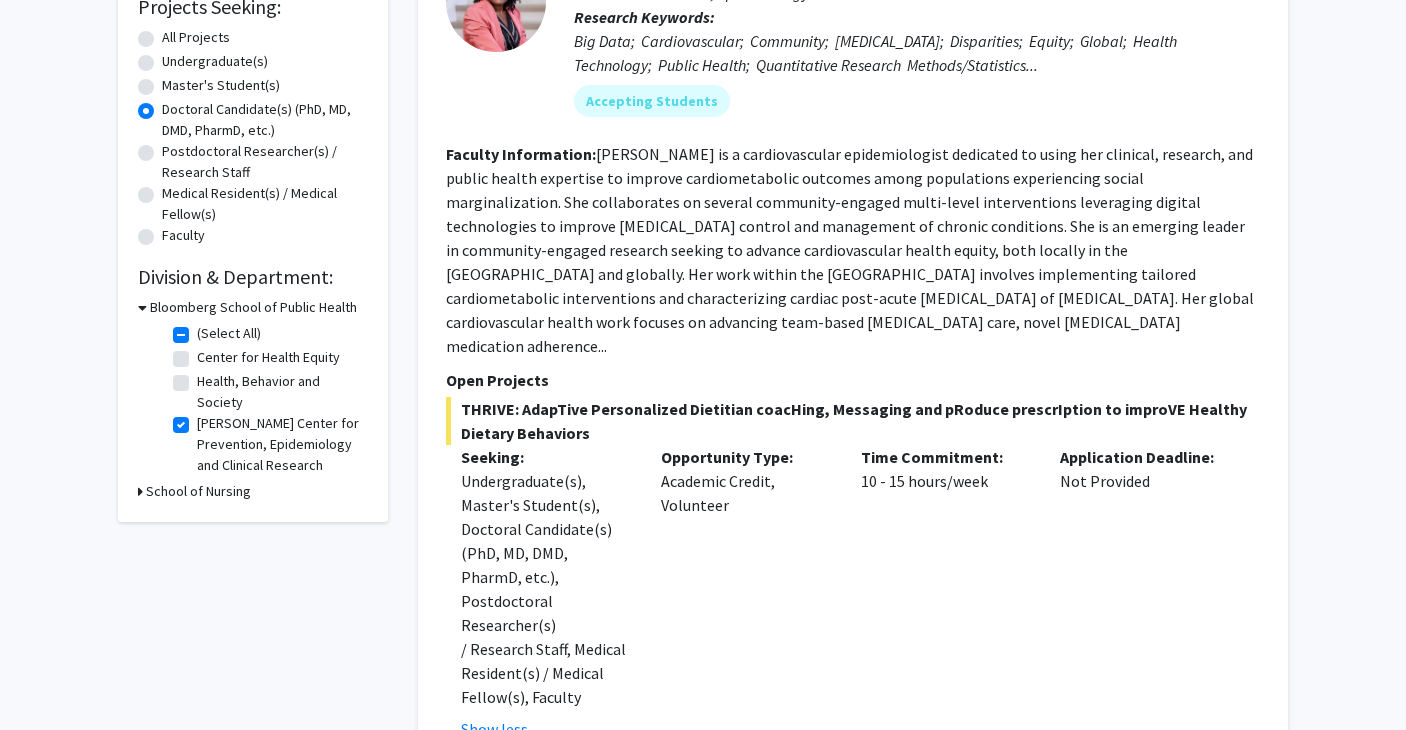 scroll, scrollTop: 0, scrollLeft: 0, axis: both 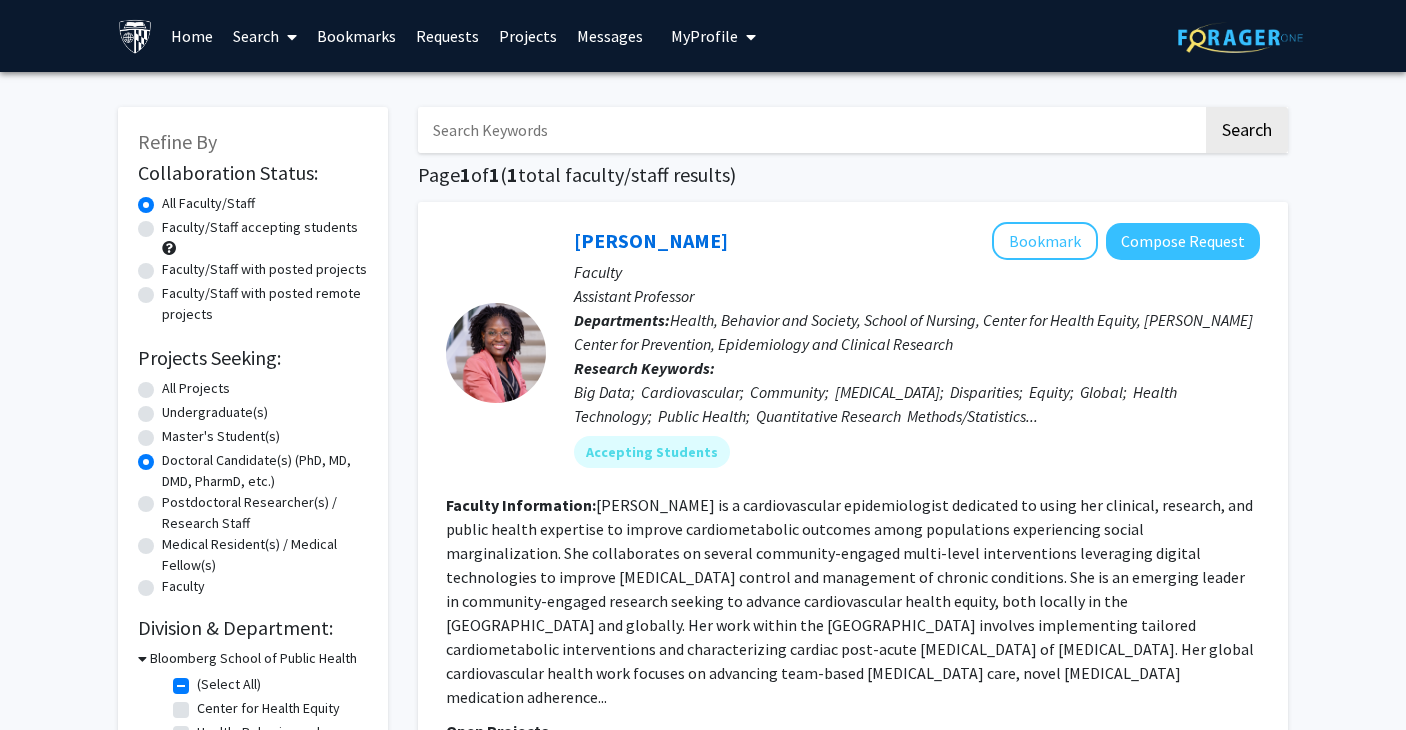 click on "Requests" at bounding box center [447, 36] 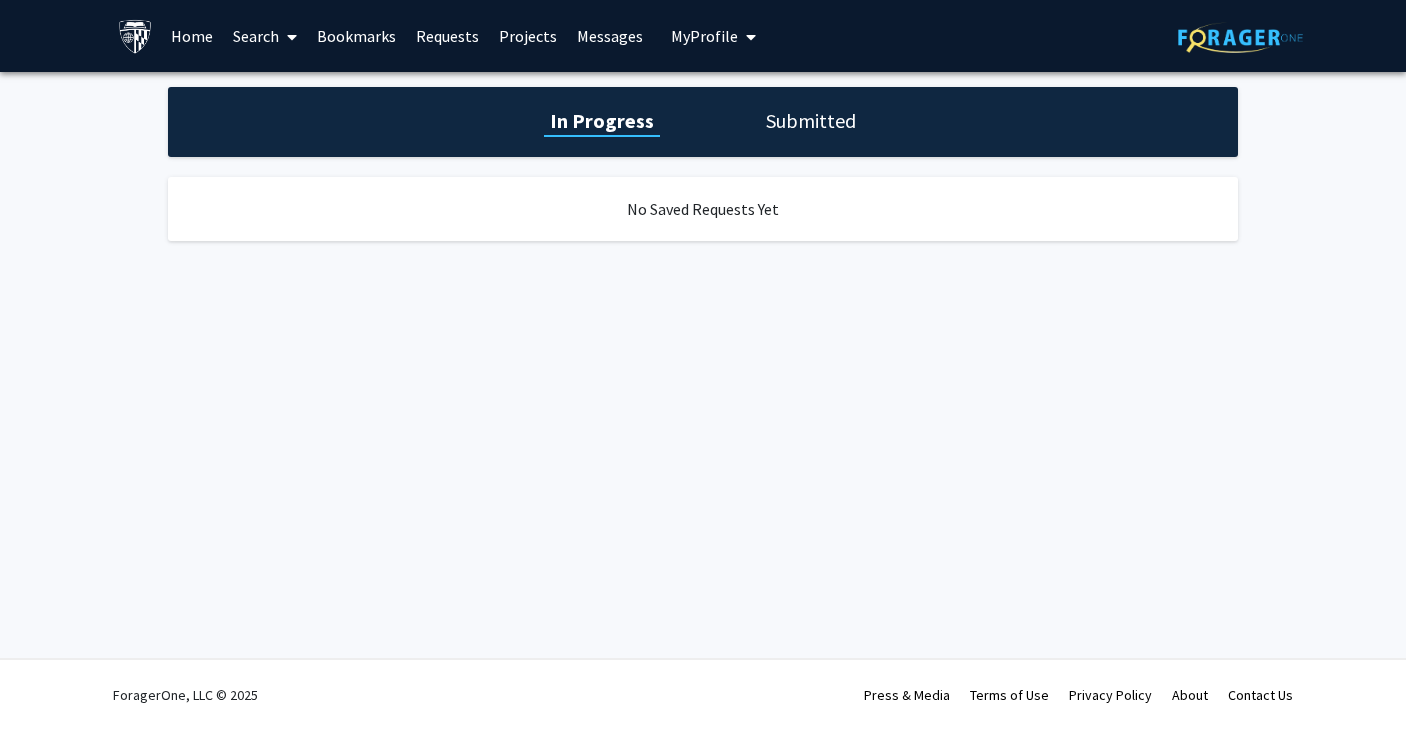 click on "Projects" at bounding box center [528, 36] 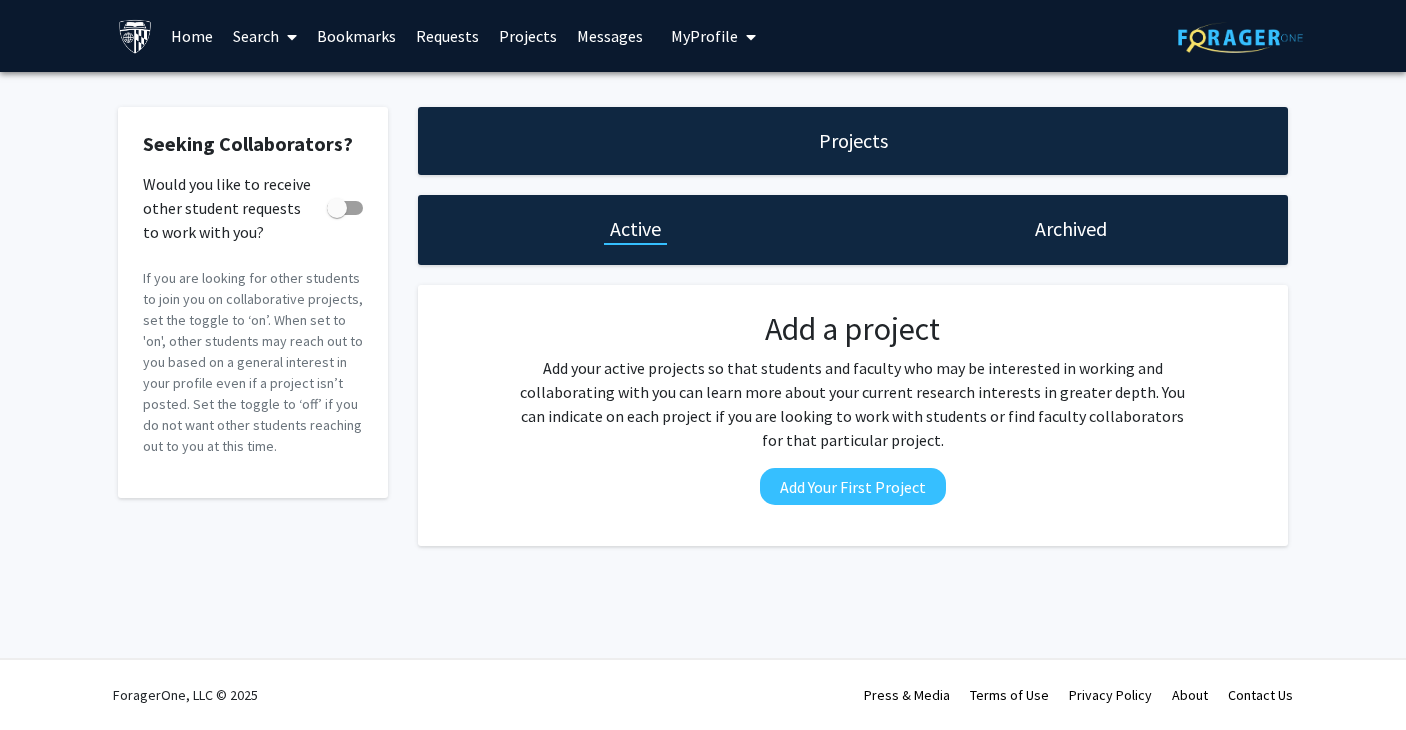click on "Messages" at bounding box center (610, 36) 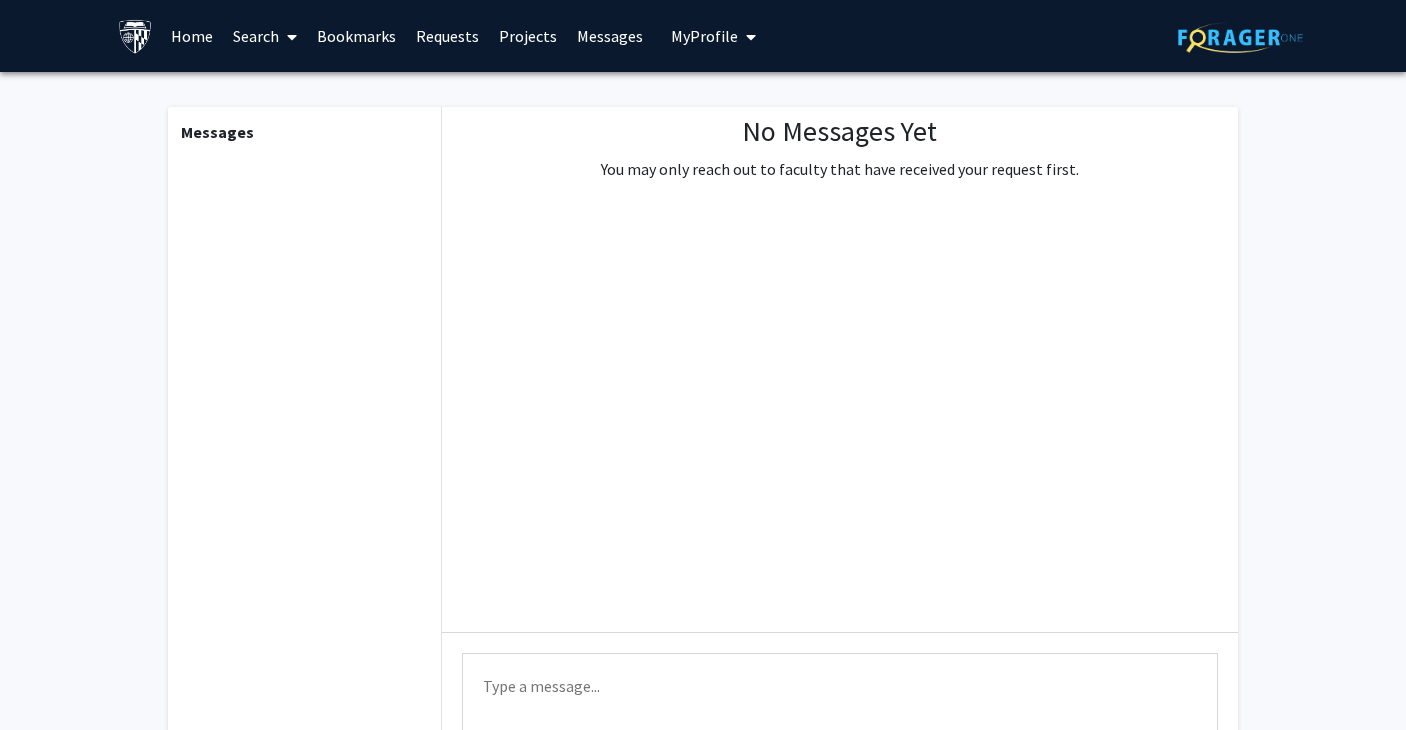 click on "My   Profile" at bounding box center [704, 36] 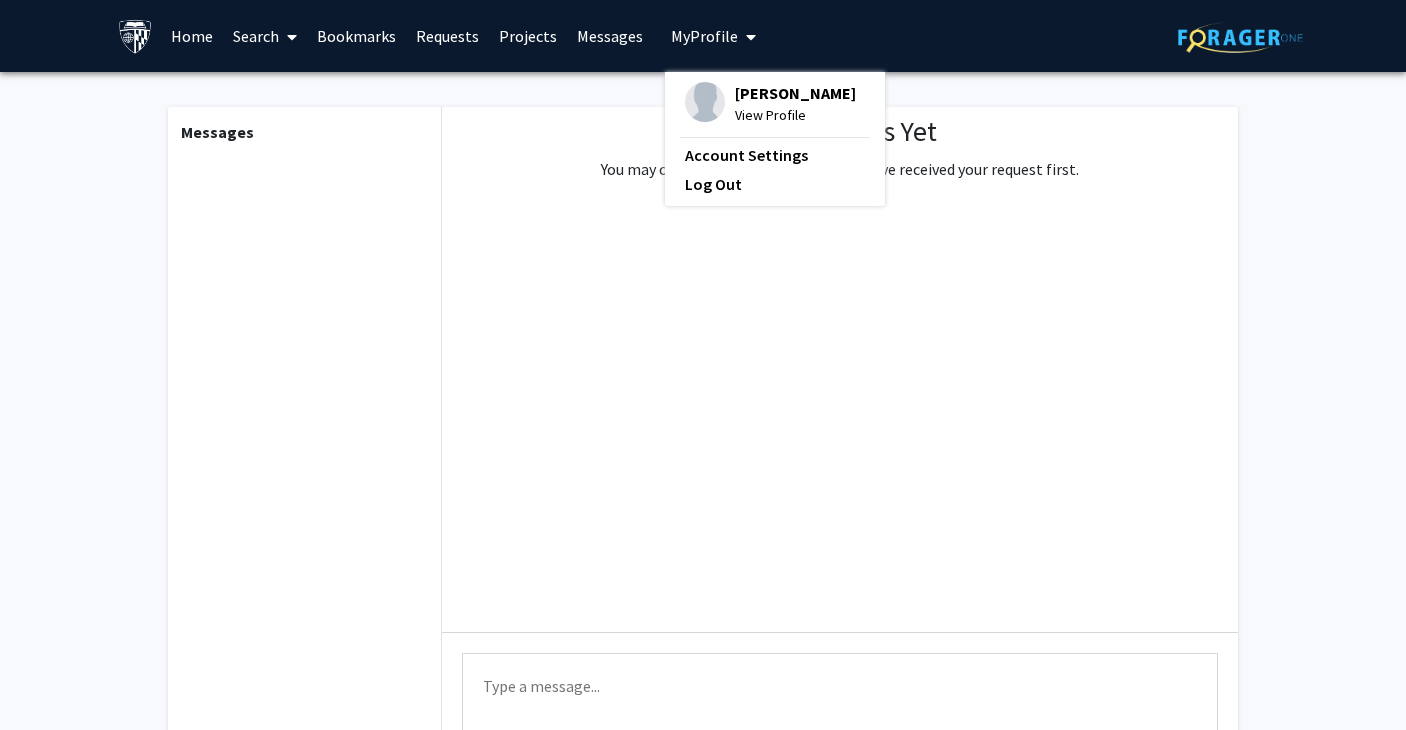 click on "[PERSON_NAME] View Profile" at bounding box center [770, 104] 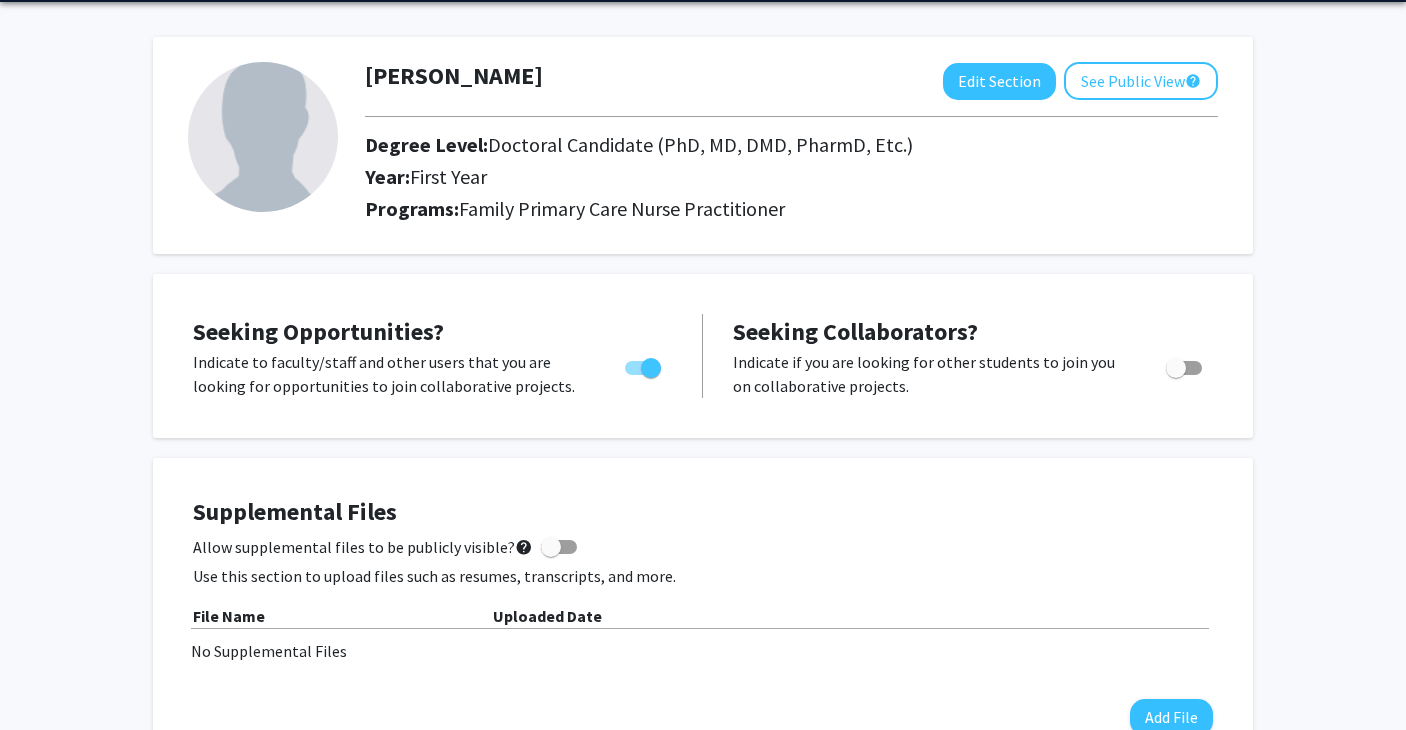 scroll, scrollTop: 74, scrollLeft: 0, axis: vertical 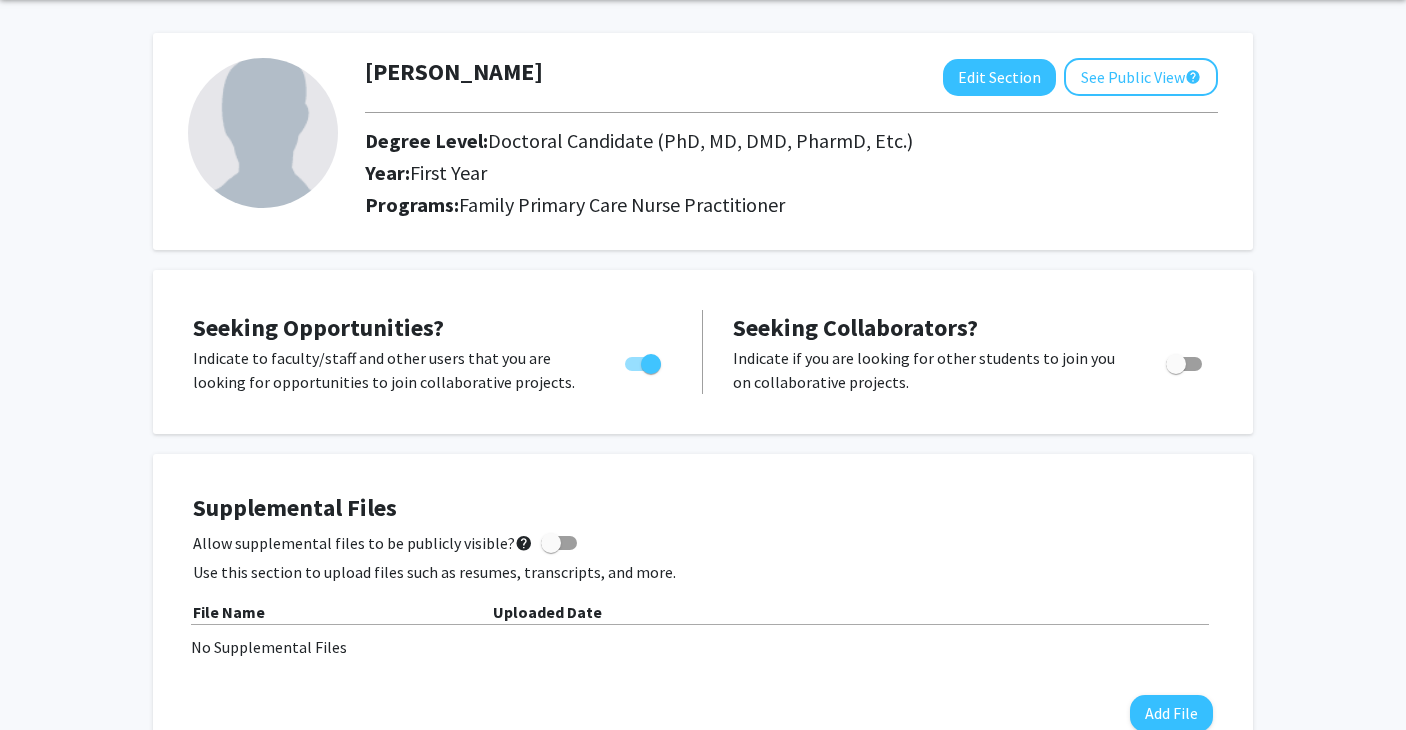 click at bounding box center [1176, 364] 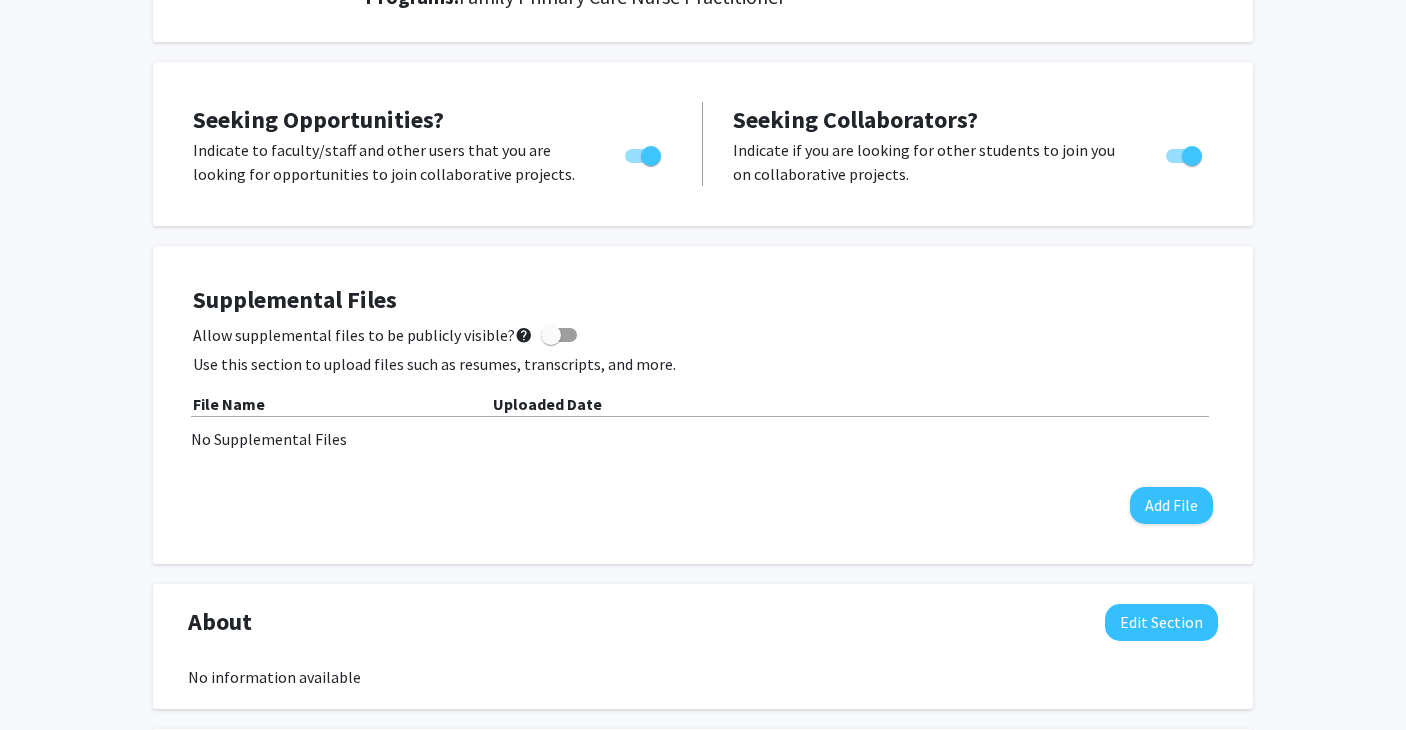 scroll, scrollTop: 0, scrollLeft: 0, axis: both 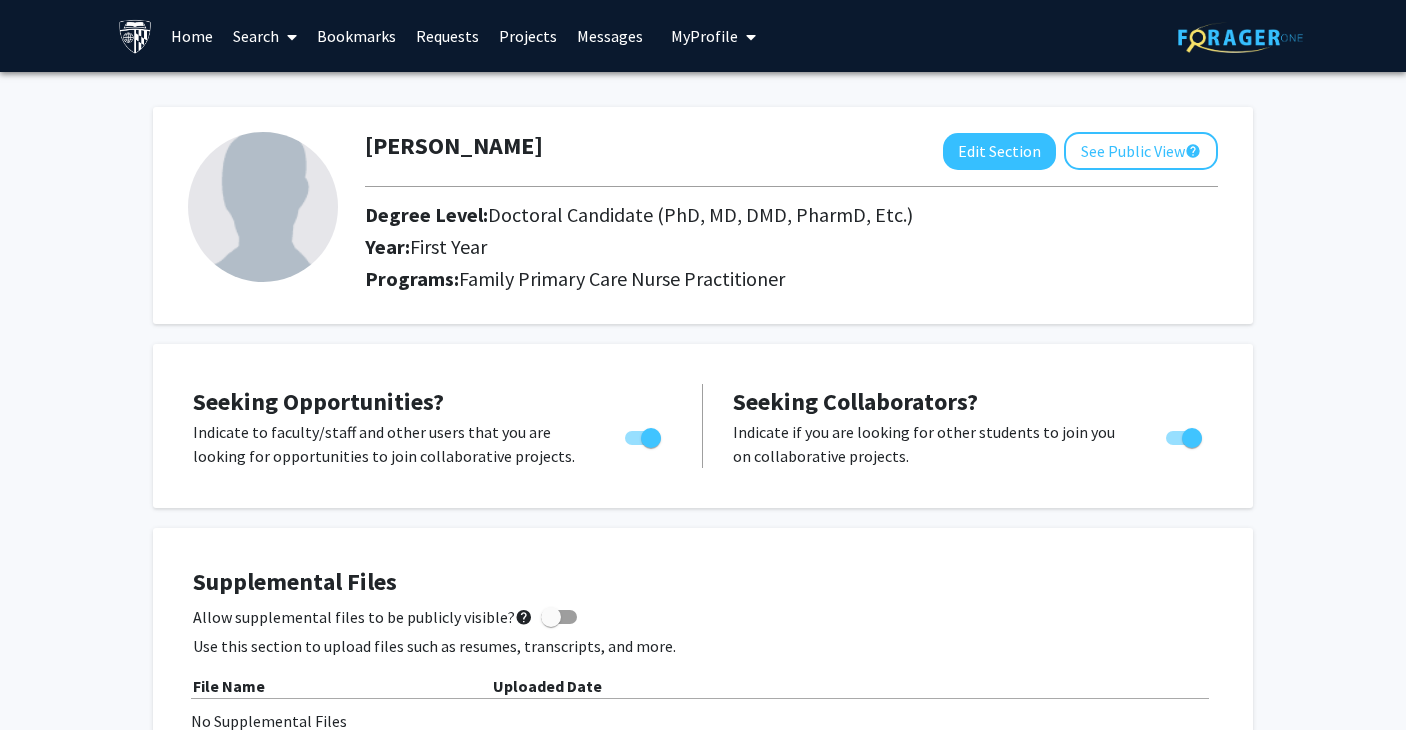 click on "Projects" at bounding box center (528, 36) 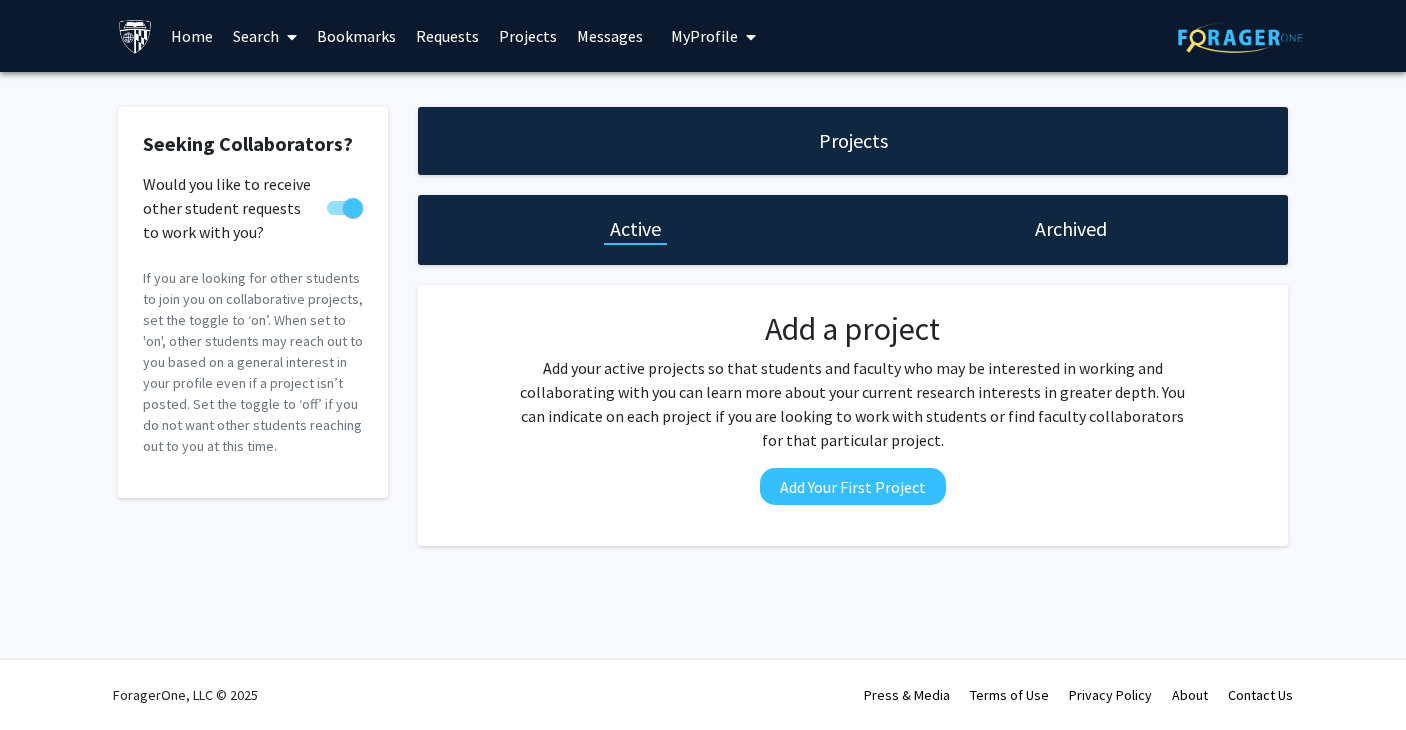 click on "My   Profile" at bounding box center [704, 36] 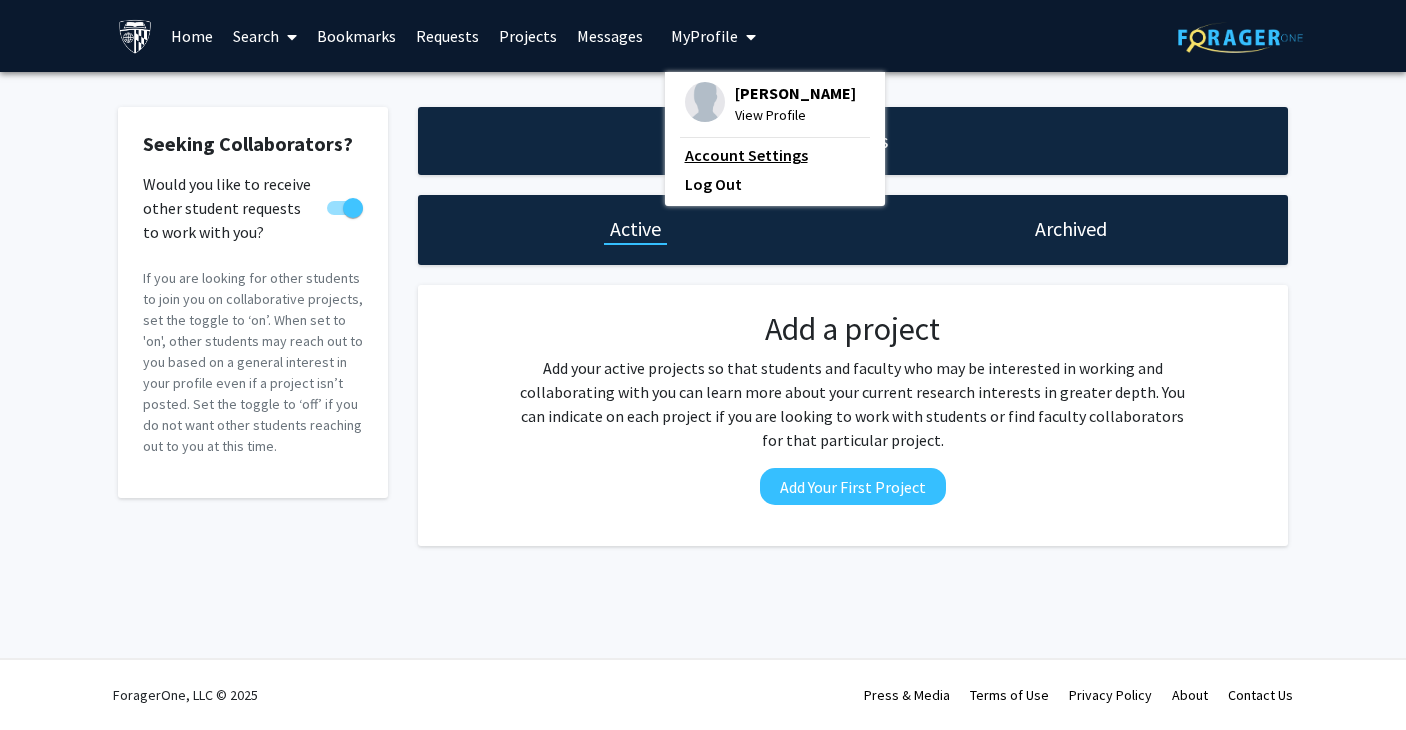 click on "Account Settings" at bounding box center [775, 155] 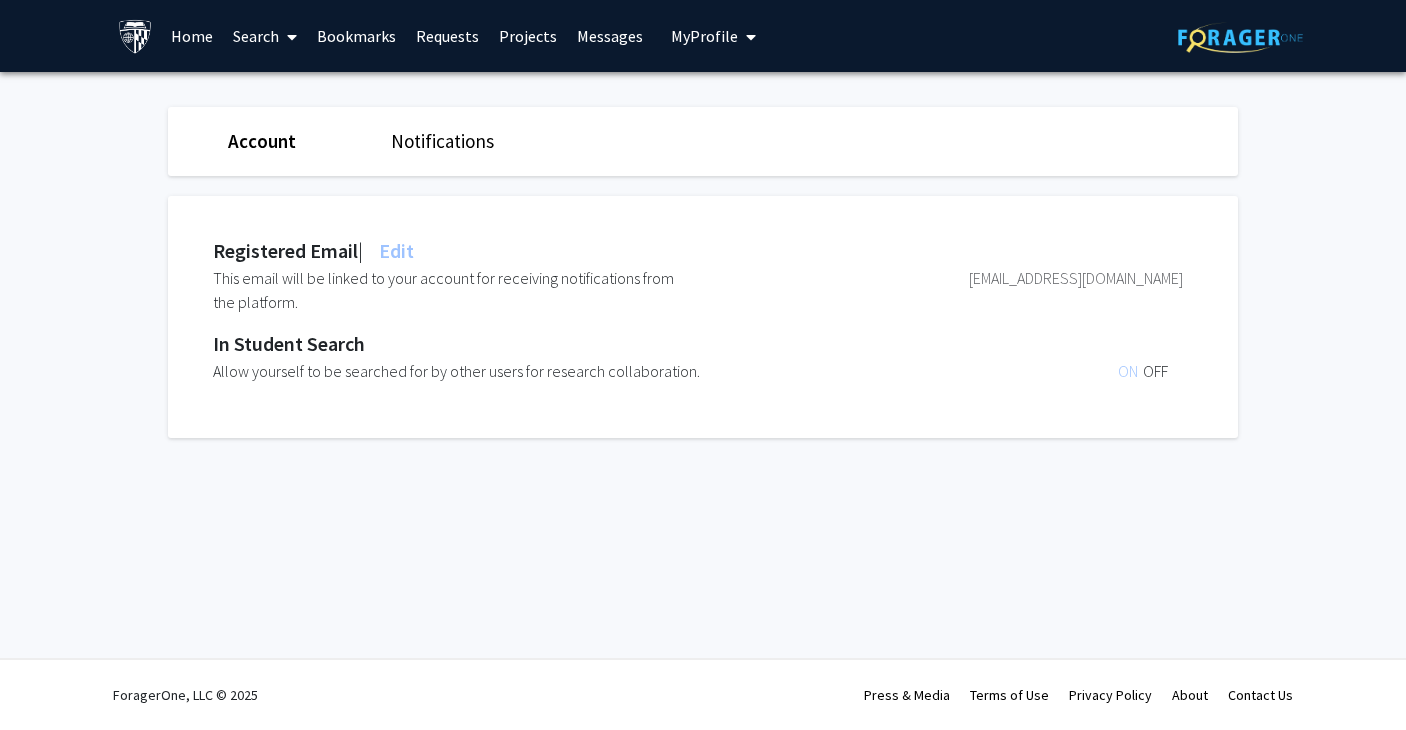 click 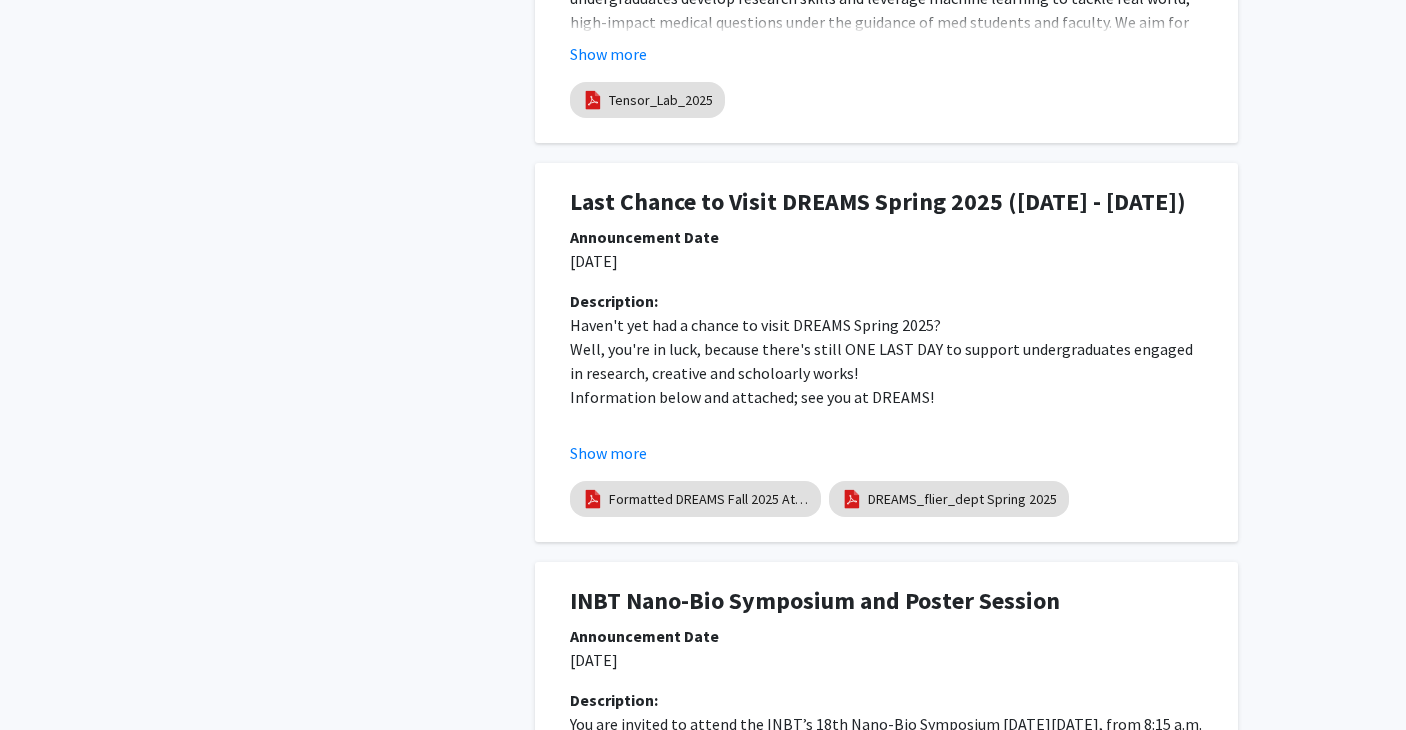 scroll, scrollTop: 1233, scrollLeft: 0, axis: vertical 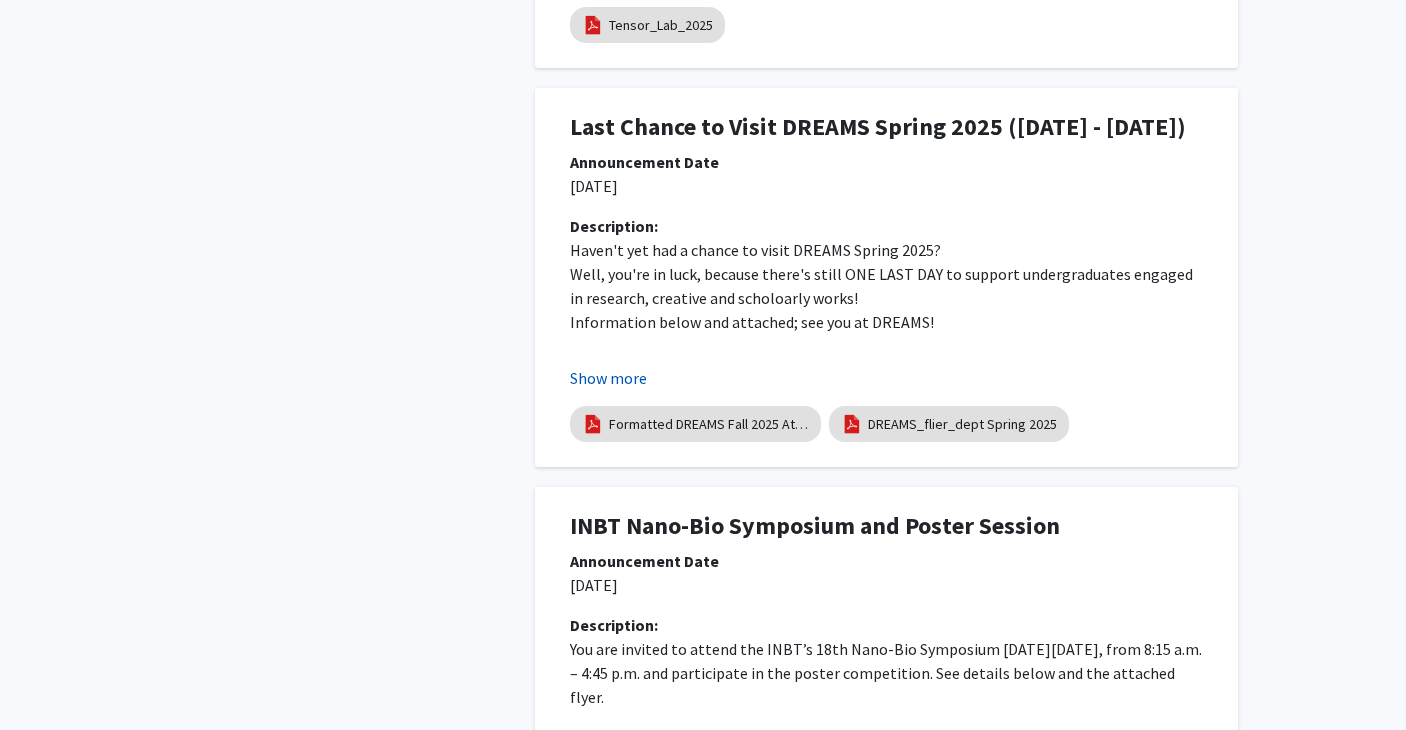 click on "Show more" 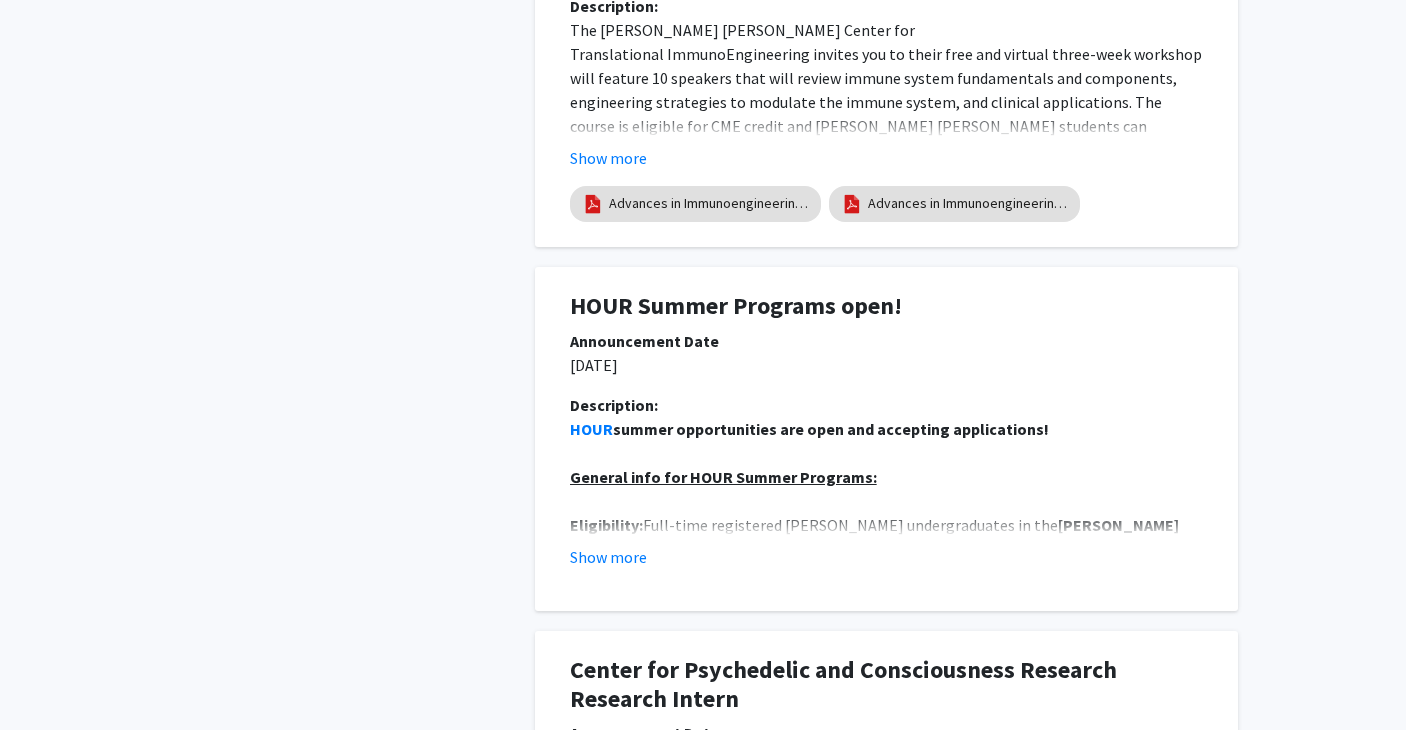 scroll, scrollTop: 4461, scrollLeft: 0, axis: vertical 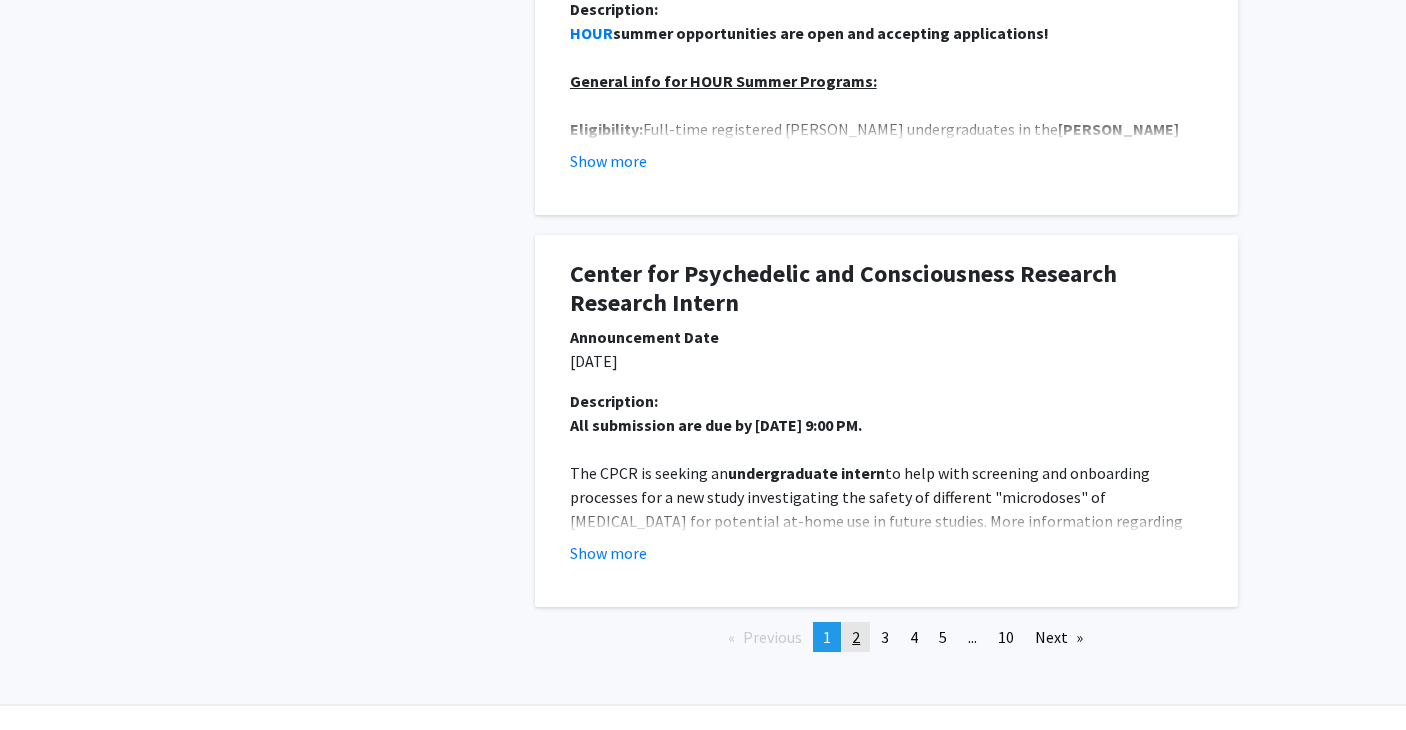 click on "page  2" 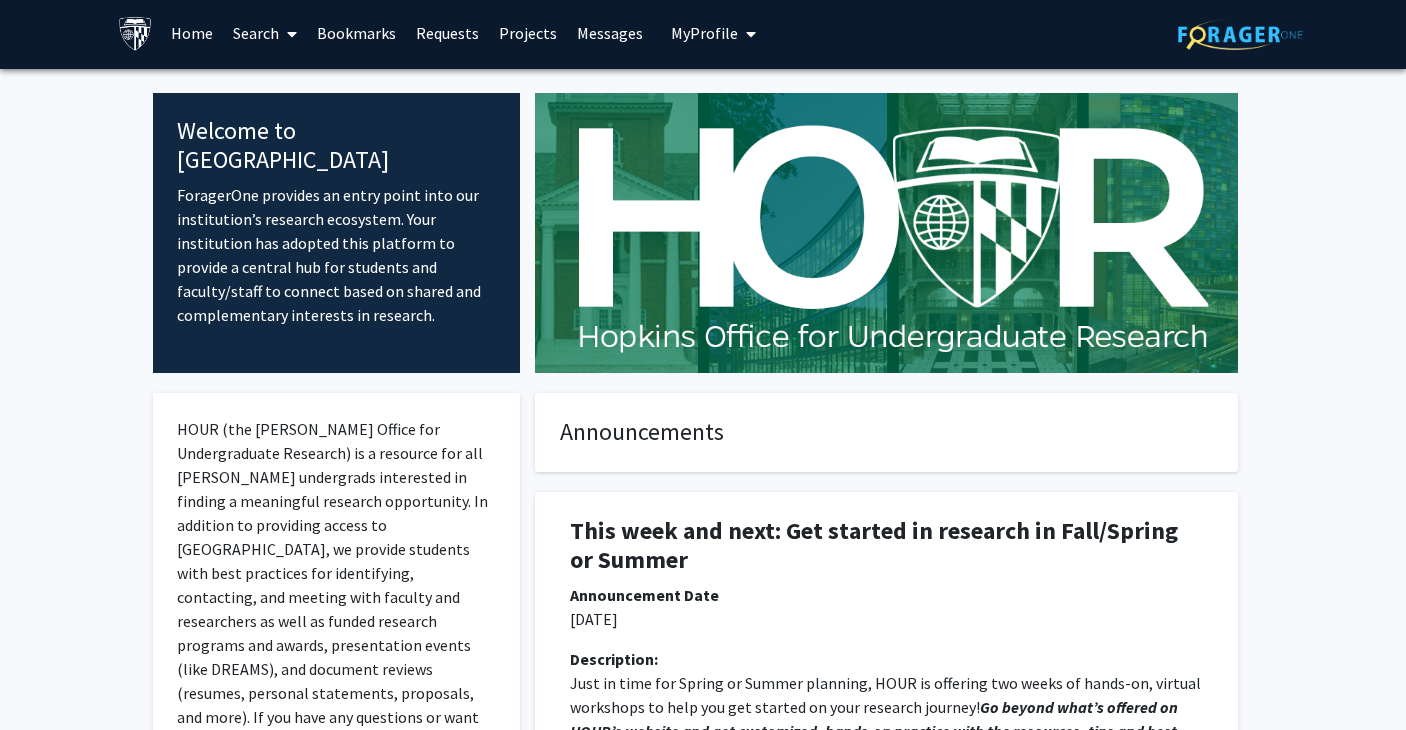 scroll, scrollTop: 0, scrollLeft: 0, axis: both 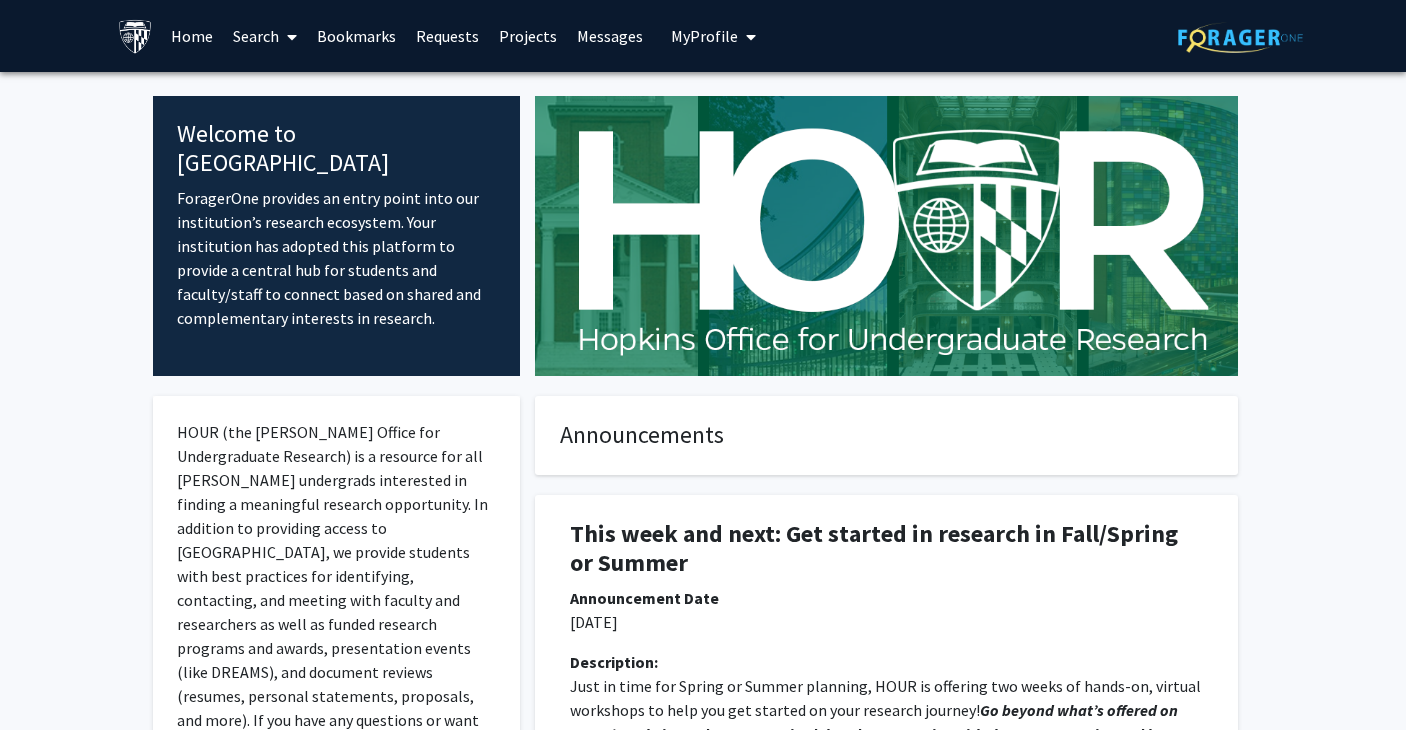 click on "Search" at bounding box center [265, 36] 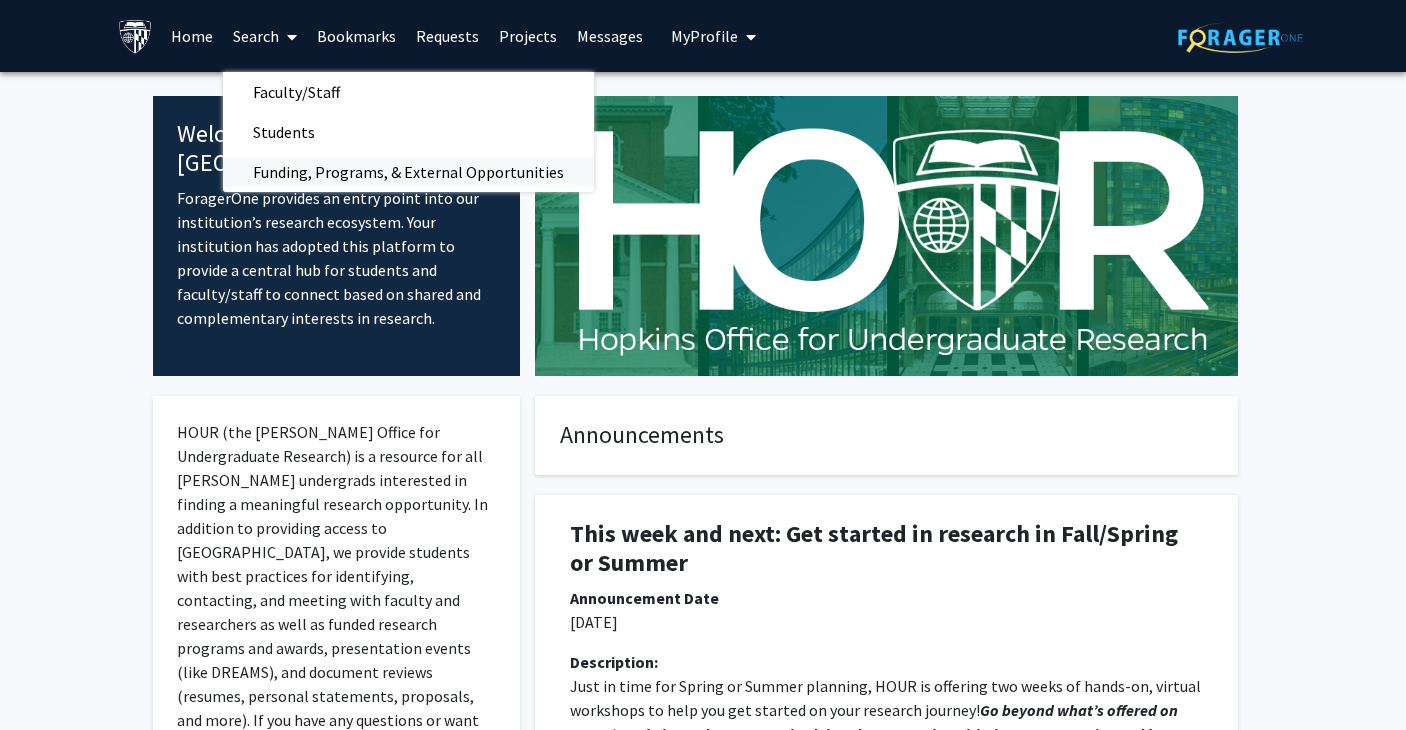 click on "Funding, Programs, & External Opportunities" at bounding box center (408, 172) 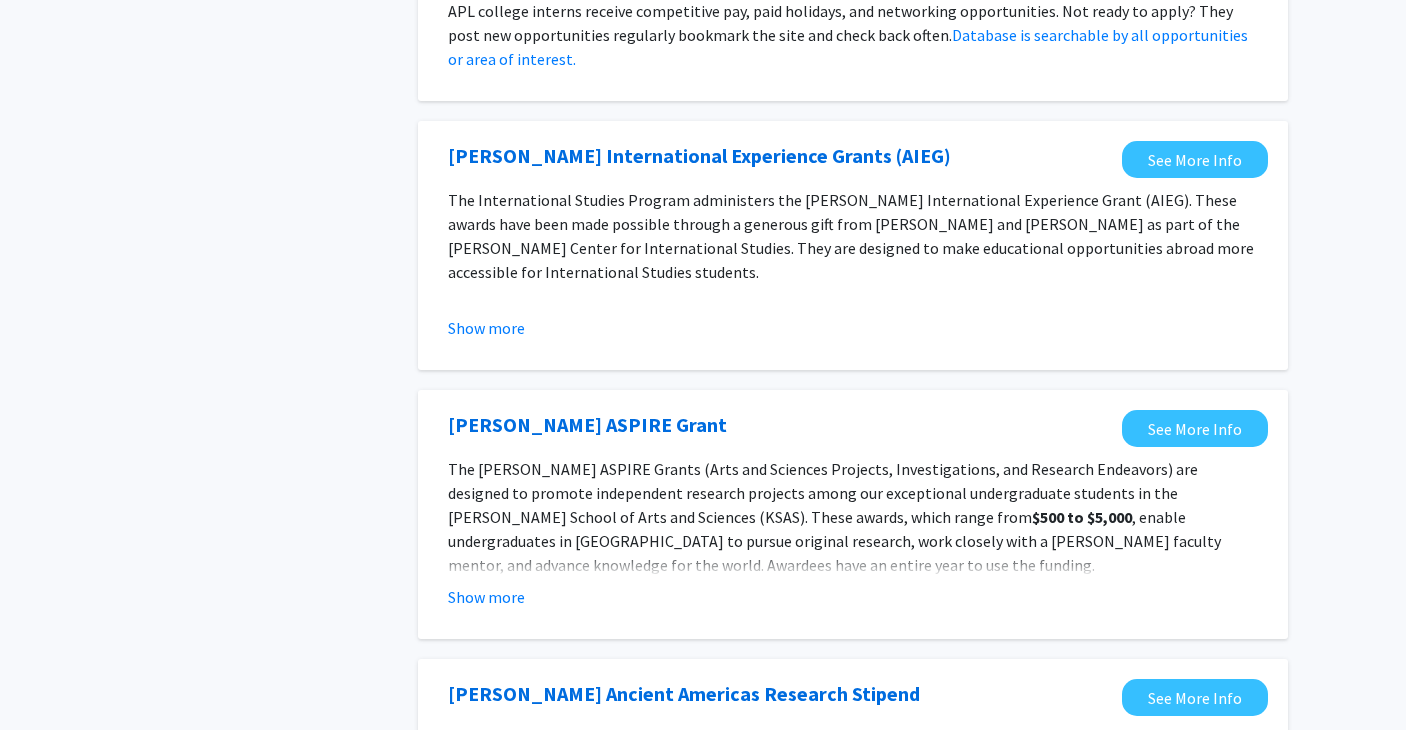 scroll, scrollTop: 1908, scrollLeft: 0, axis: vertical 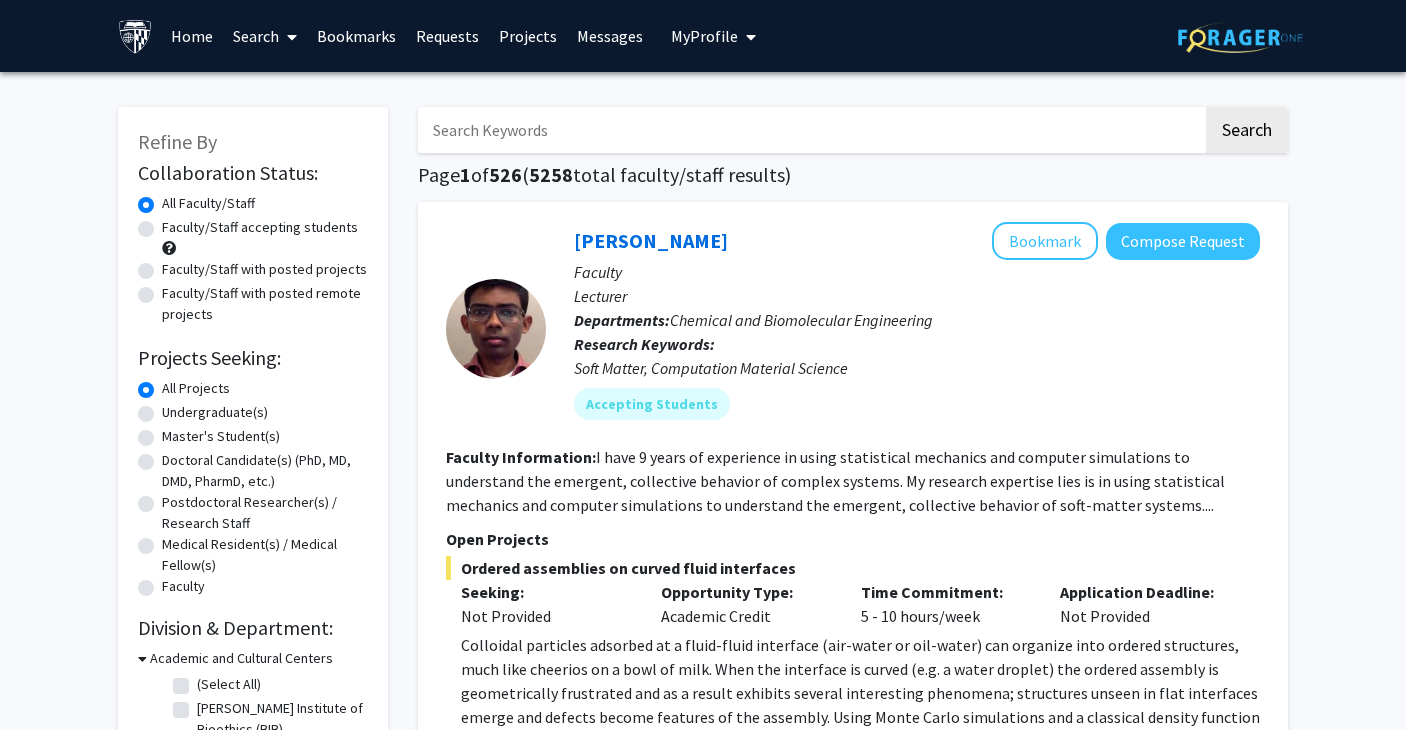 click on "Faculty/Staff accepting students" 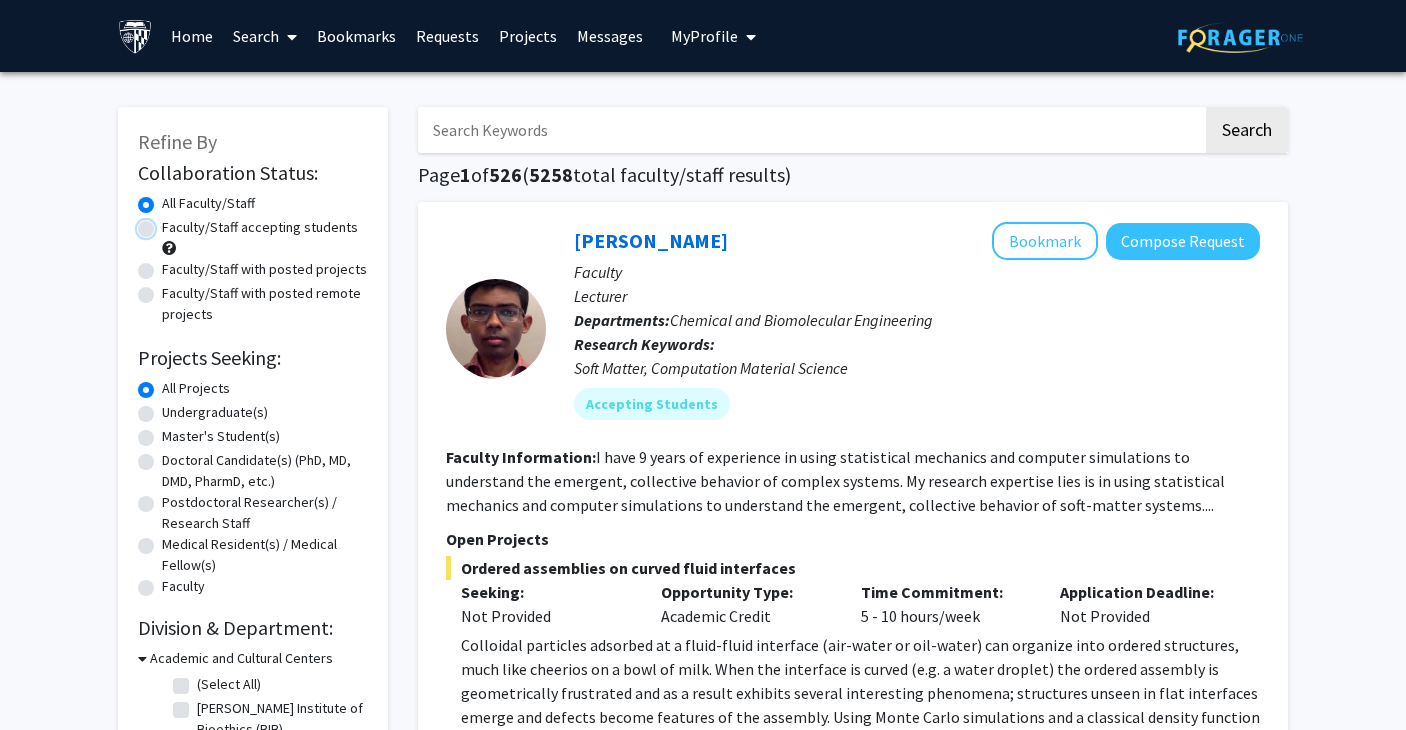 click on "Faculty/Staff accepting students" at bounding box center (168, 223) 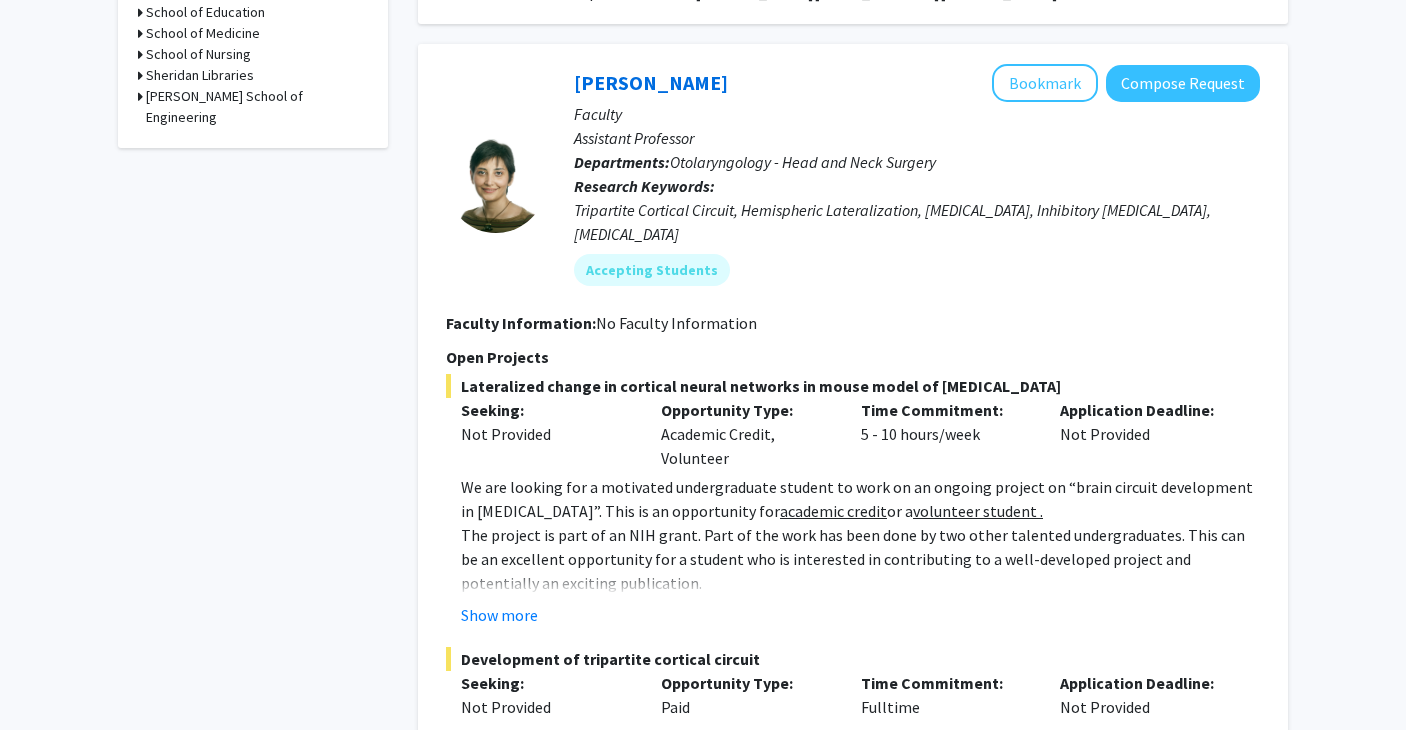 scroll, scrollTop: 984, scrollLeft: 0, axis: vertical 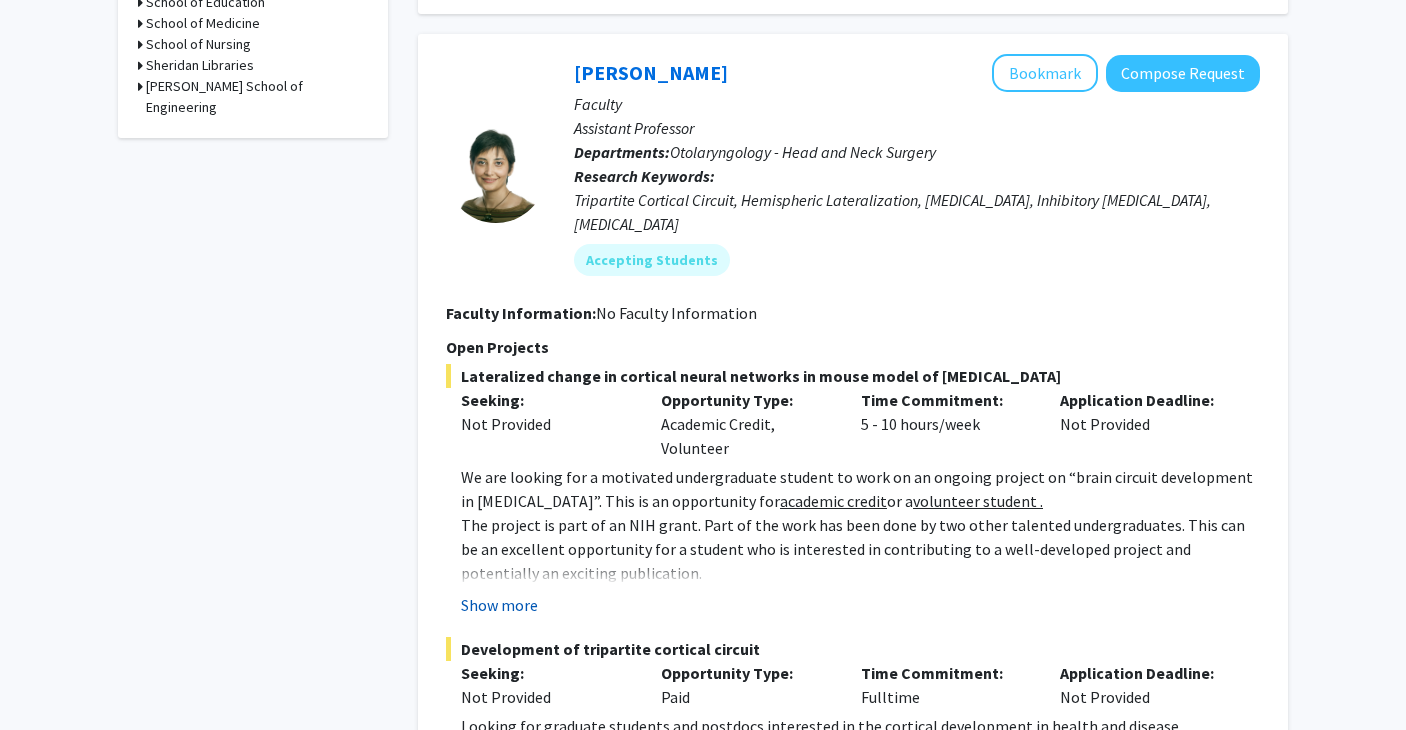 click on "Show more" 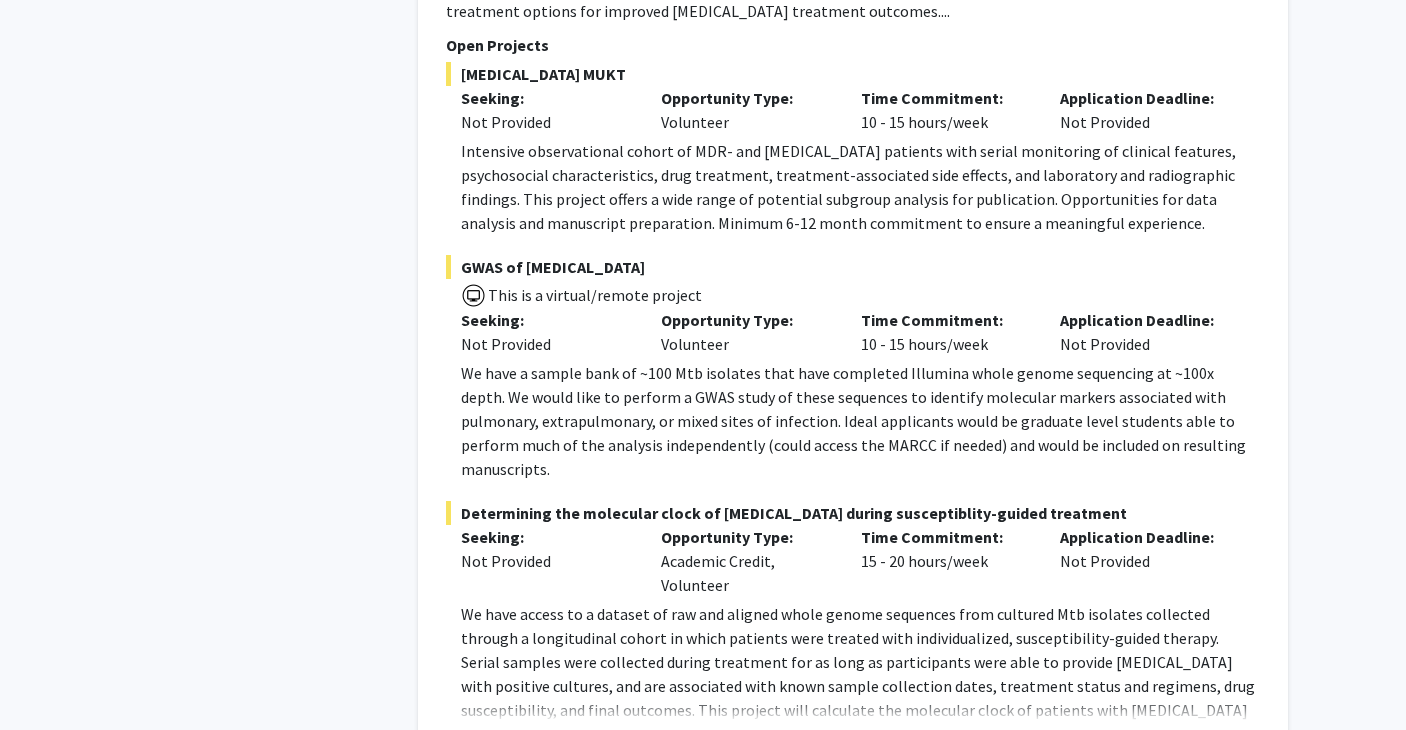 scroll, scrollTop: 2597, scrollLeft: 0, axis: vertical 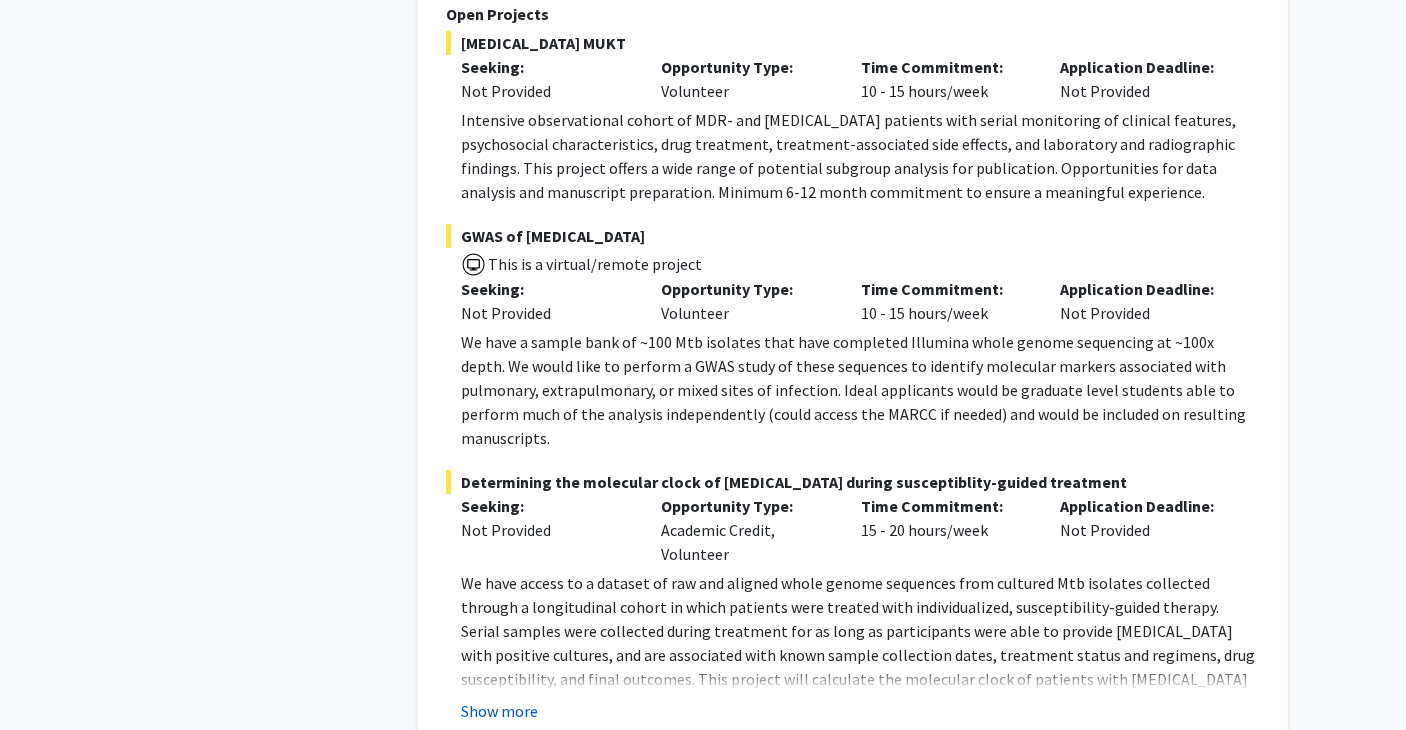 click on "Show more" 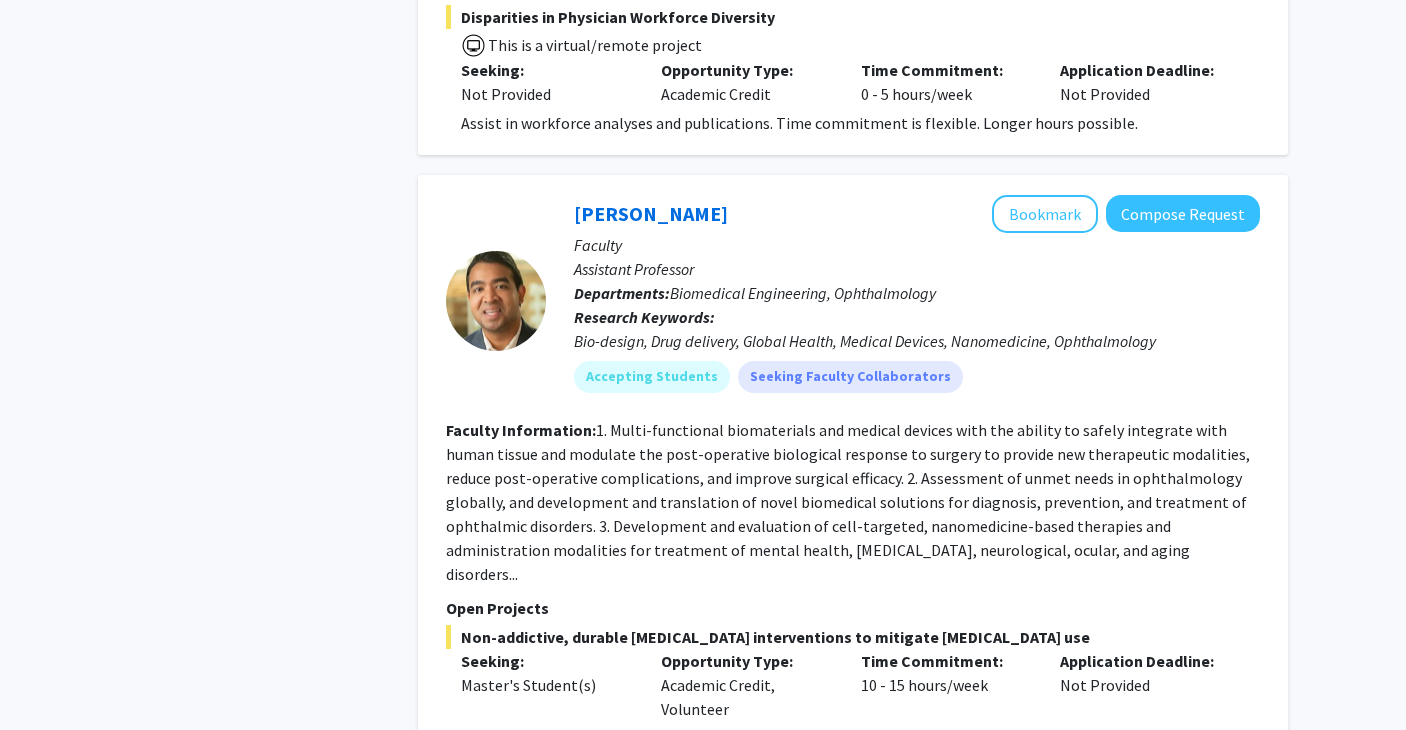 scroll, scrollTop: 4131, scrollLeft: 0, axis: vertical 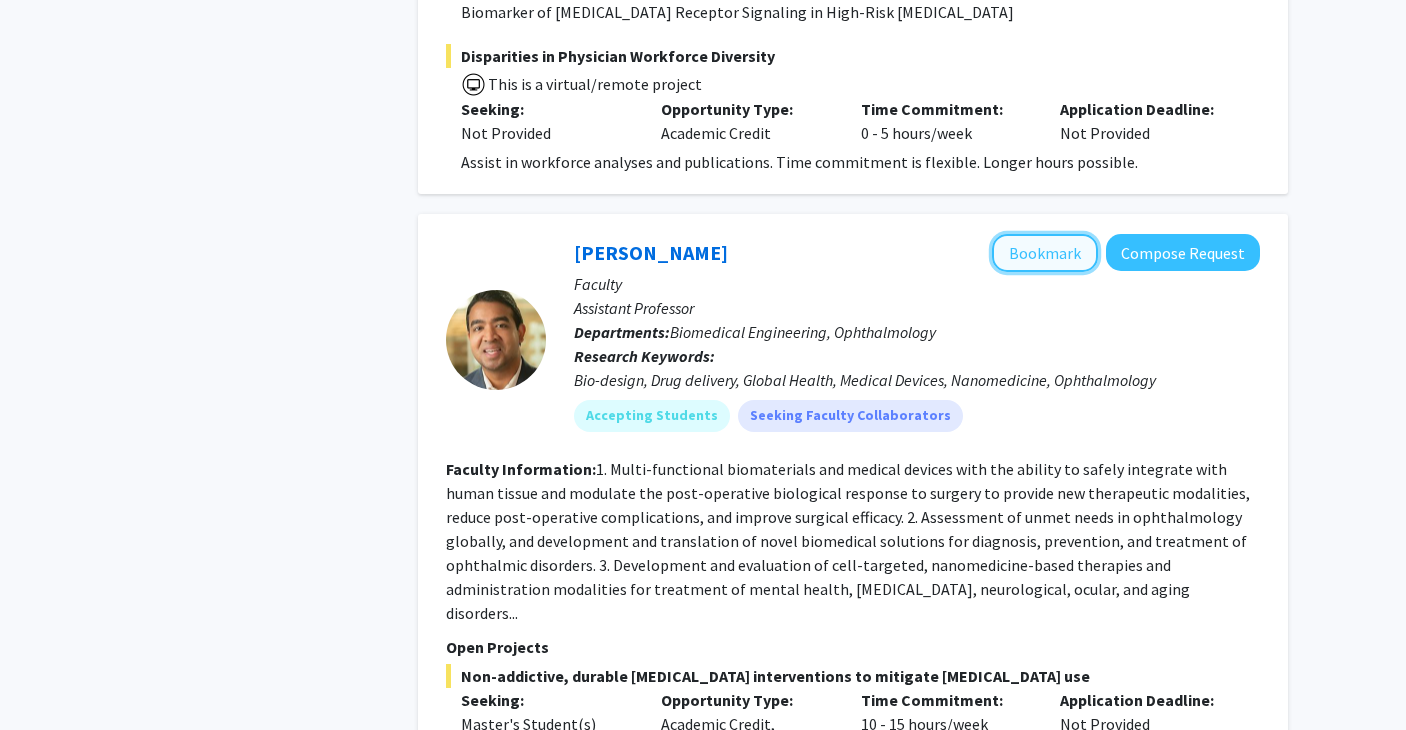 click on "Bookmark" 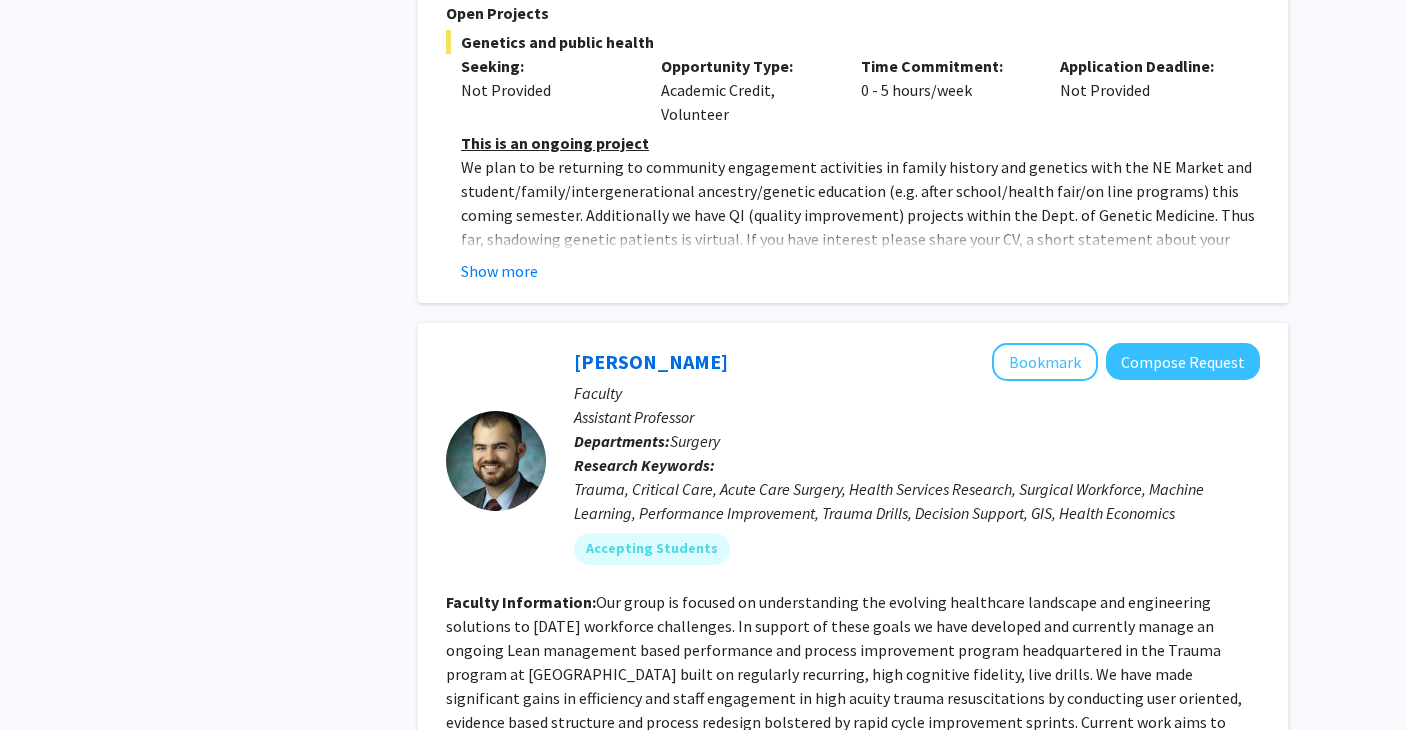 scroll, scrollTop: 5989, scrollLeft: 0, axis: vertical 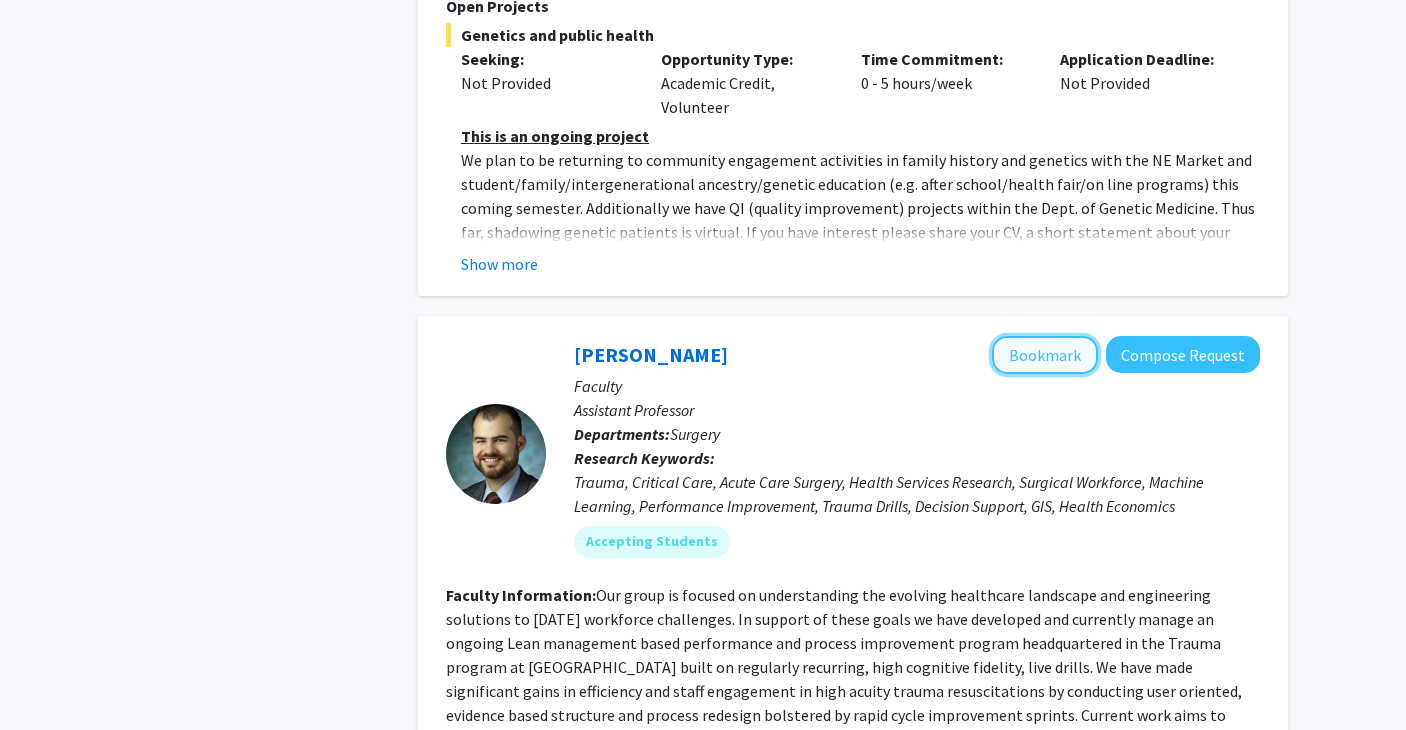 click on "Bookmark" 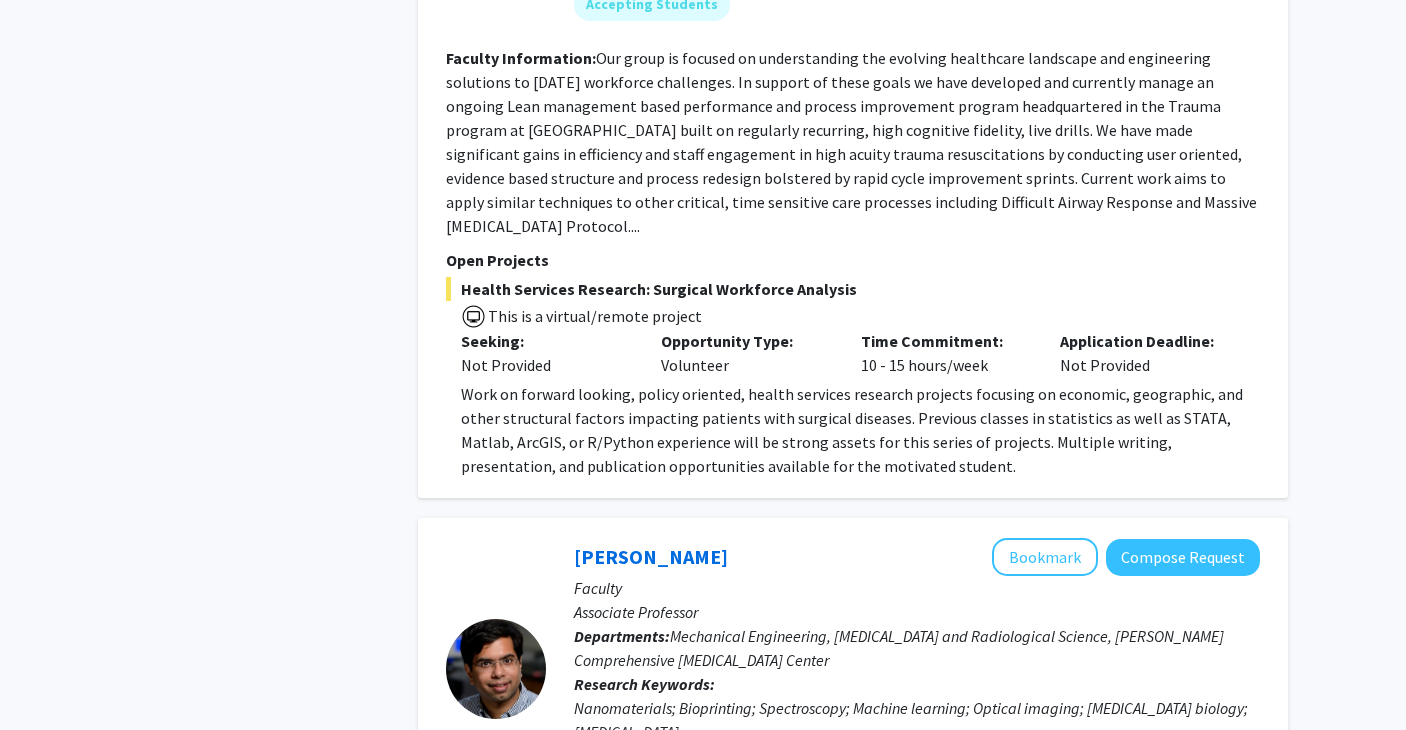 scroll, scrollTop: 6609, scrollLeft: 0, axis: vertical 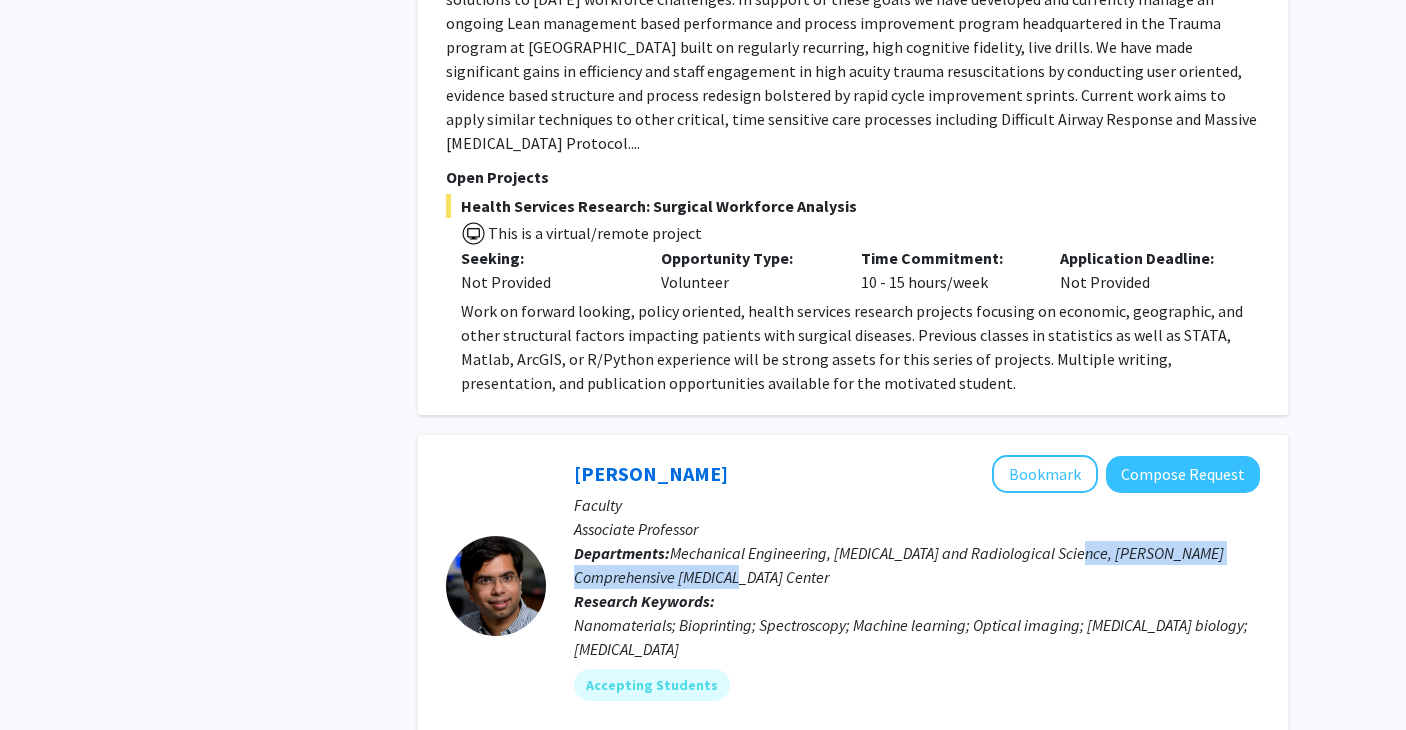 drag, startPoint x: 1077, startPoint y: 406, endPoint x: 777, endPoint y: 433, distance: 301.21255 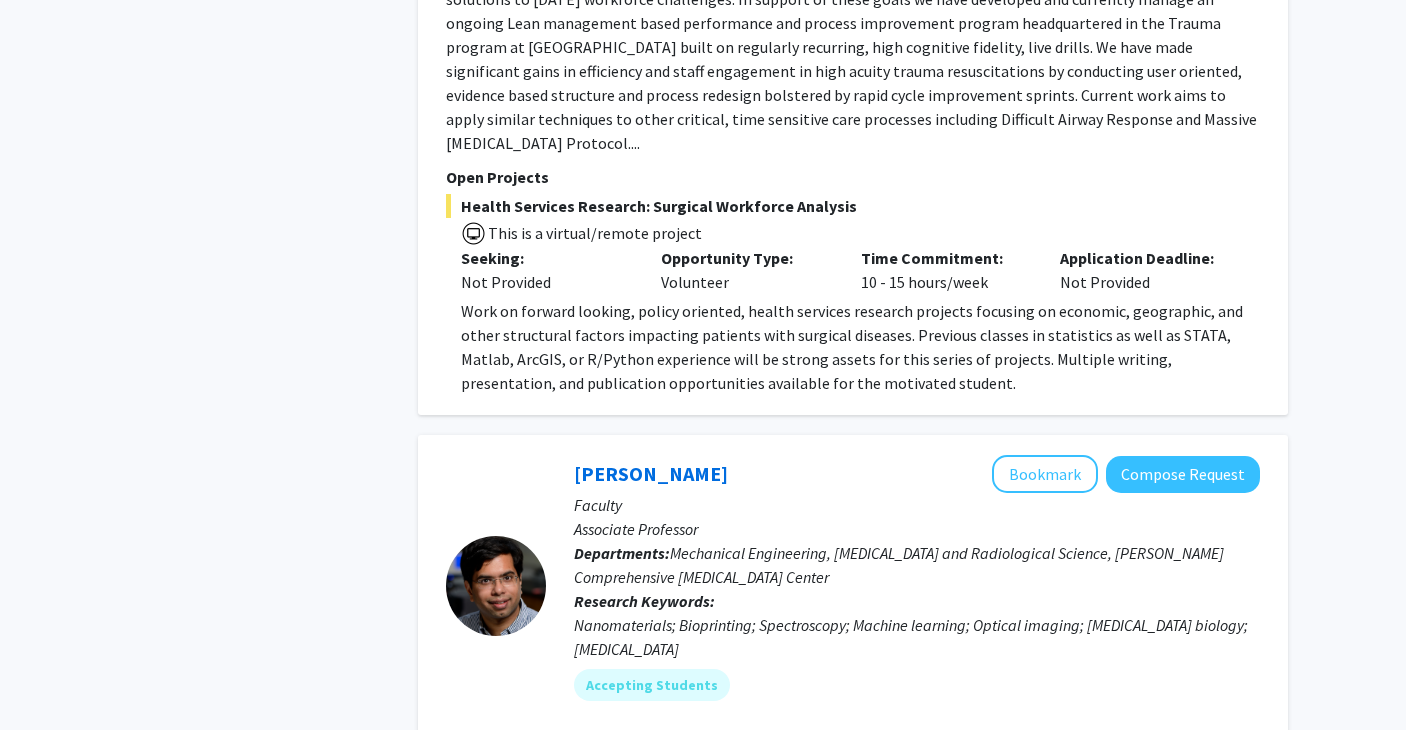 click on "Nanomaterials; Bioprinting; Spectroscopy; Machine learning; Optical imaging; [MEDICAL_DATA] biology; [MEDICAL_DATA]" 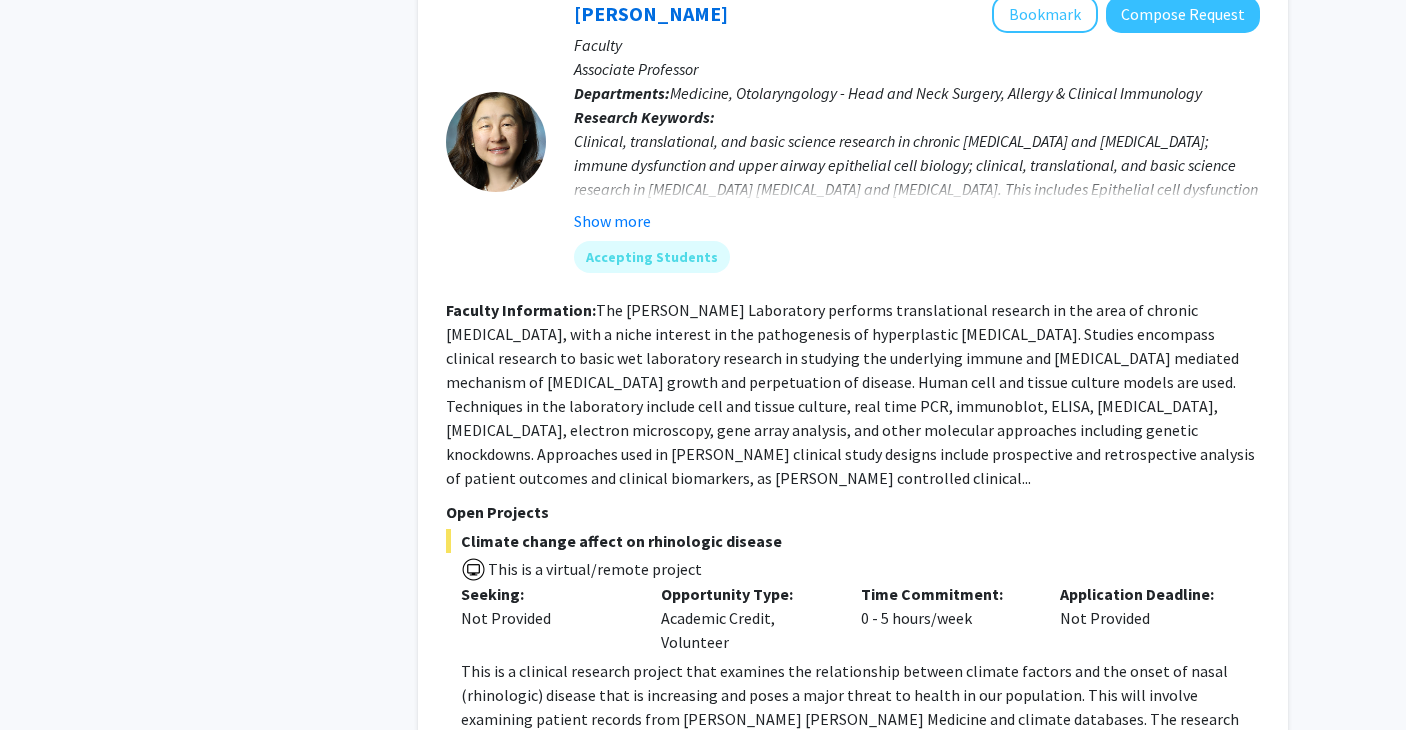 scroll, scrollTop: 9301, scrollLeft: 0, axis: vertical 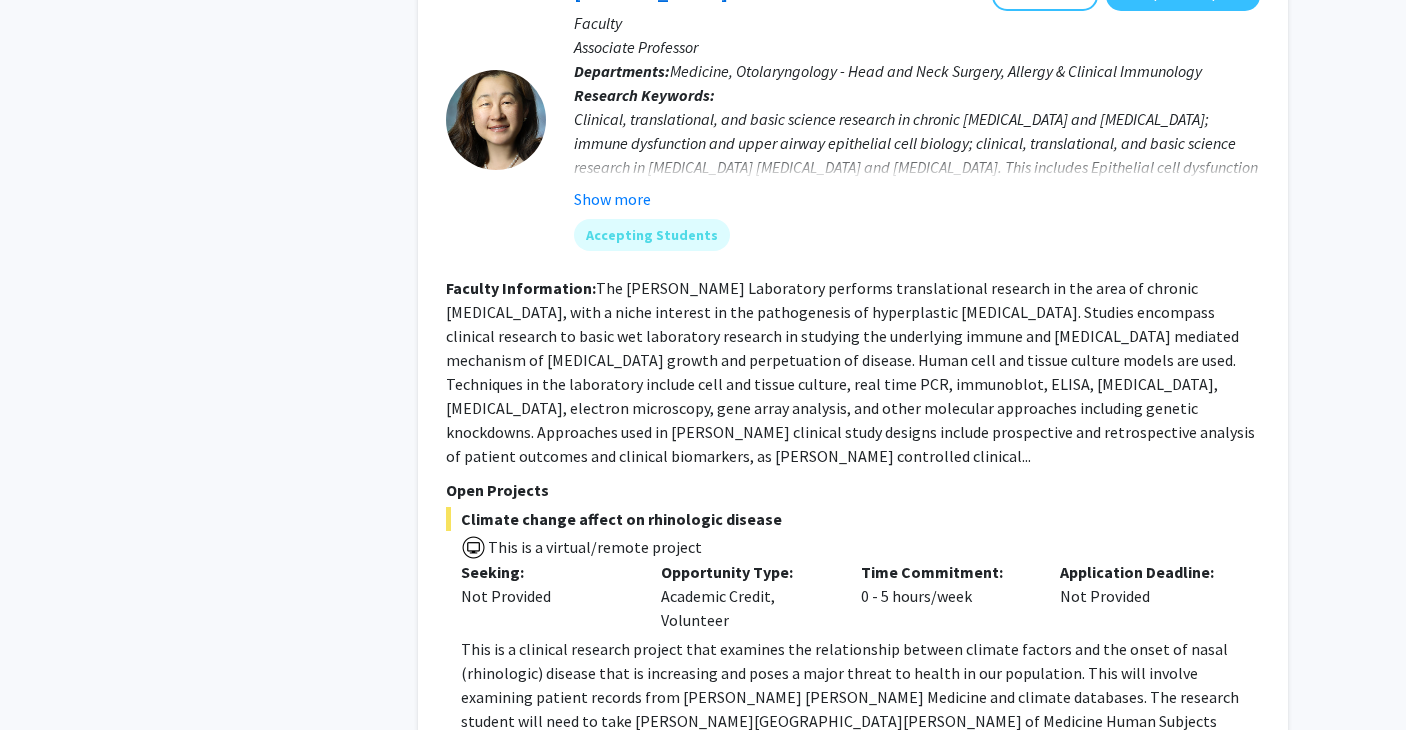 click on "2" 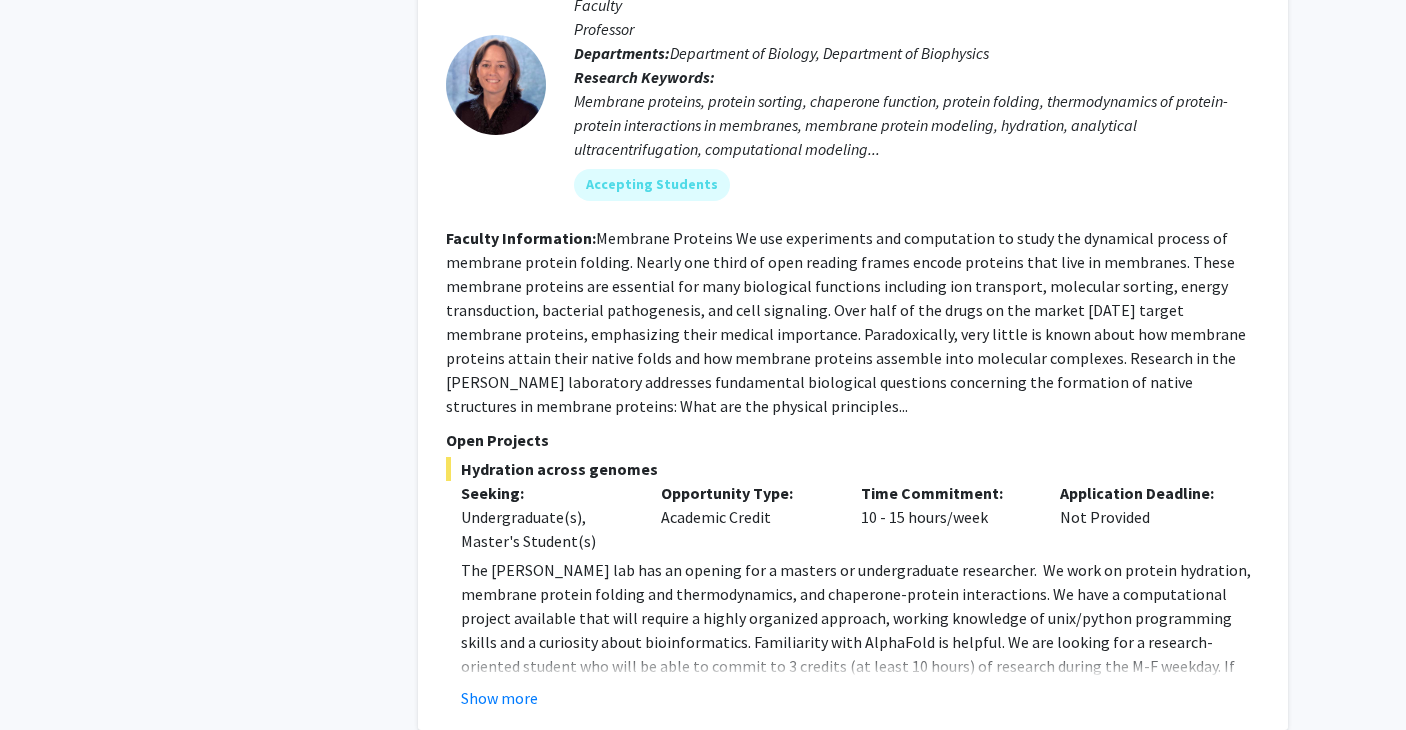 scroll, scrollTop: 7428, scrollLeft: 0, axis: vertical 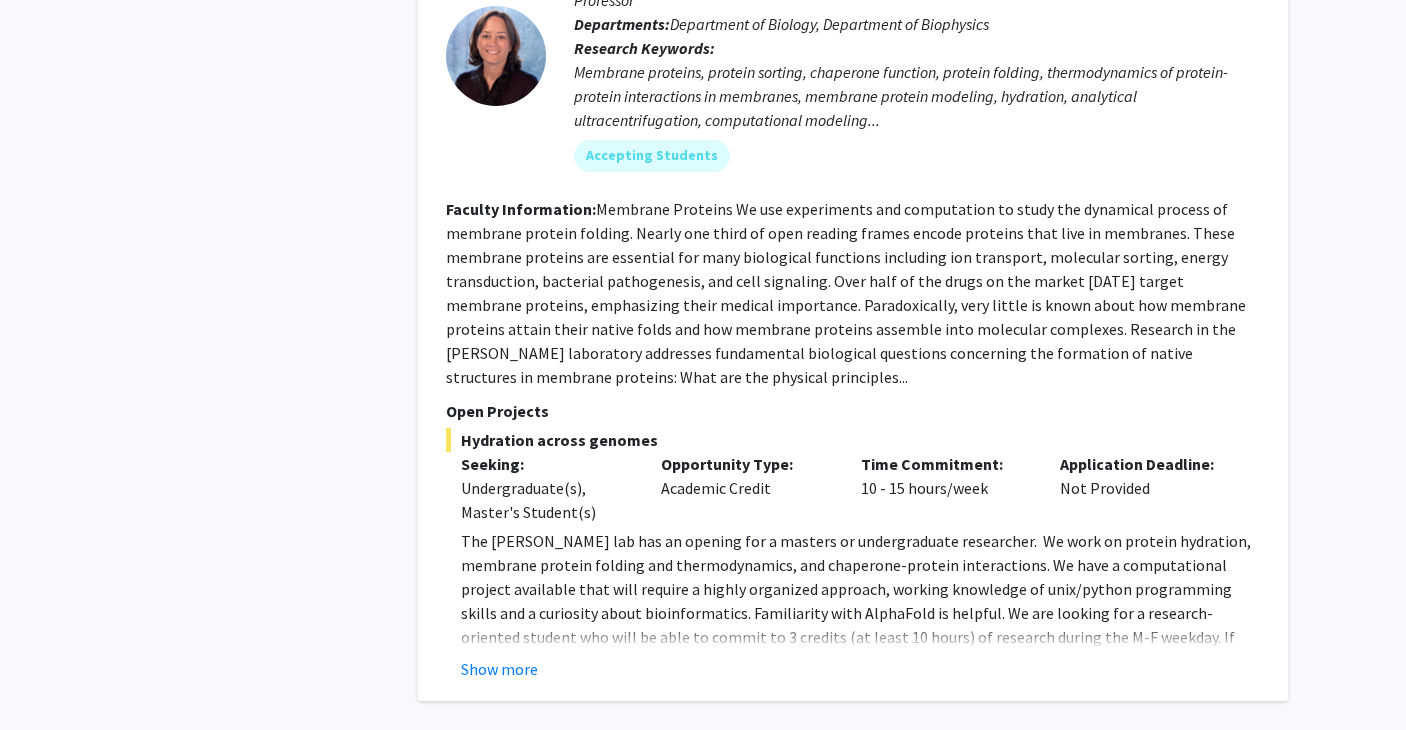 click on "3" 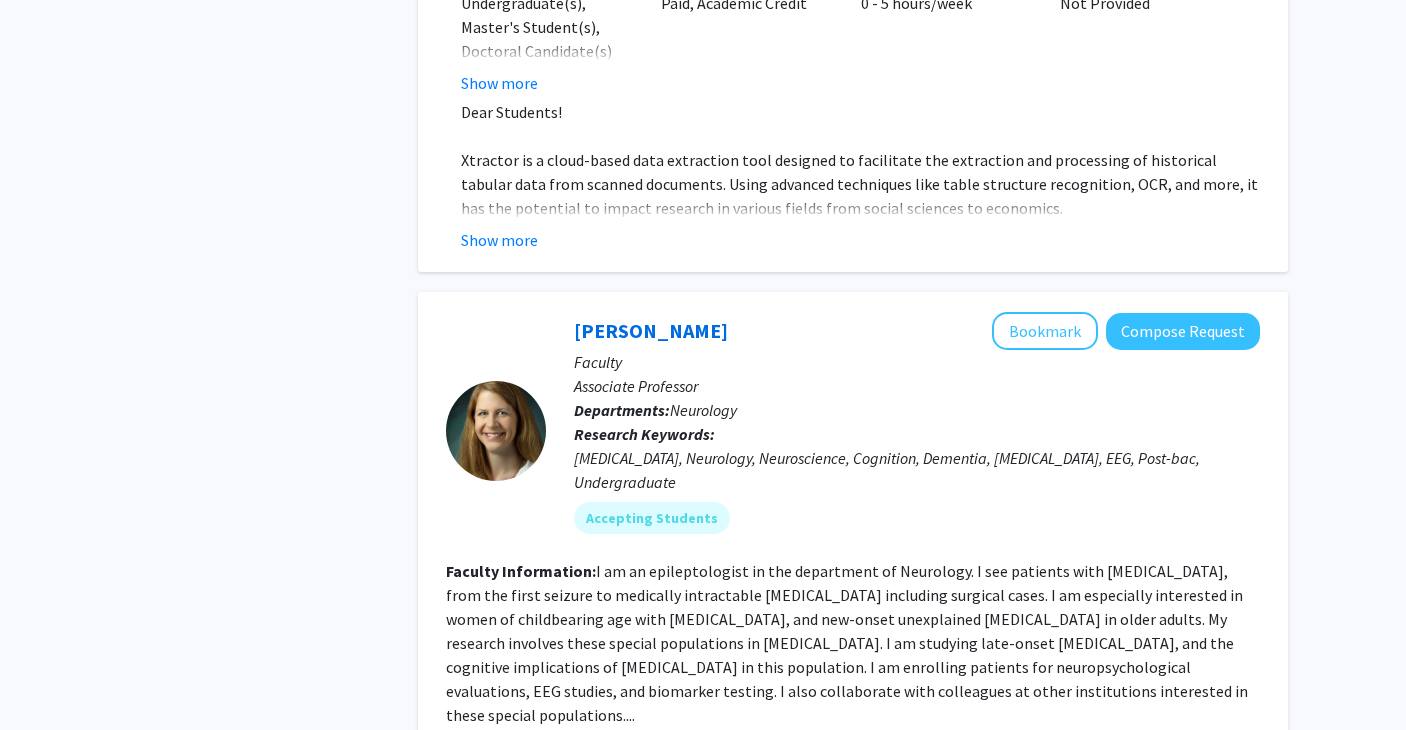 scroll, scrollTop: 3798, scrollLeft: 0, axis: vertical 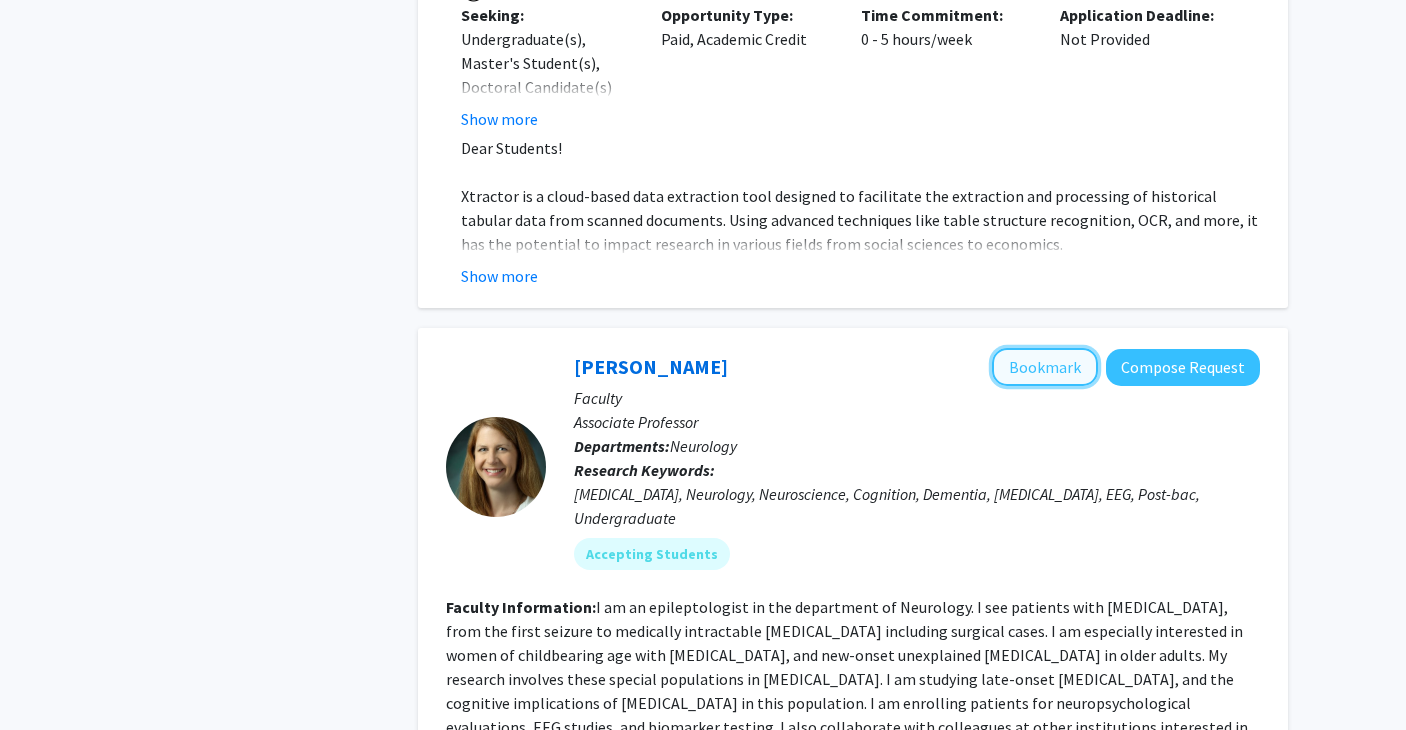 click on "Bookmark" 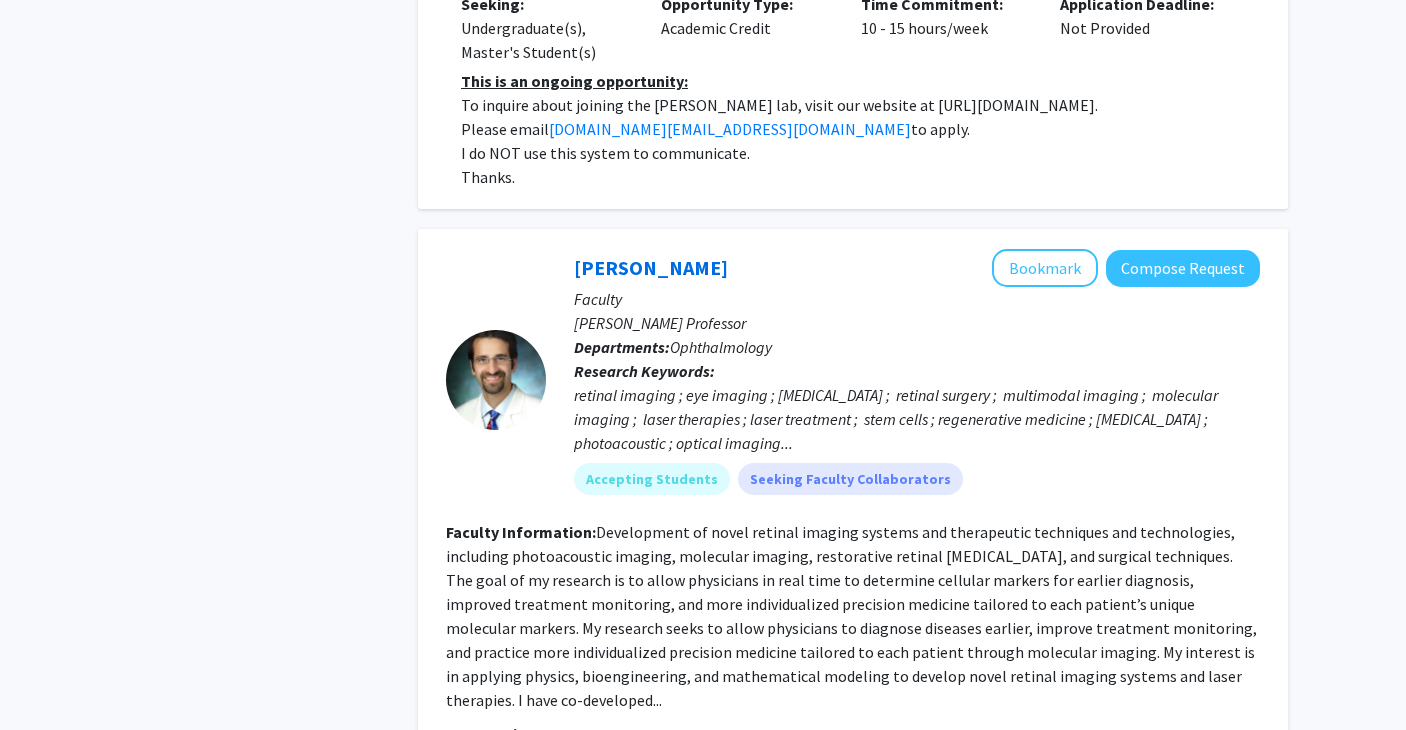 scroll, scrollTop: 5168, scrollLeft: 0, axis: vertical 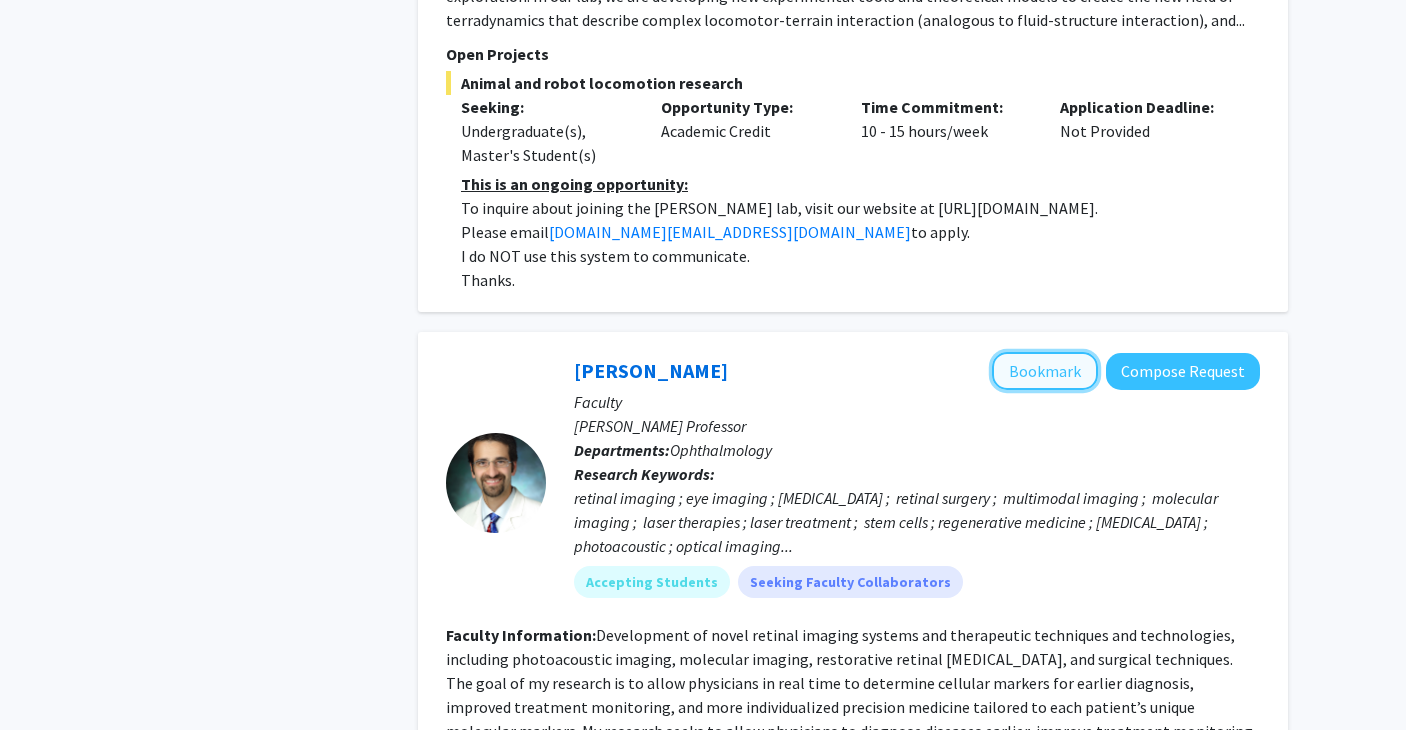 click on "Bookmark" 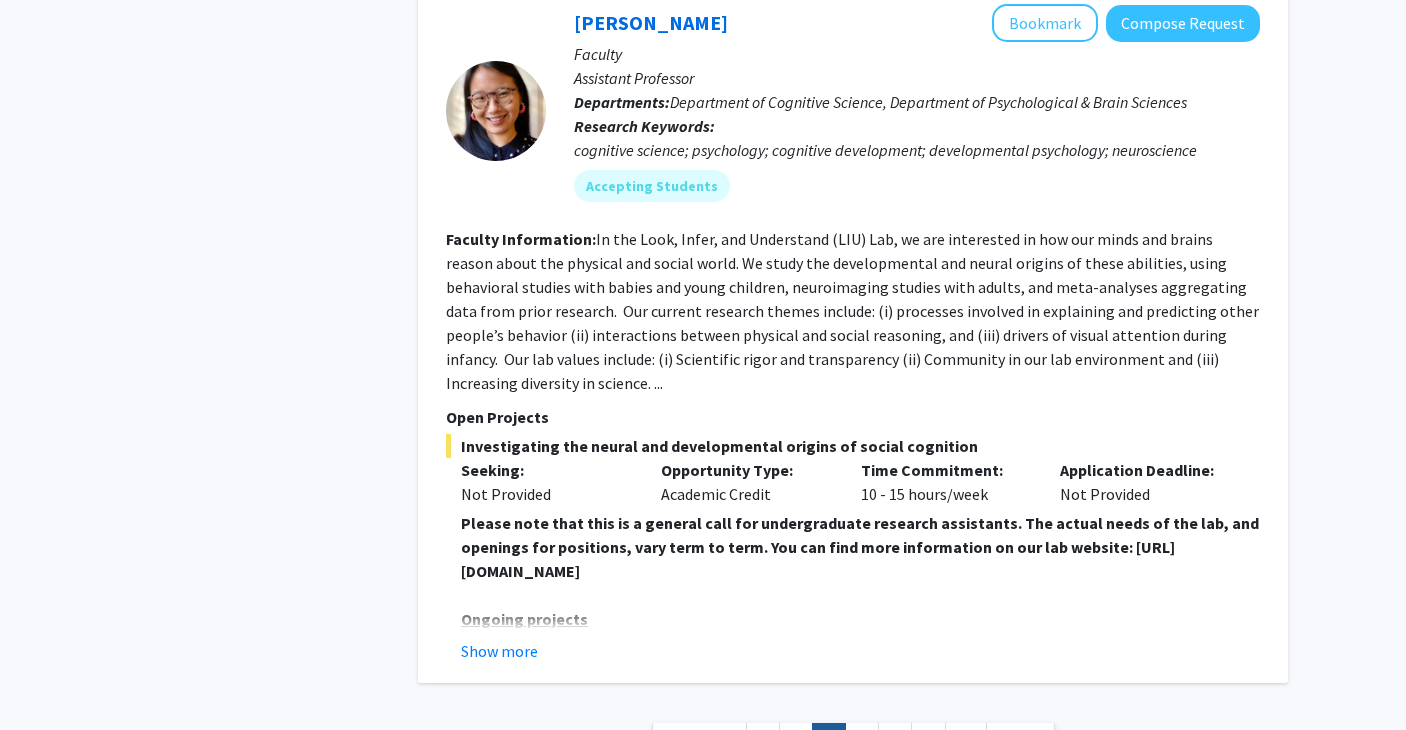 scroll, scrollTop: 7088, scrollLeft: 0, axis: vertical 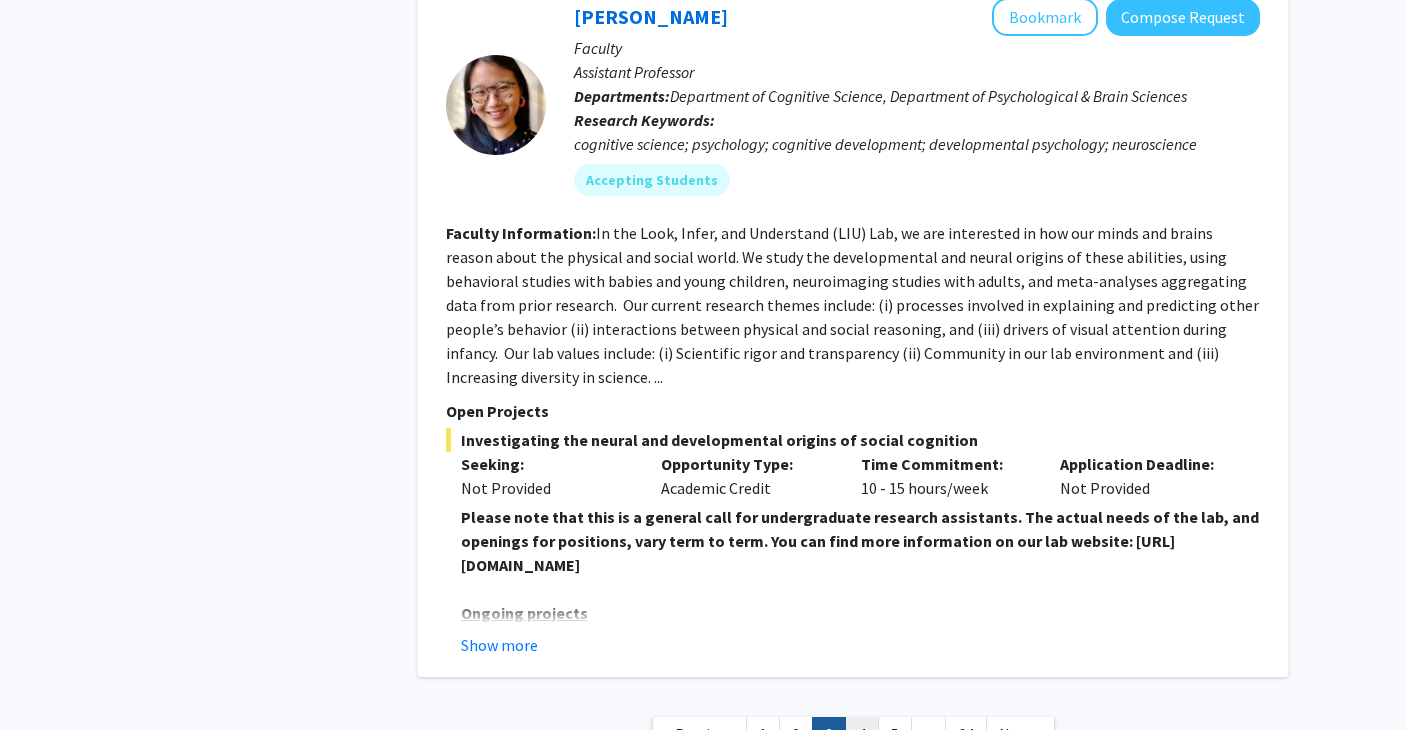click on "4" 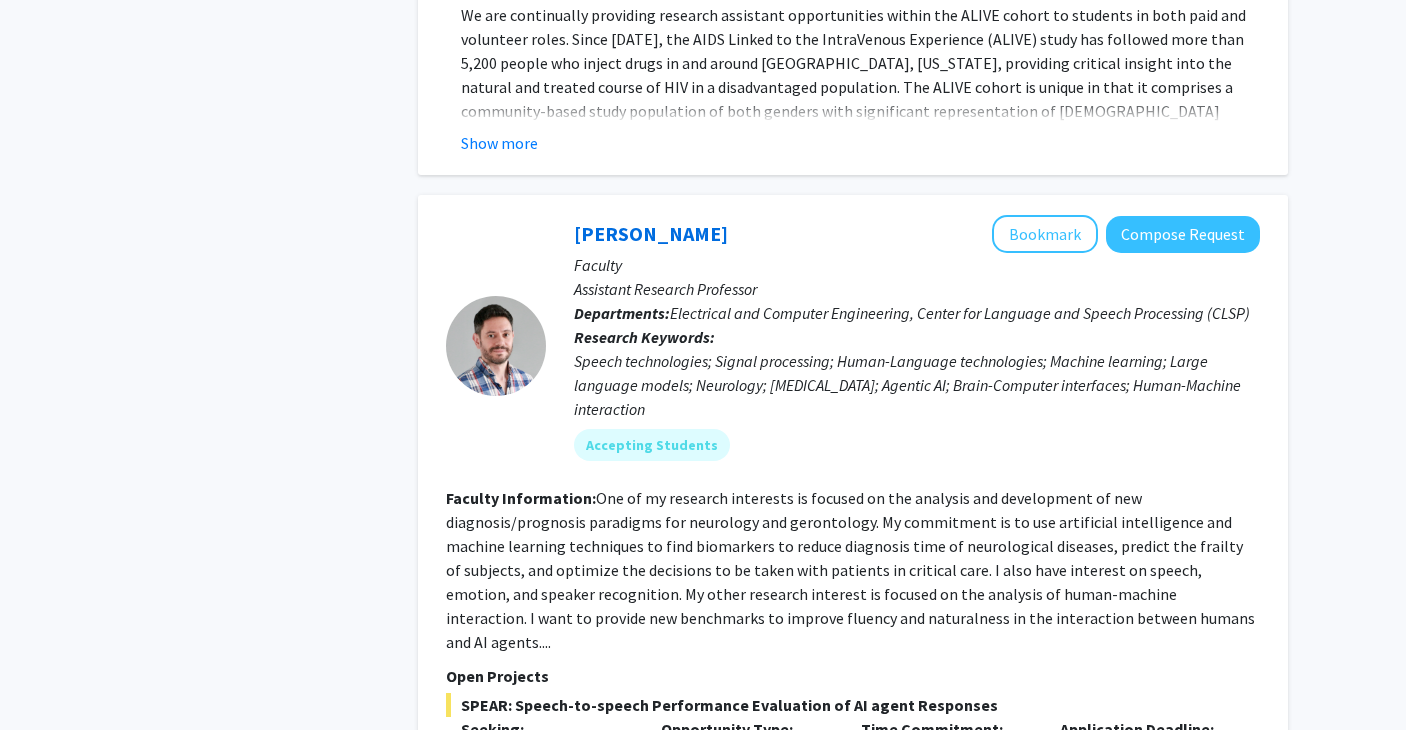 scroll, scrollTop: 1642, scrollLeft: 0, axis: vertical 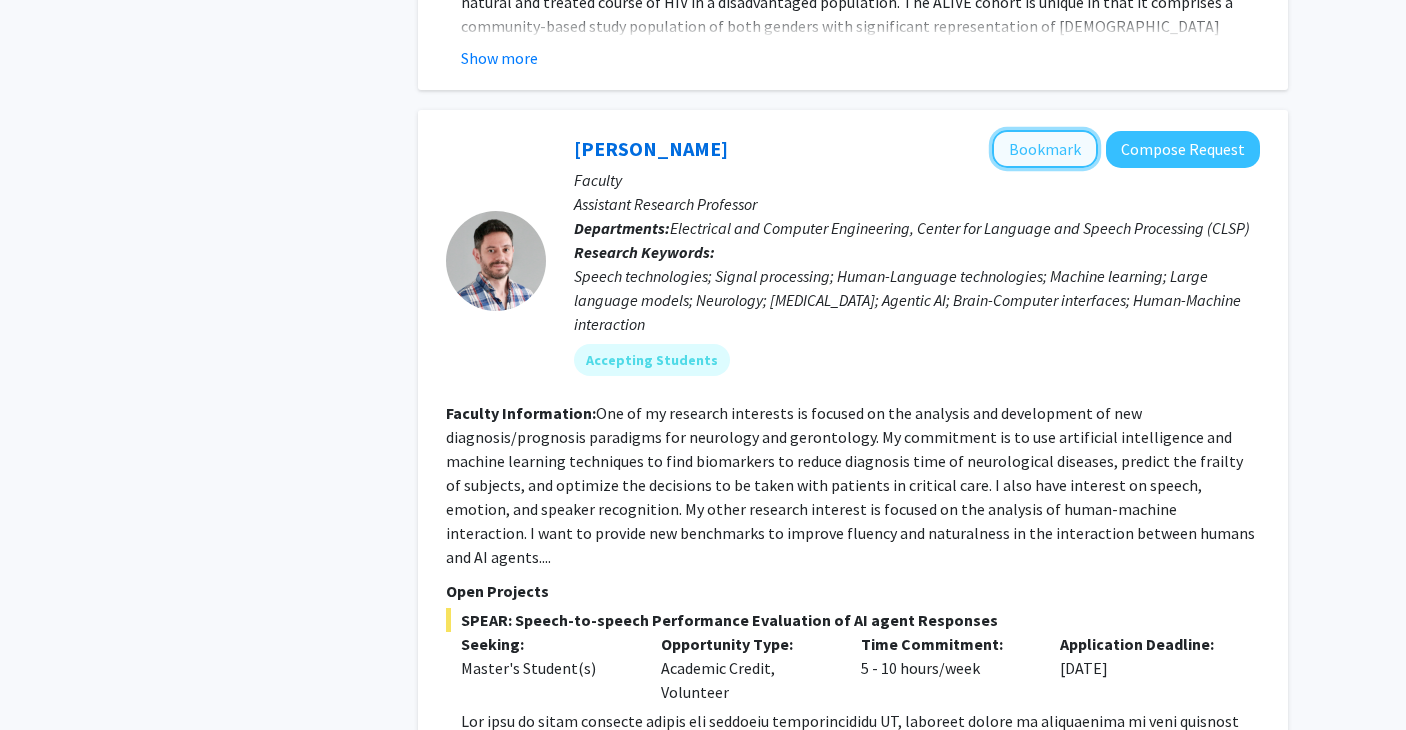 click on "Bookmark" 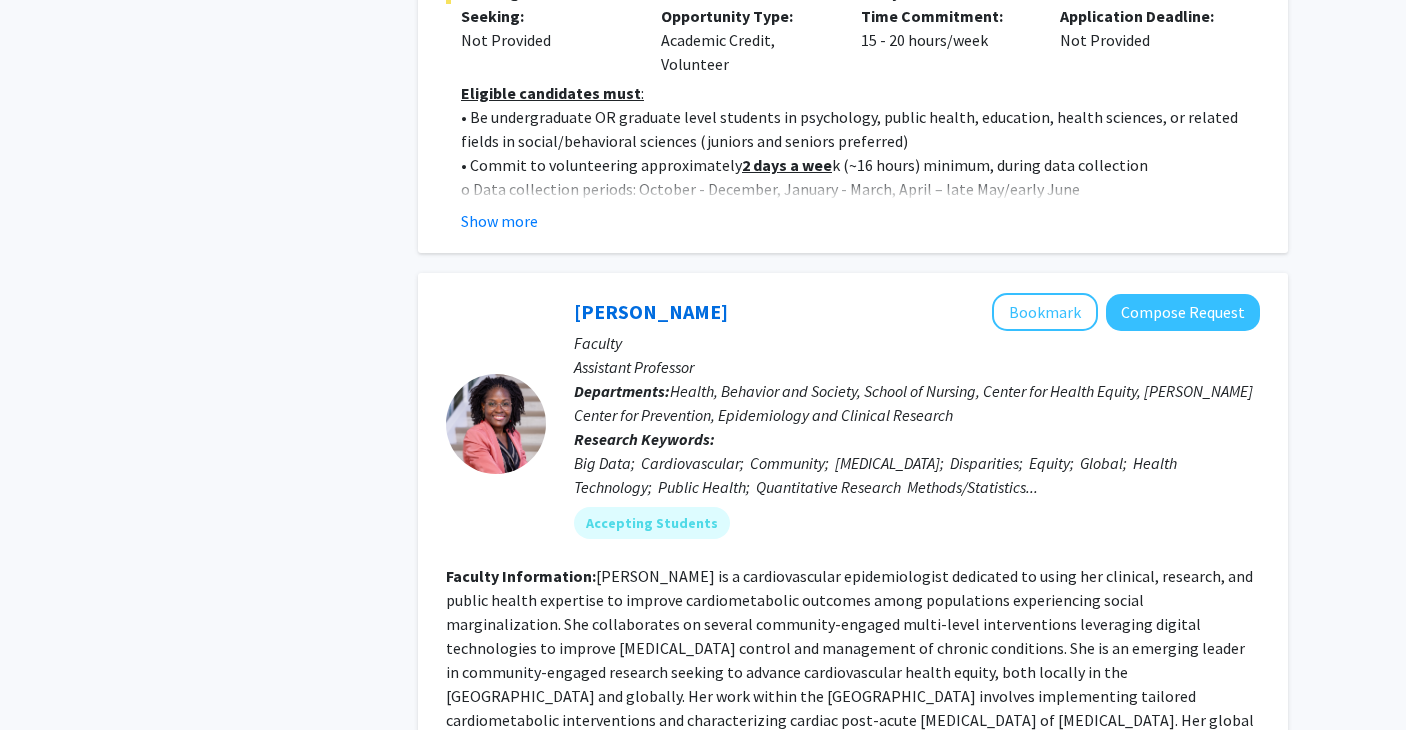 scroll, scrollTop: 4565, scrollLeft: 0, axis: vertical 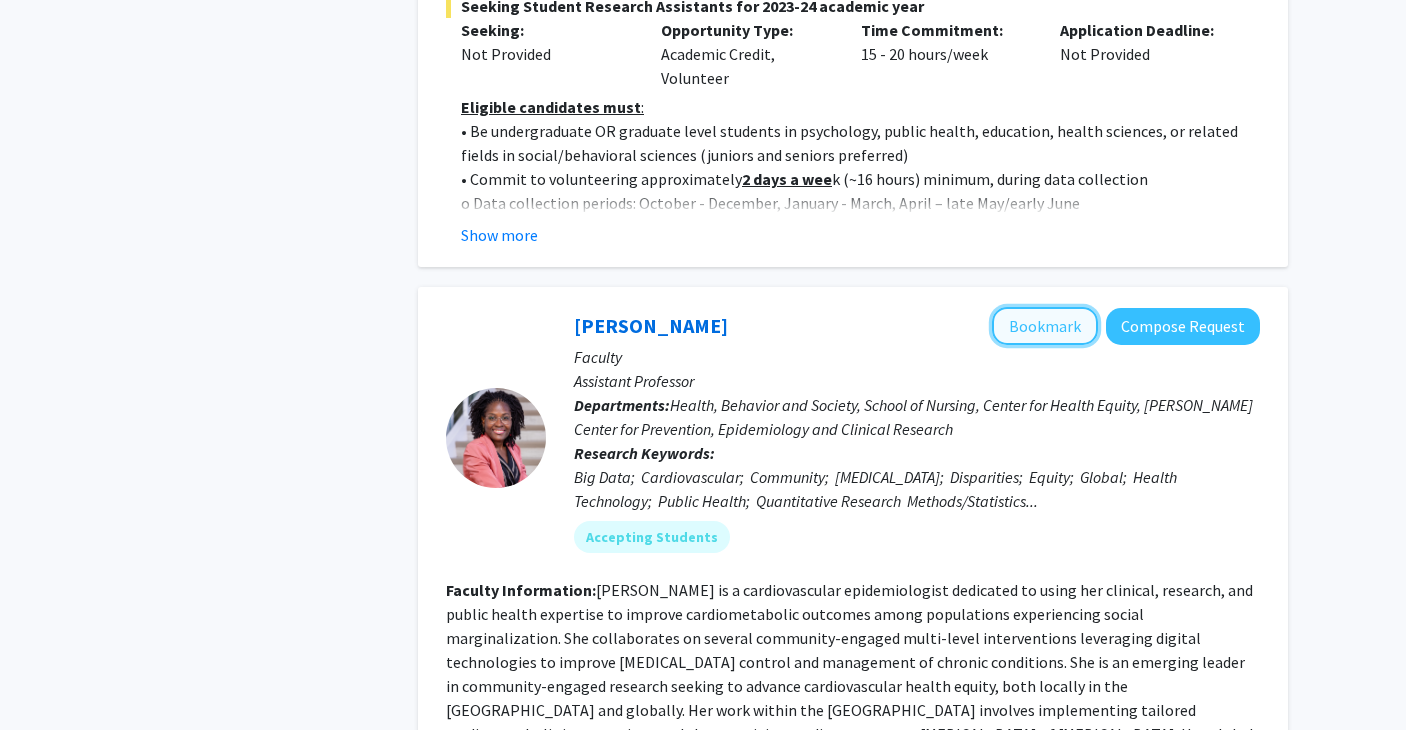 click on "Bookmark" 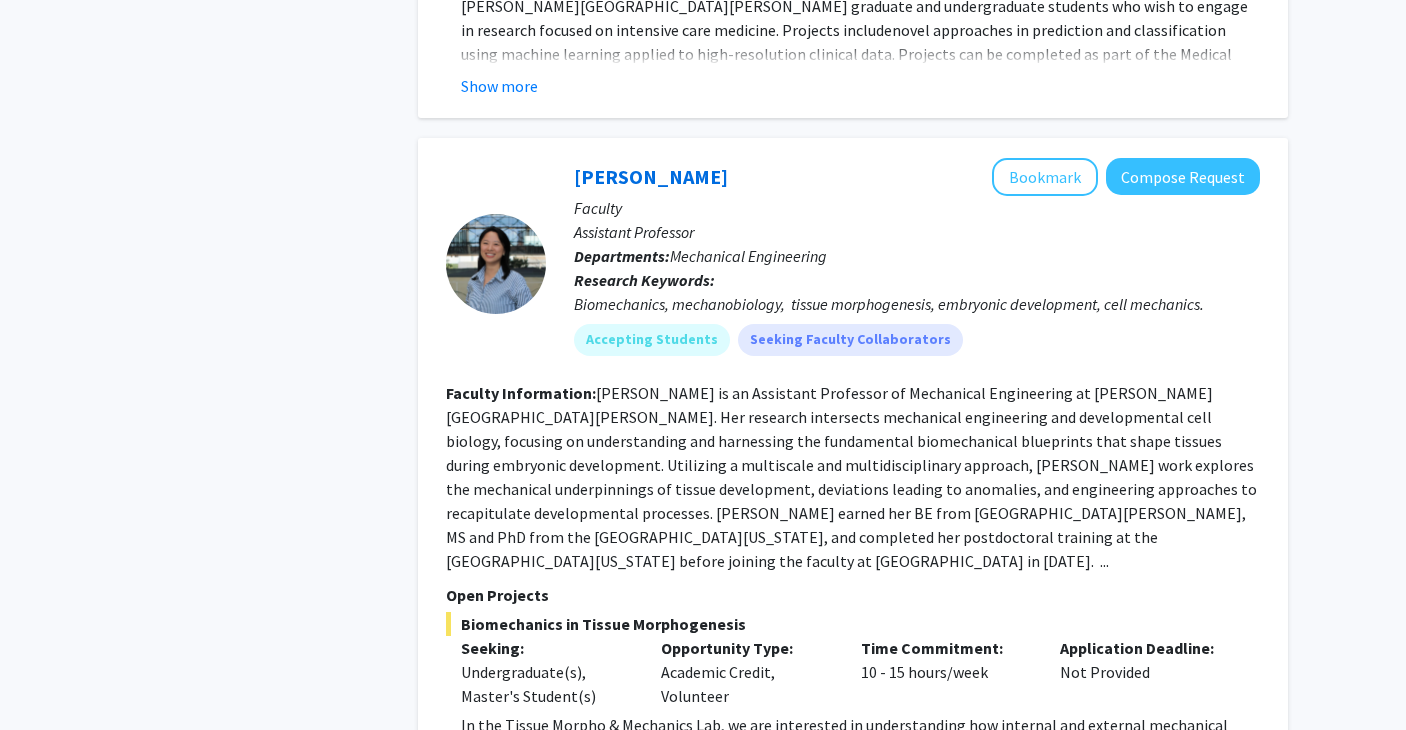 scroll, scrollTop: 7404, scrollLeft: 0, axis: vertical 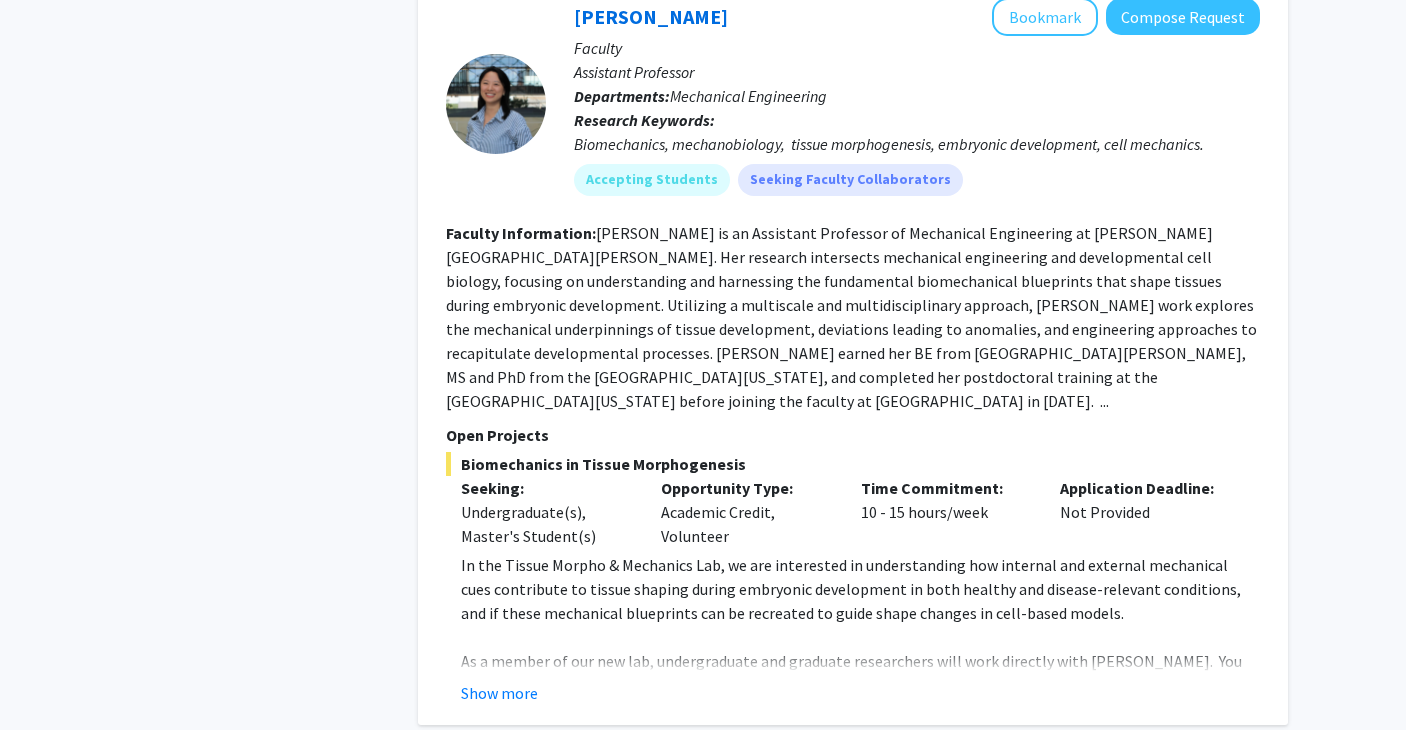 click on "5" 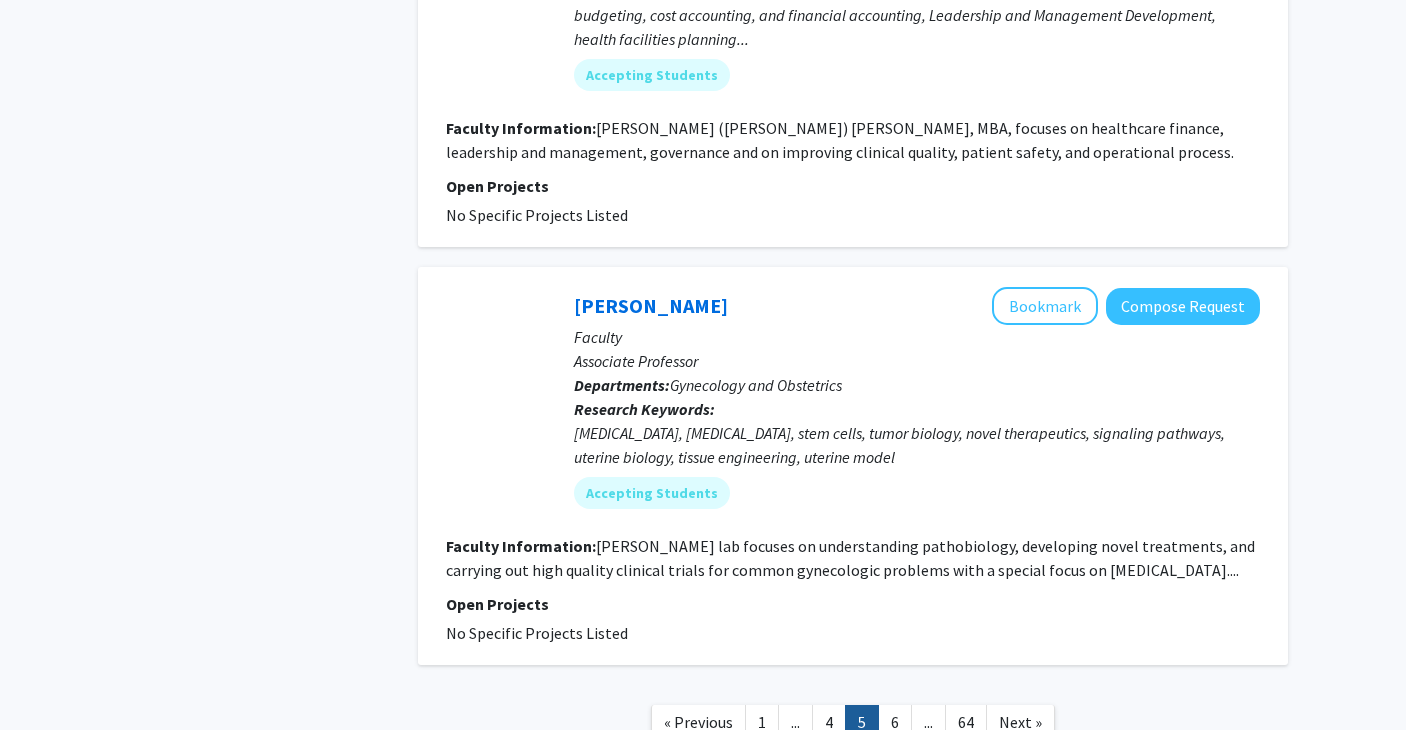 scroll, scrollTop: 5421, scrollLeft: 0, axis: vertical 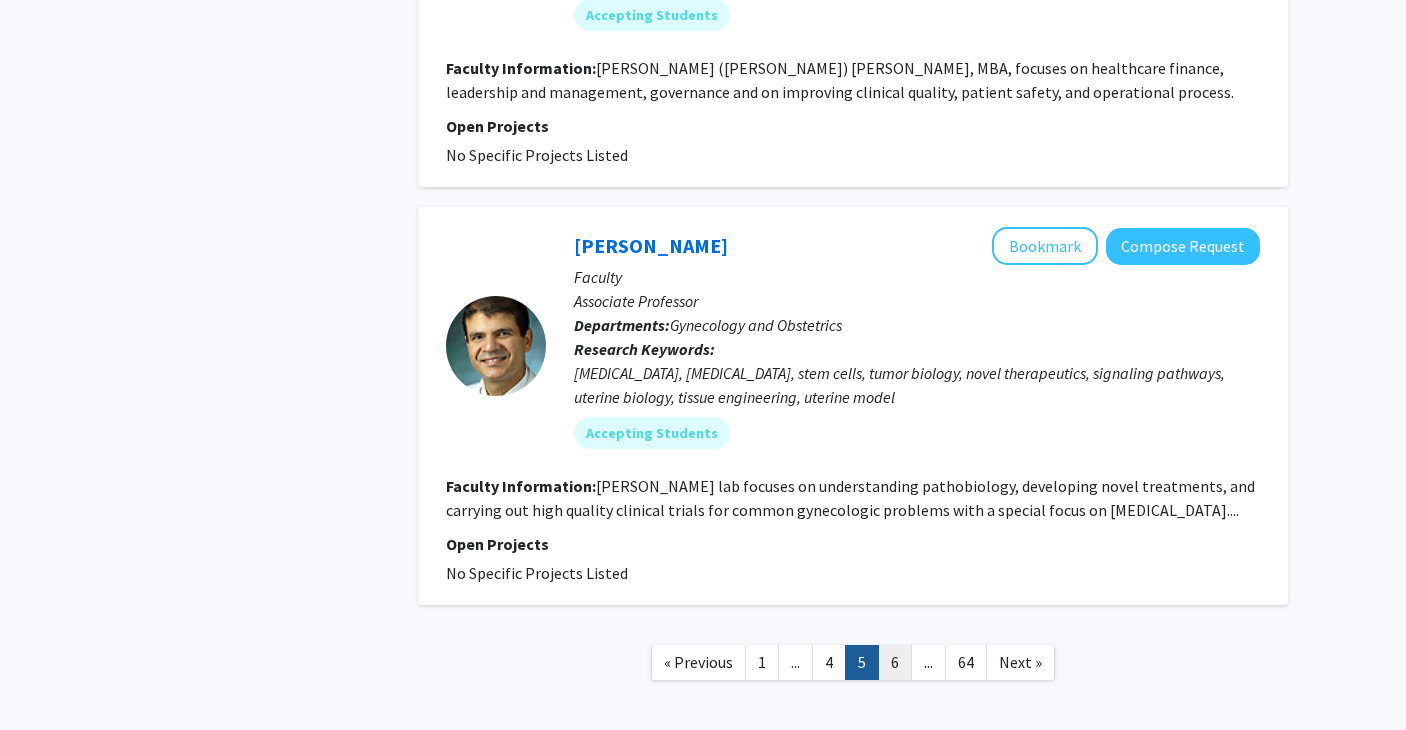 click on "6" 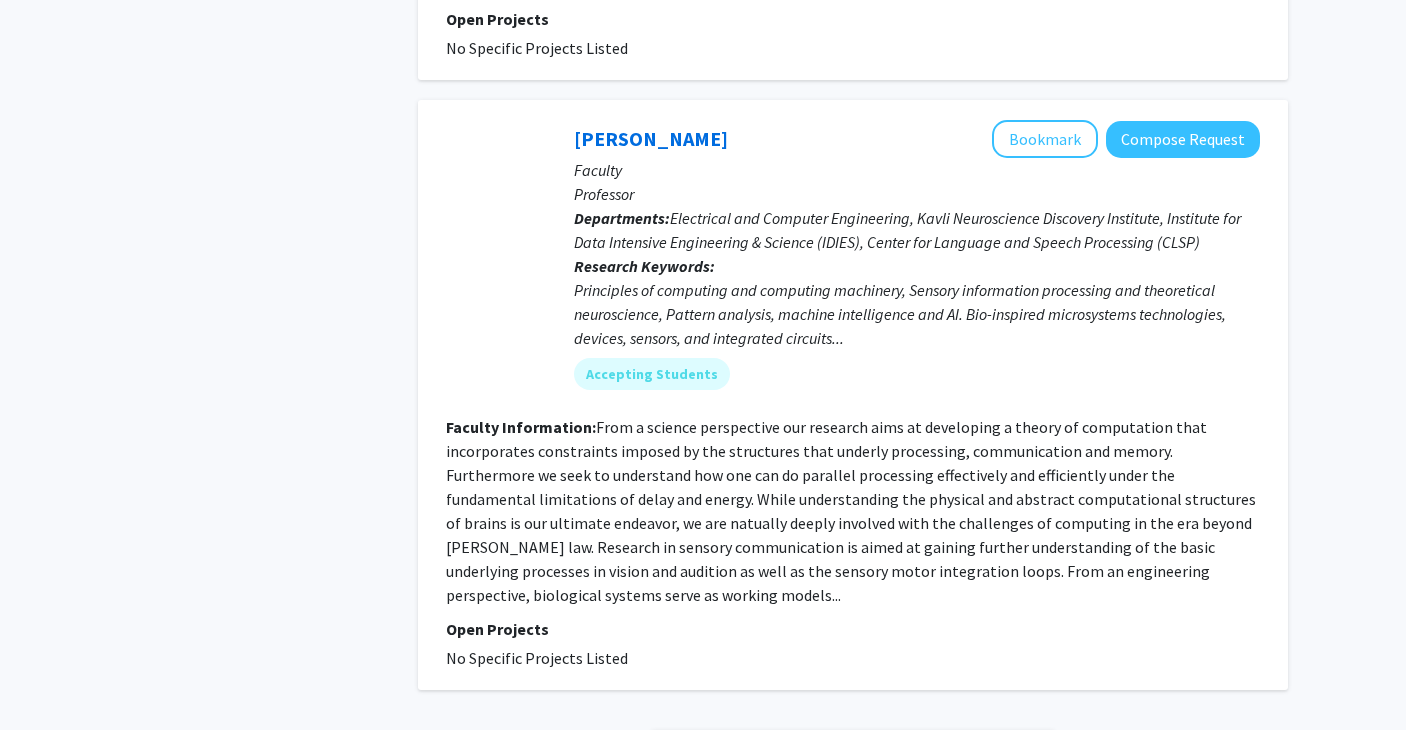 scroll, scrollTop: 4797, scrollLeft: 0, axis: vertical 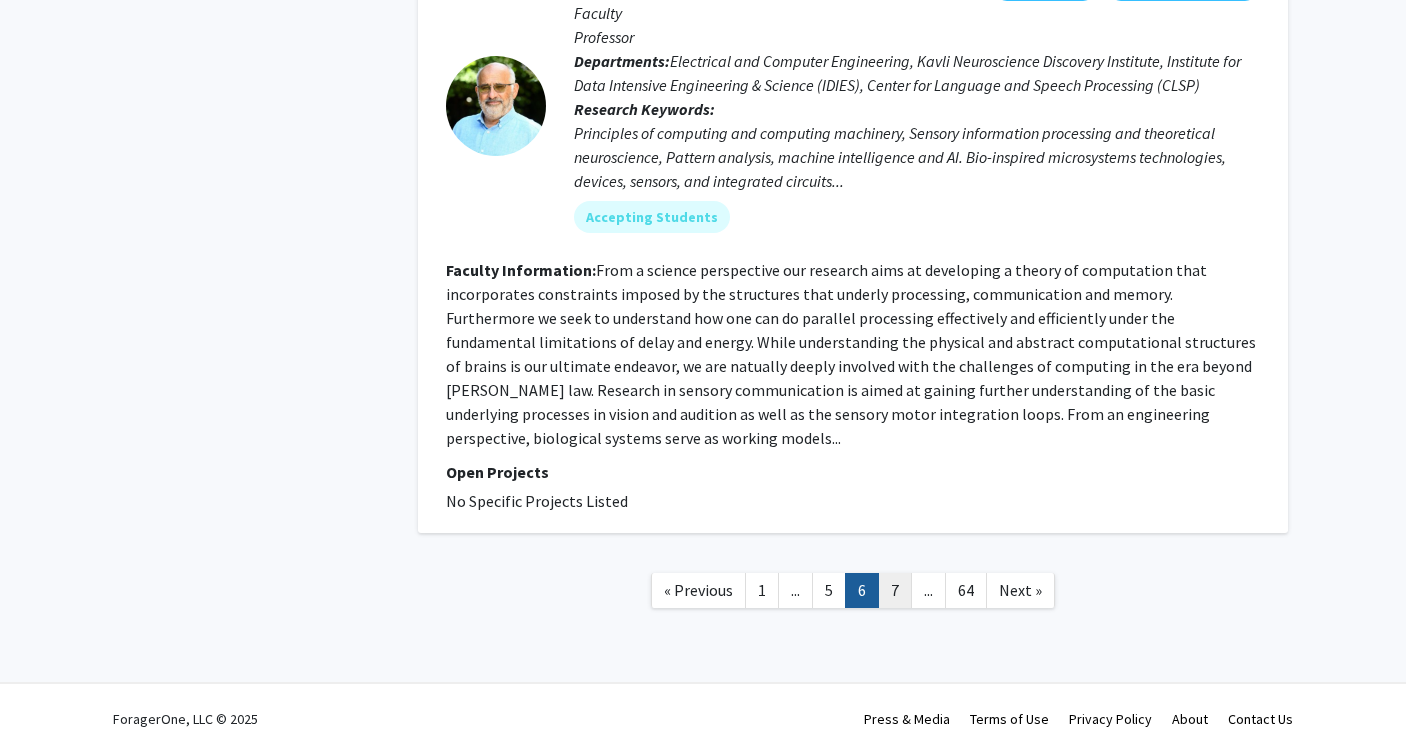 click on "7" 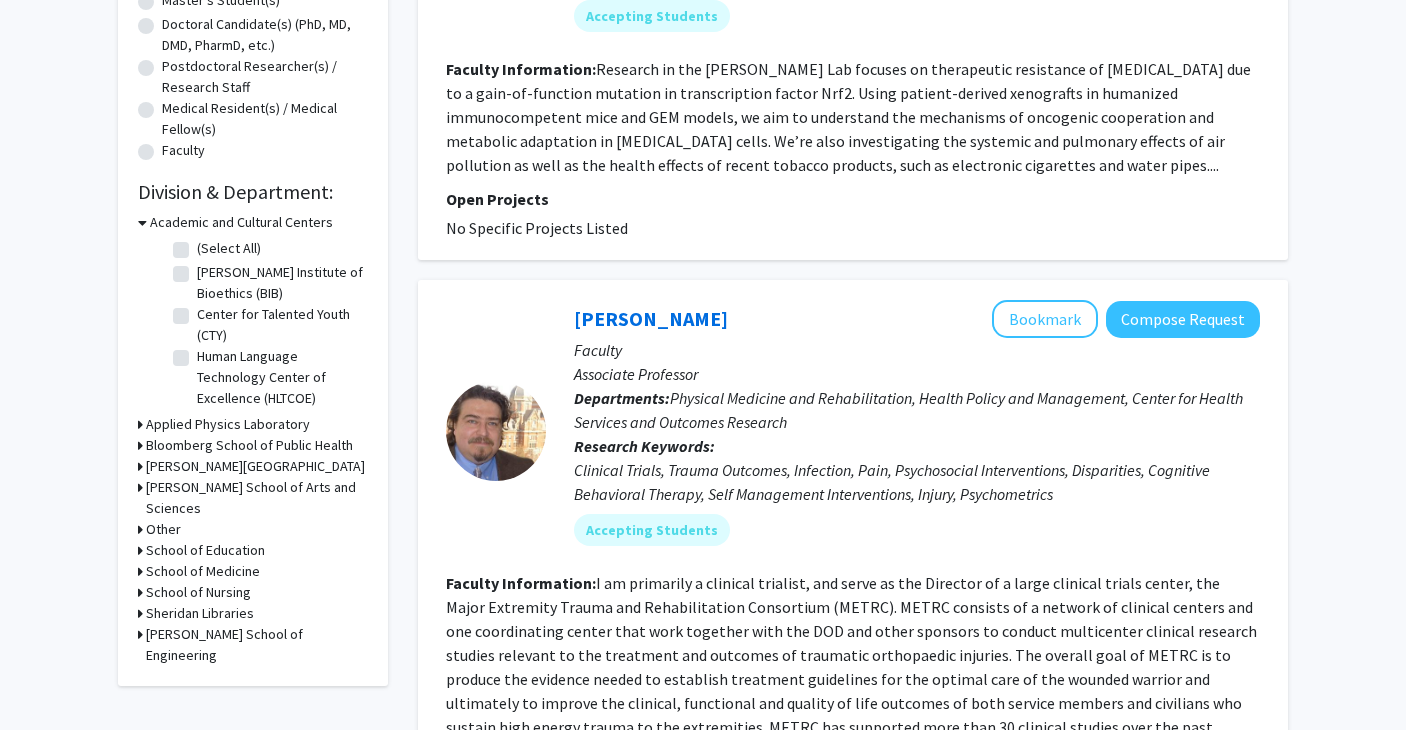 scroll, scrollTop: 440, scrollLeft: 0, axis: vertical 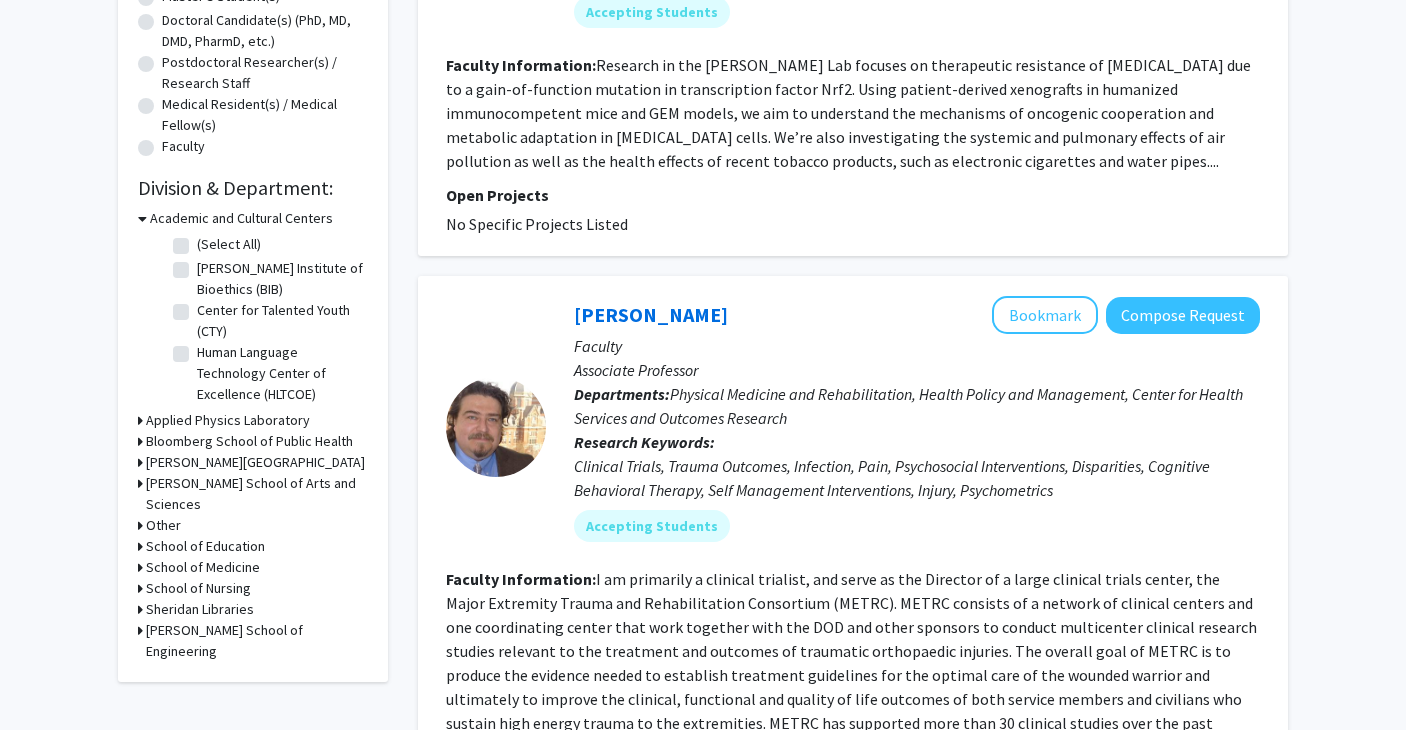 click on "School of Nursing" at bounding box center (198, 588) 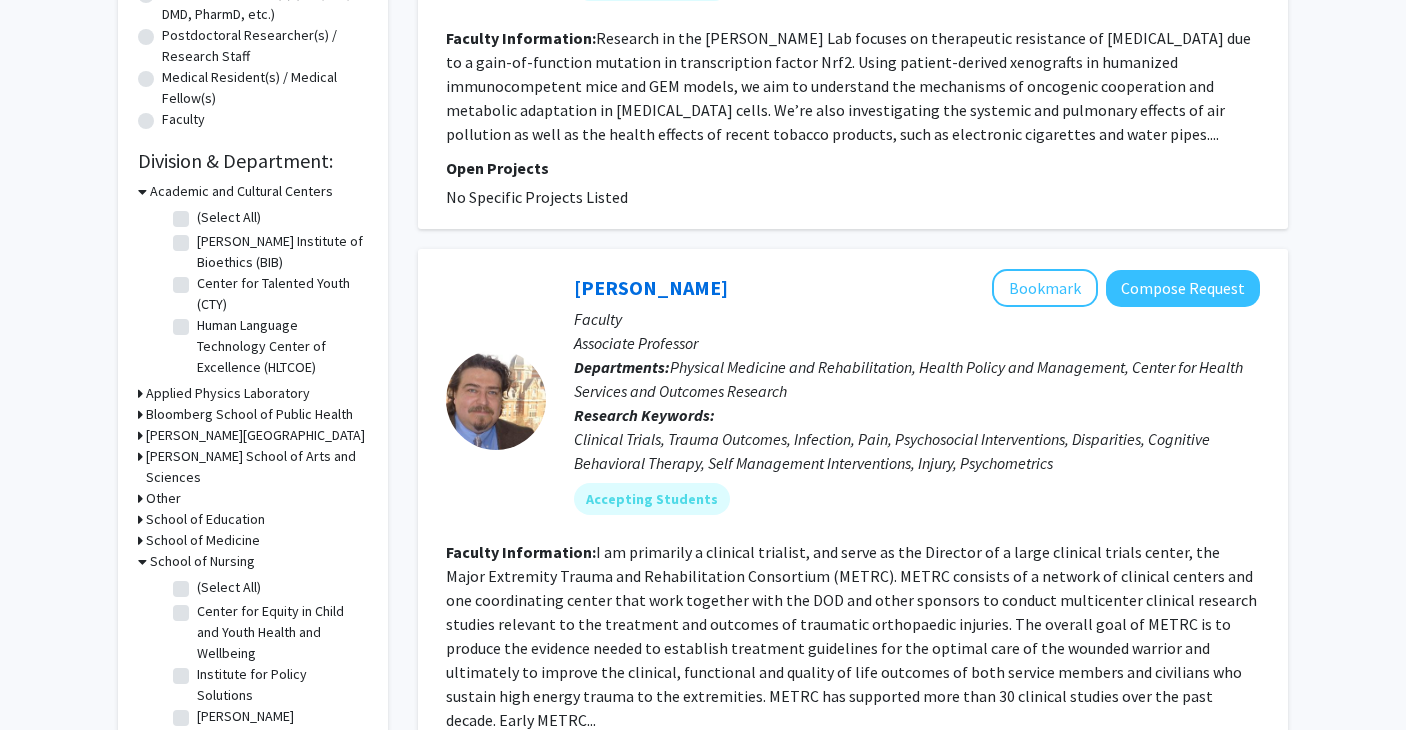scroll, scrollTop: 473, scrollLeft: 0, axis: vertical 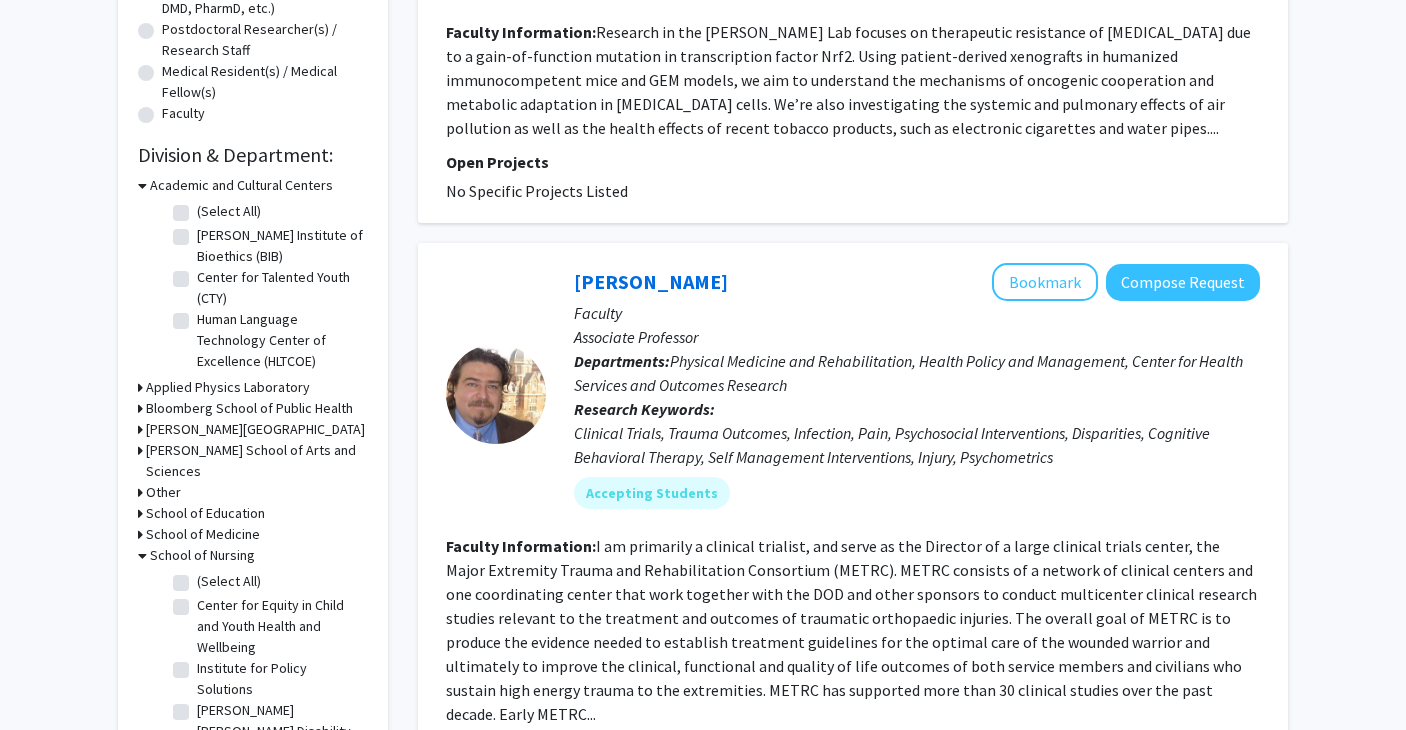 click on "(Select All)" 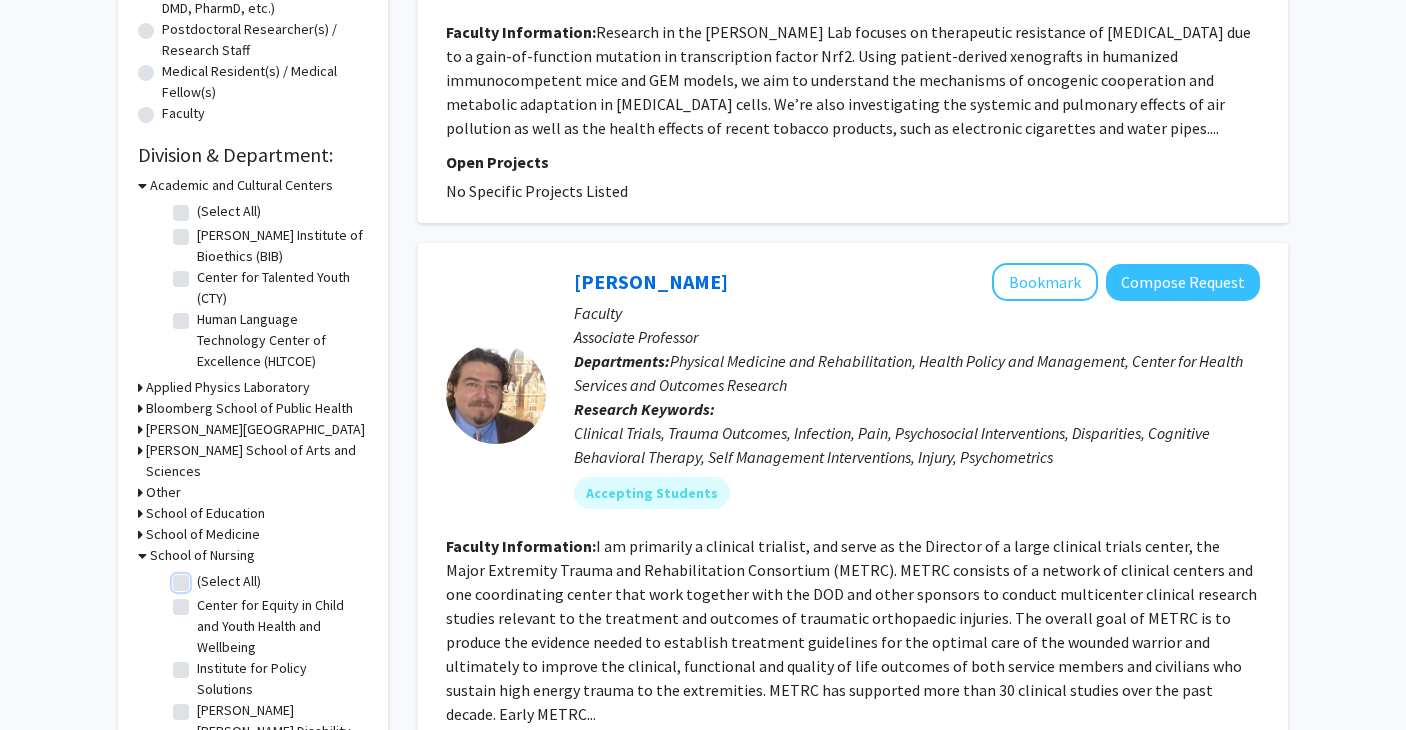 click on "(Select All)" at bounding box center [203, 577] 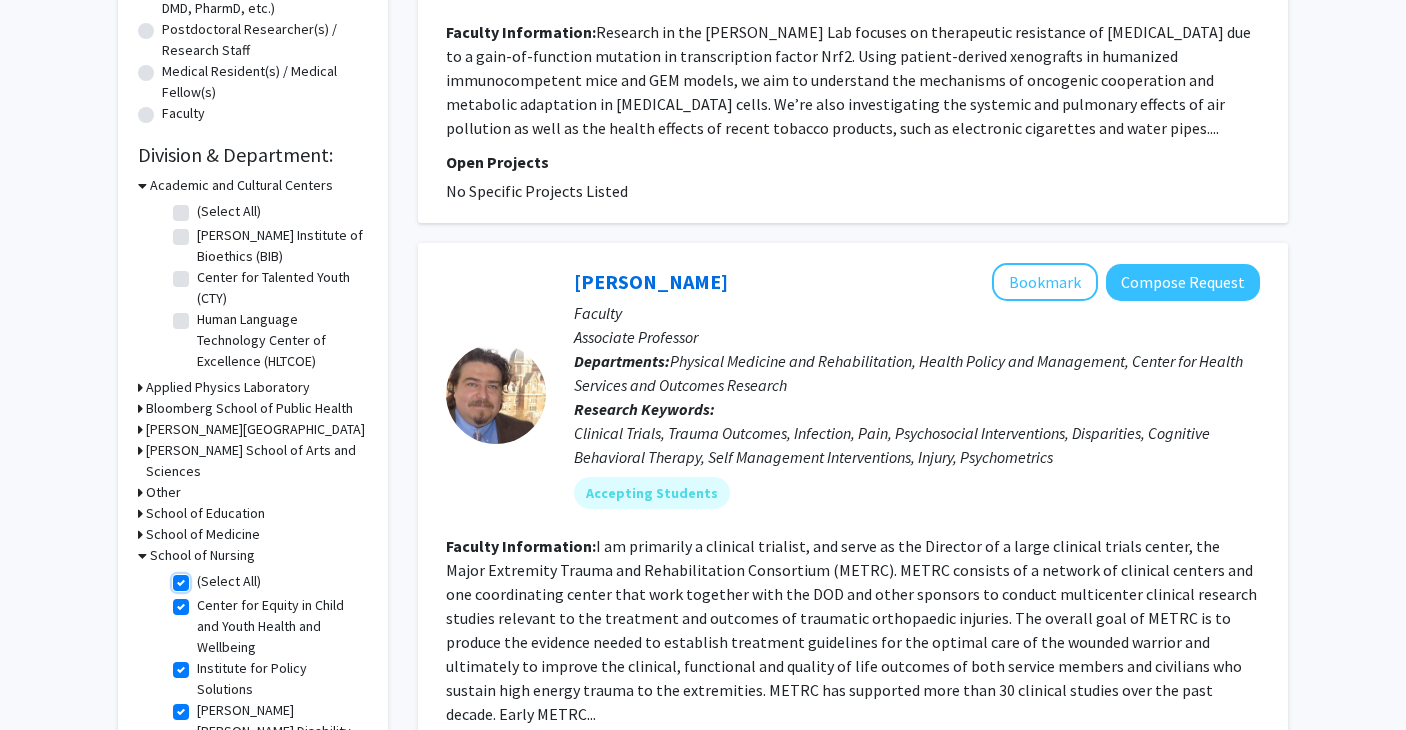 checkbox on "true" 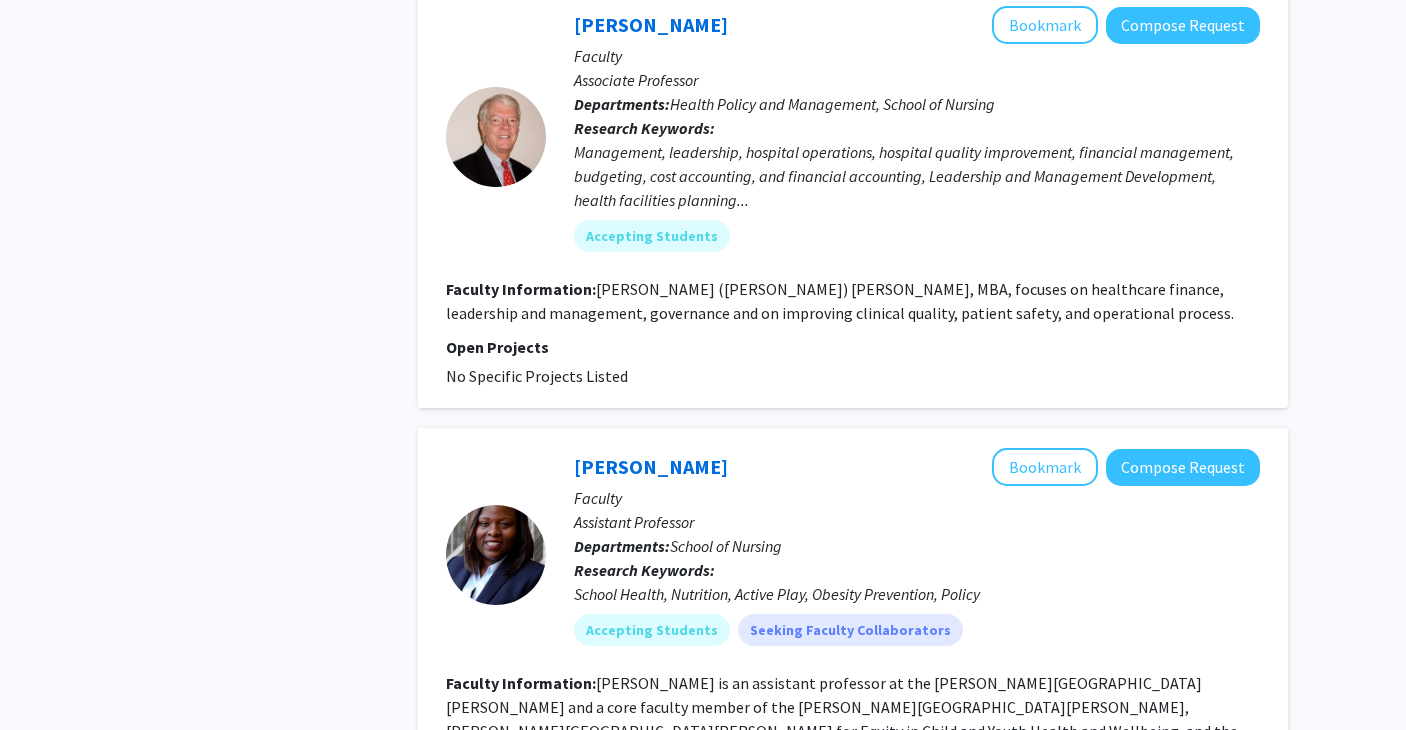 scroll, scrollTop: 4978, scrollLeft: 0, axis: vertical 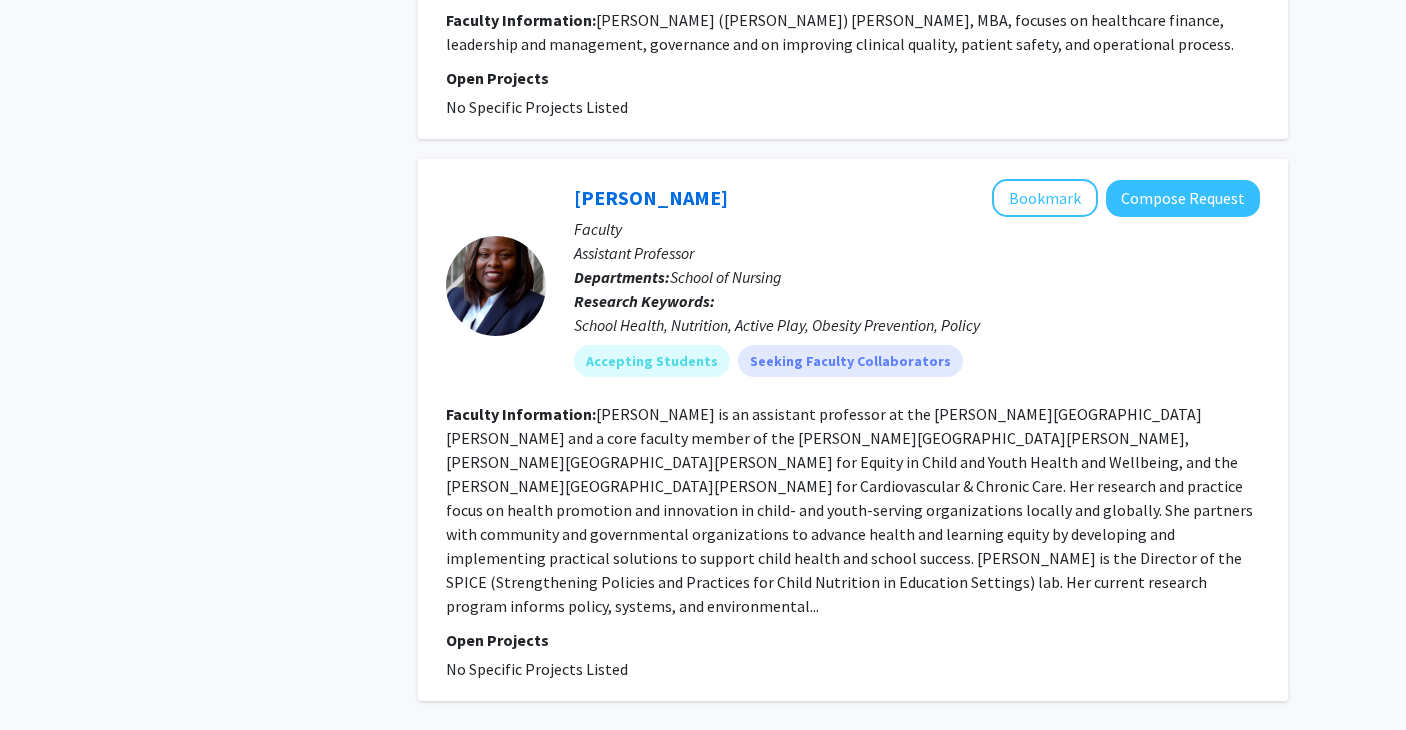 click on "2" 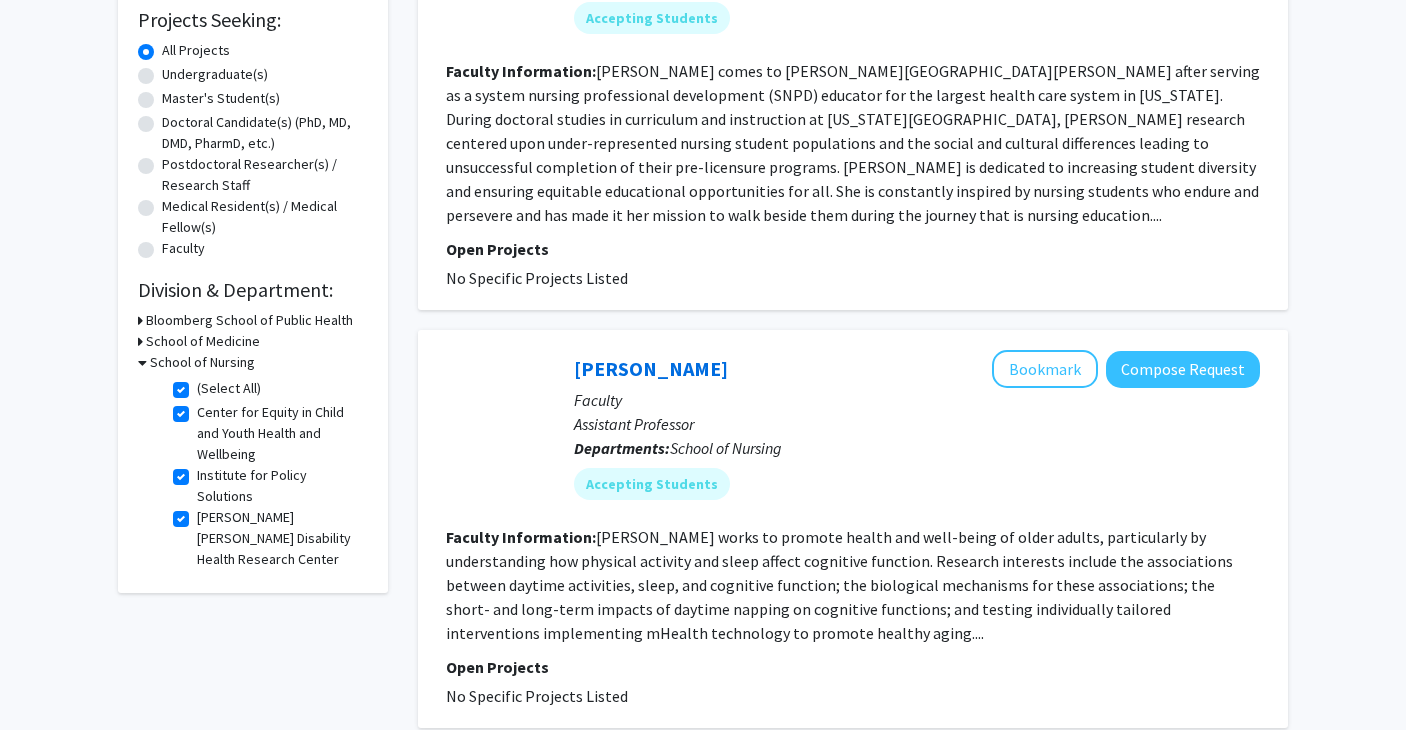 scroll, scrollTop: 192, scrollLeft: 0, axis: vertical 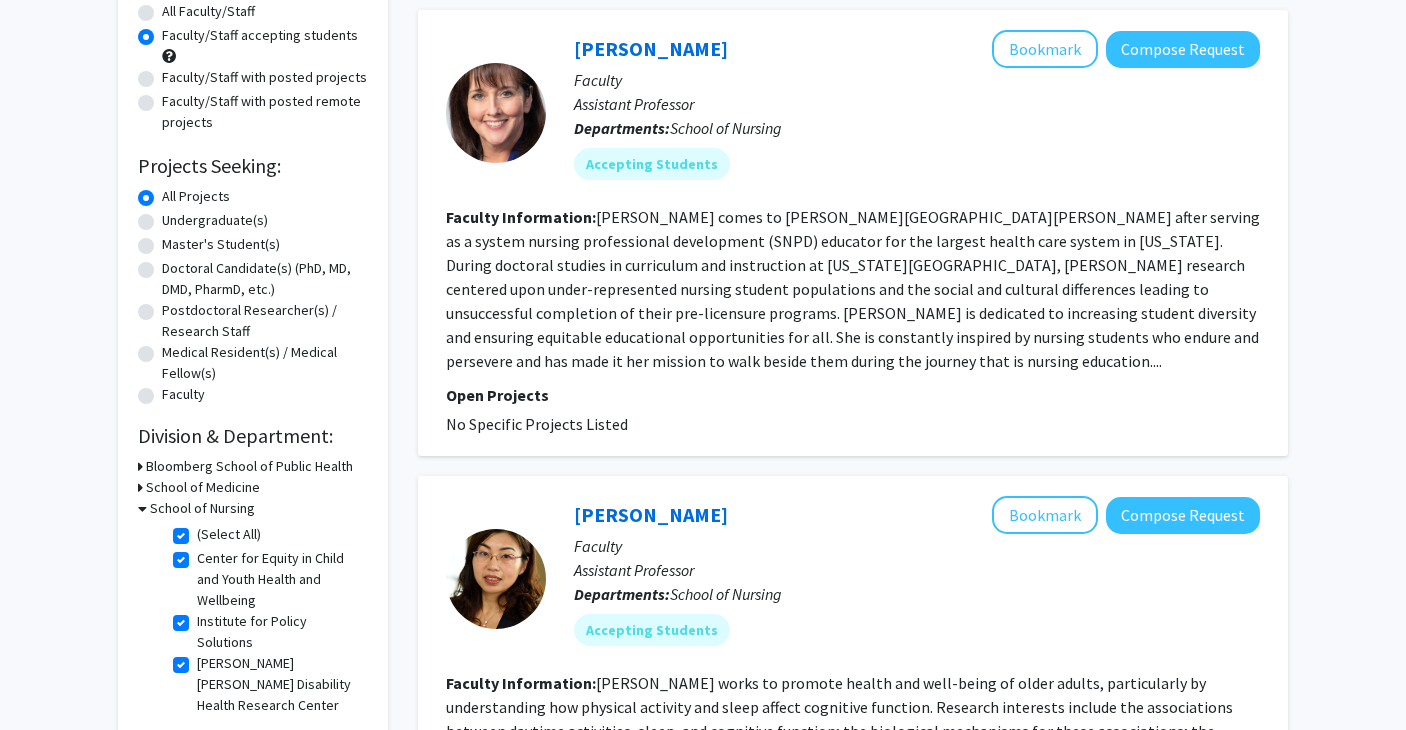 click 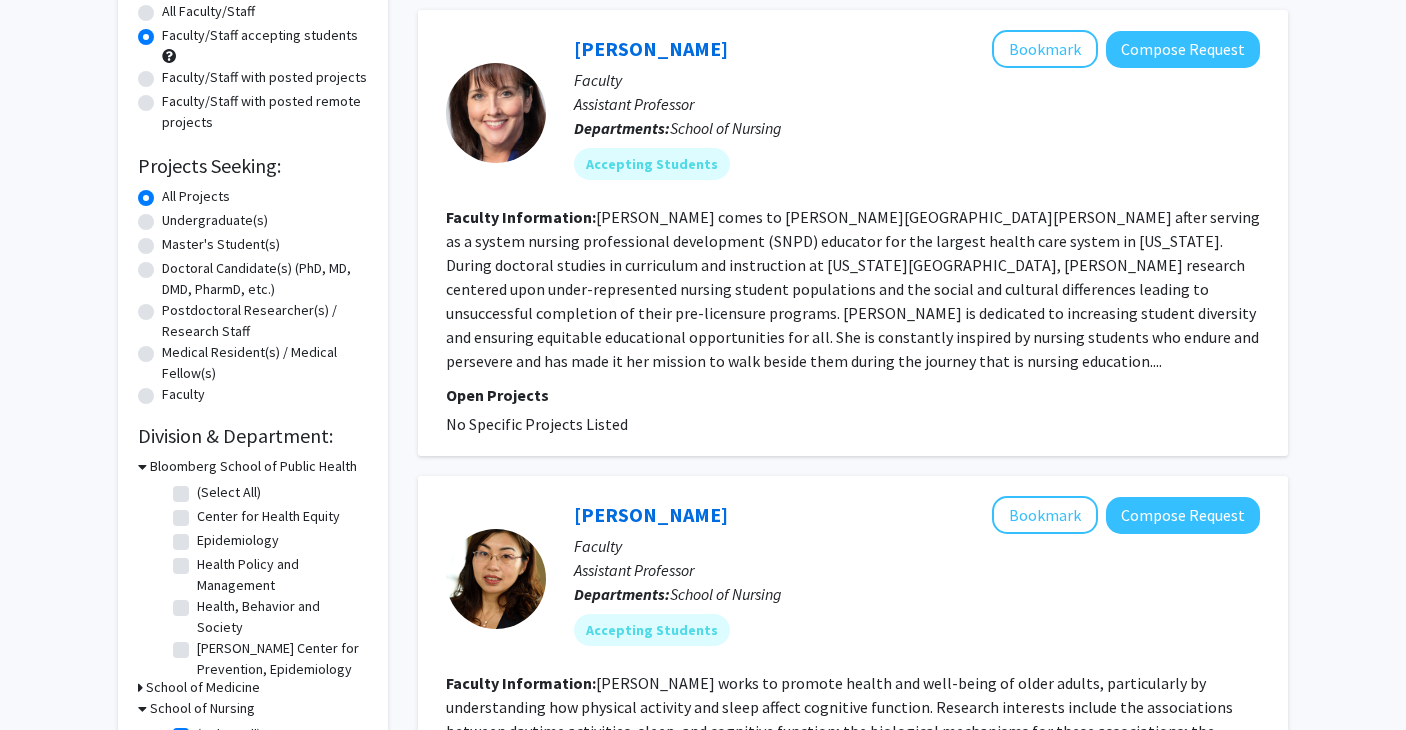click on "(Select All)" 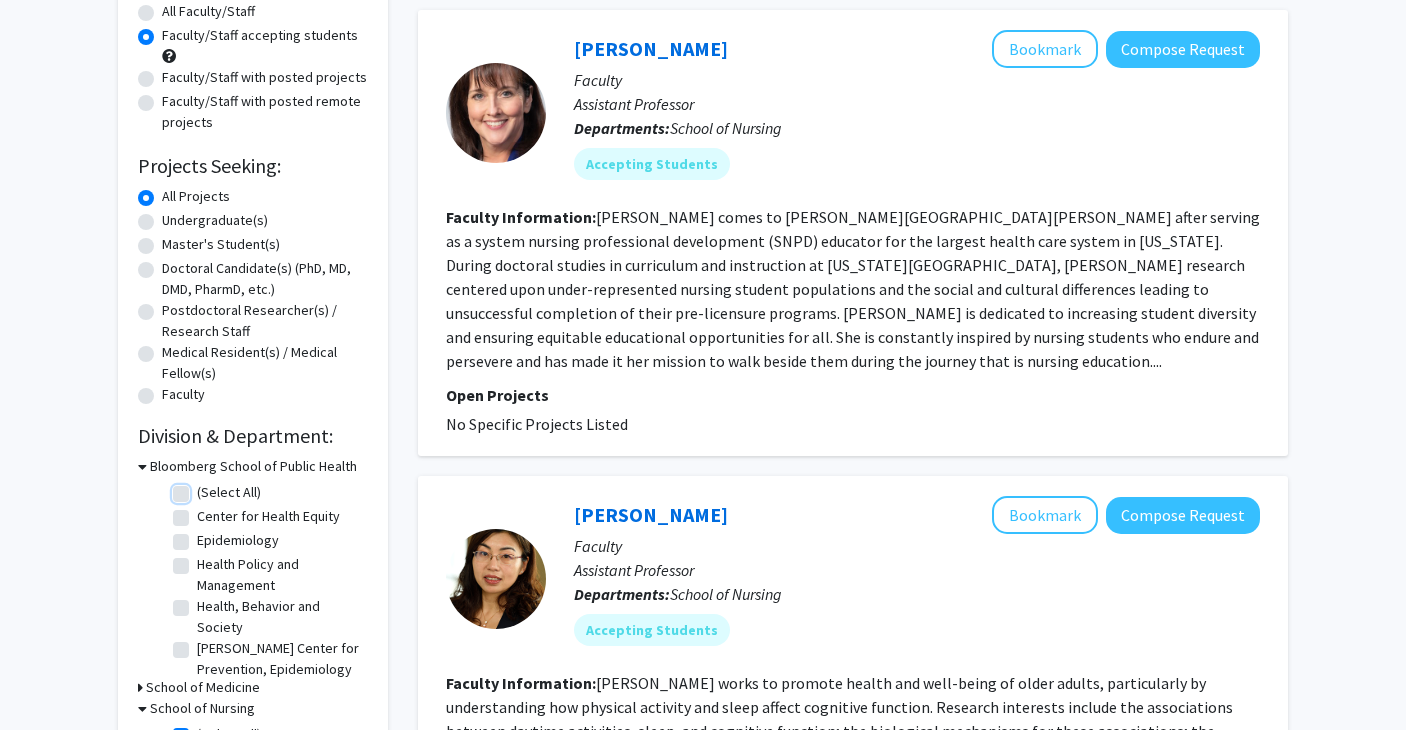 click on "(Select All)" at bounding box center (203, 488) 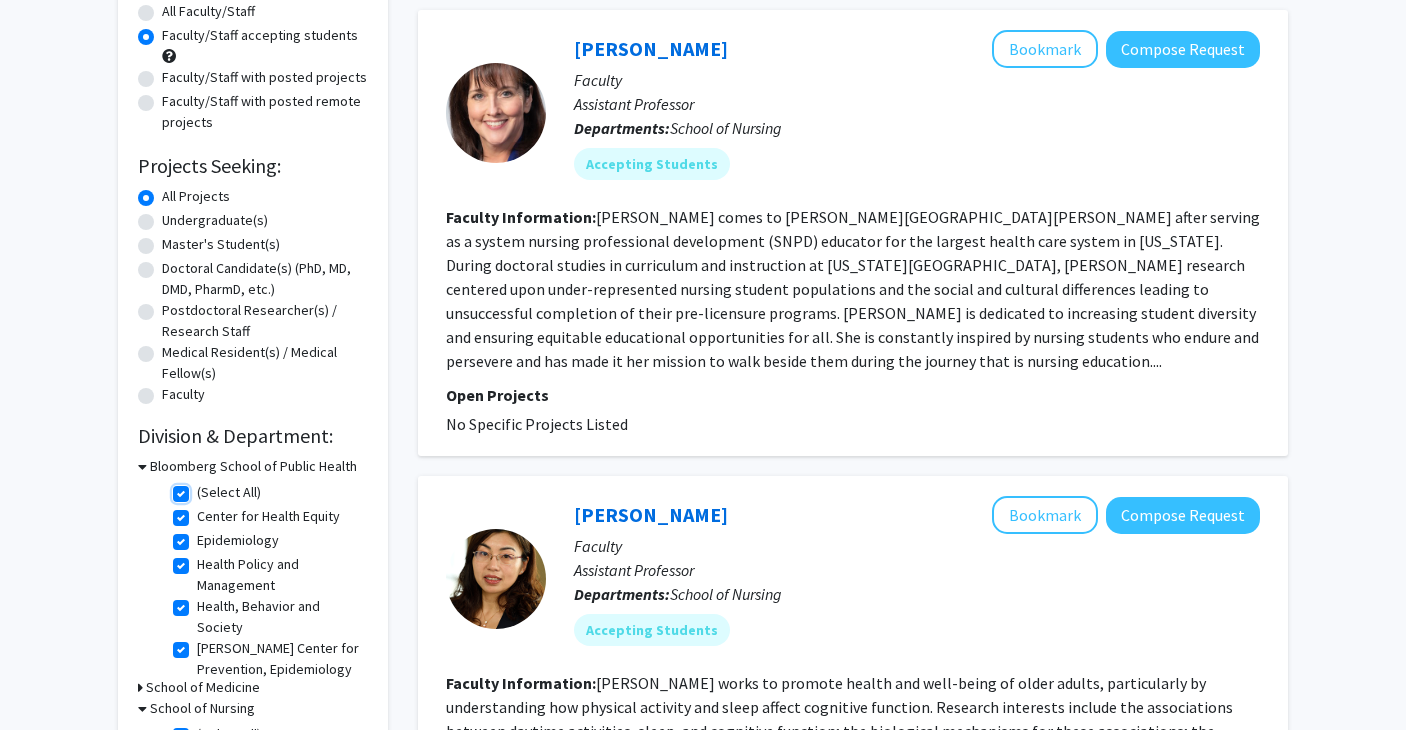 checkbox on "true" 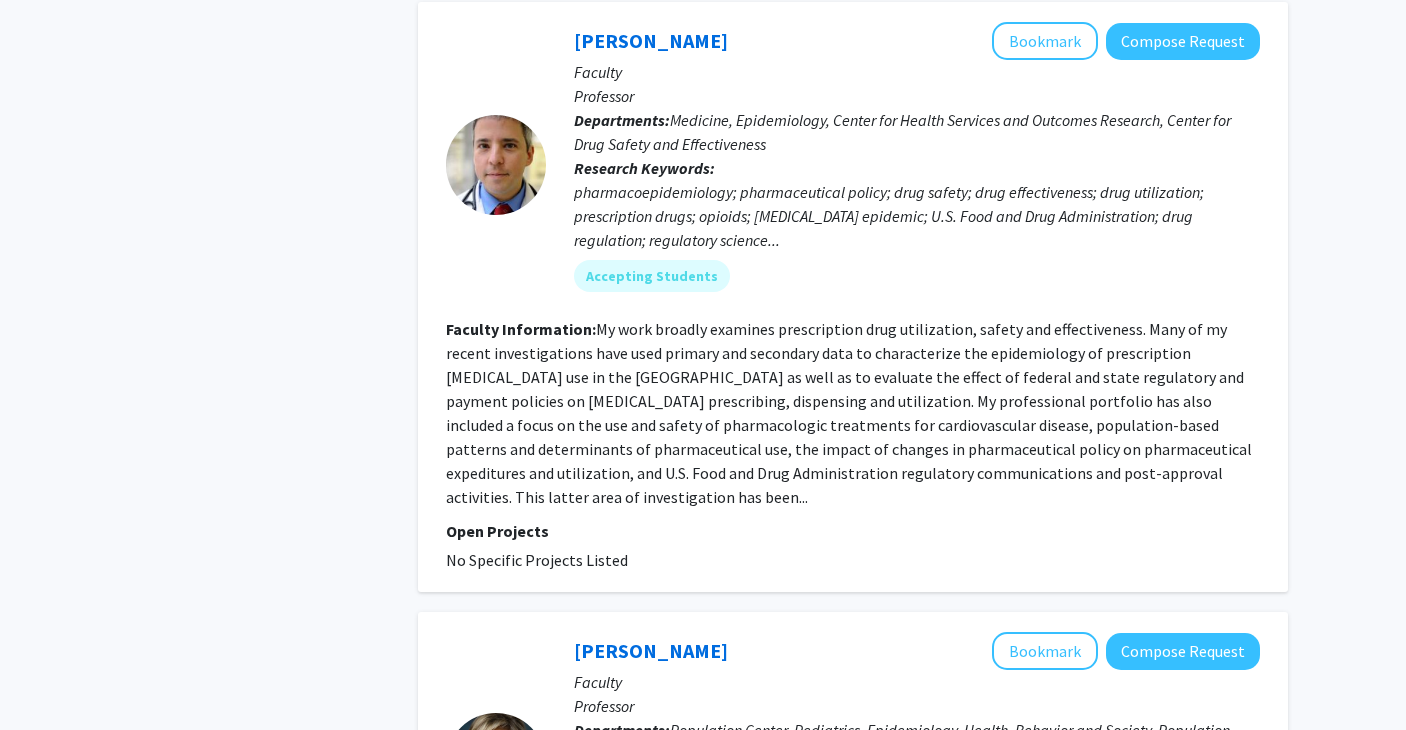 scroll, scrollTop: 3279, scrollLeft: 0, axis: vertical 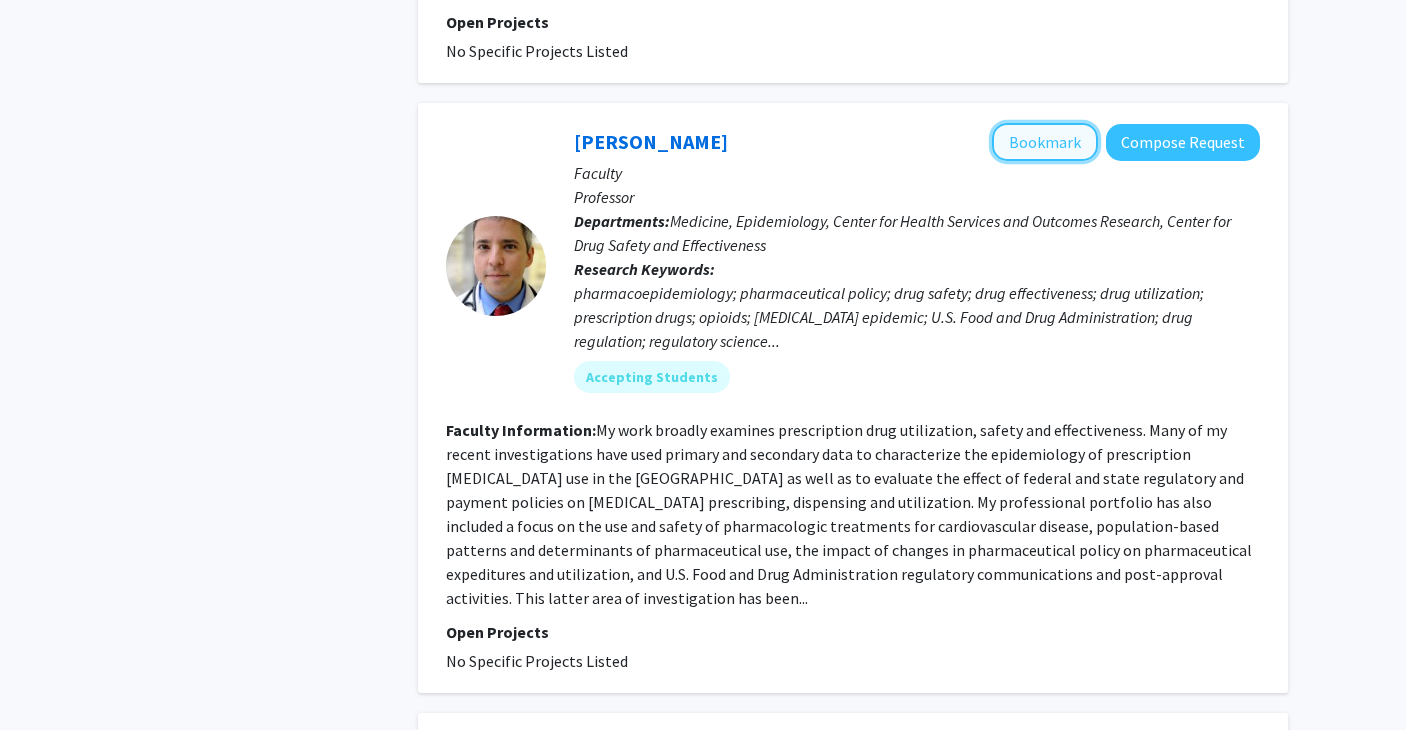 click on "Bookmark" 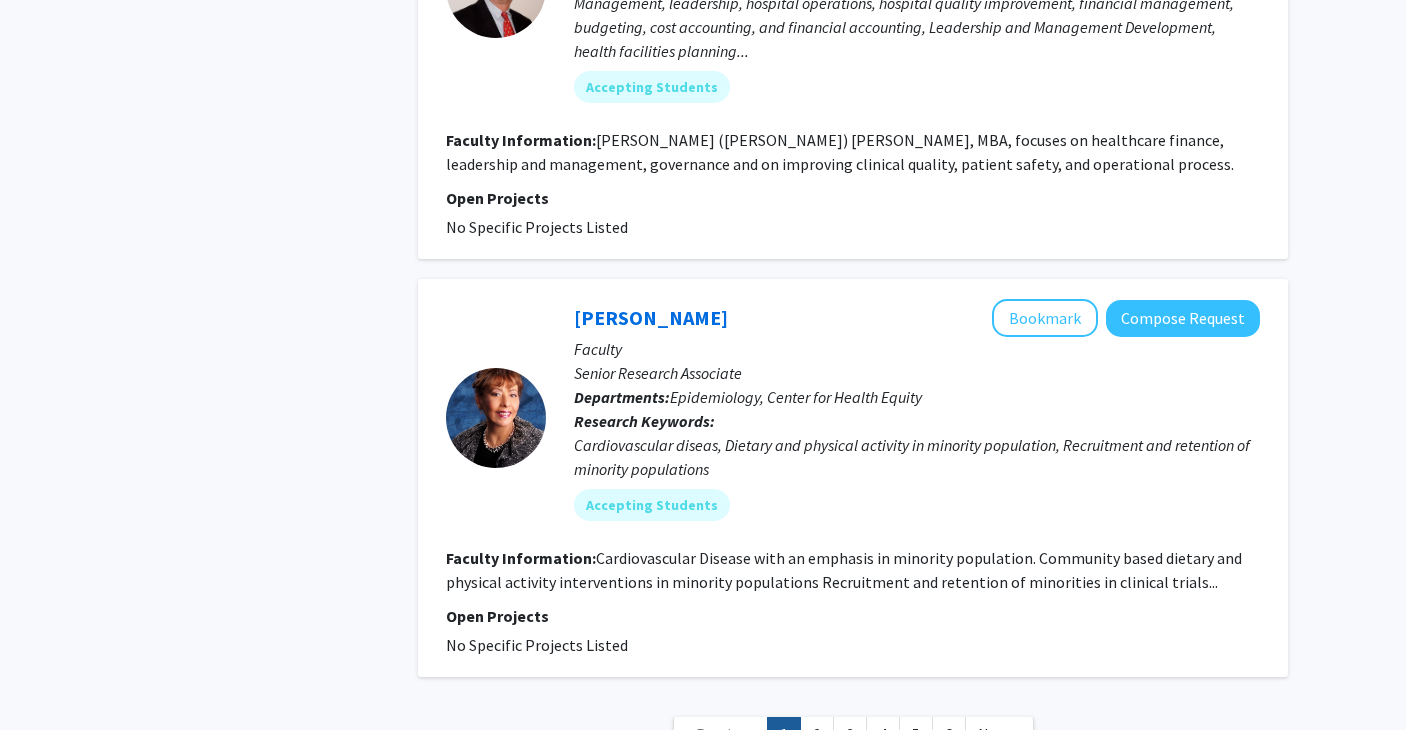 scroll, scrollTop: 5324, scrollLeft: 0, axis: vertical 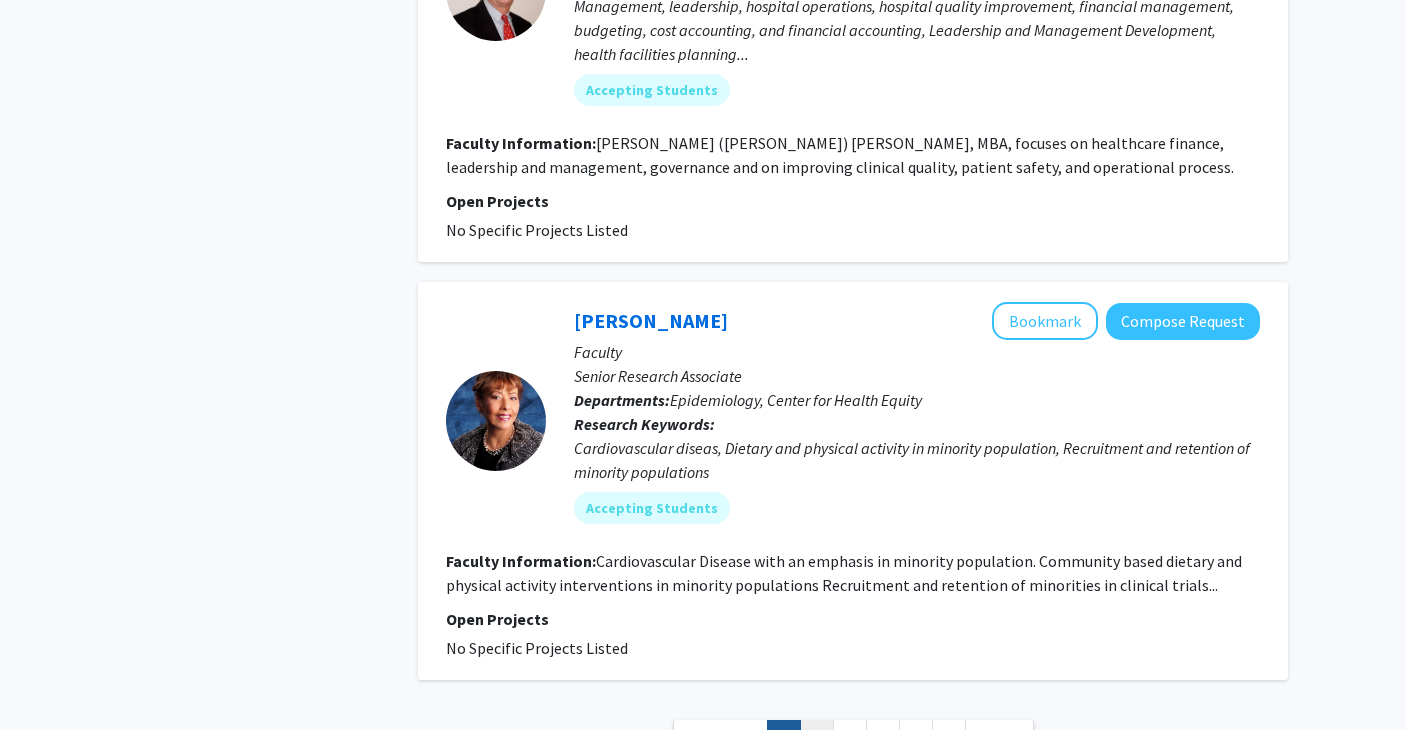 click on "2" 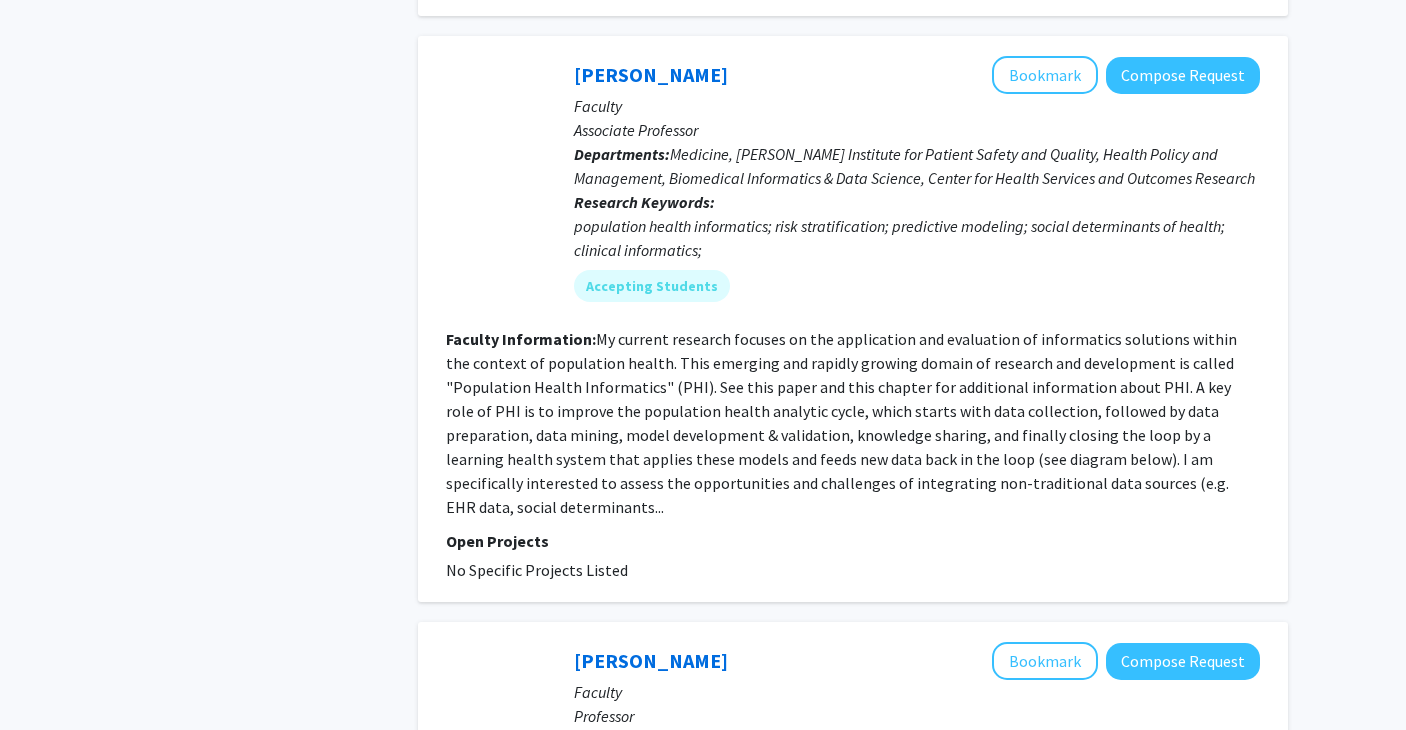 scroll, scrollTop: 1241, scrollLeft: 0, axis: vertical 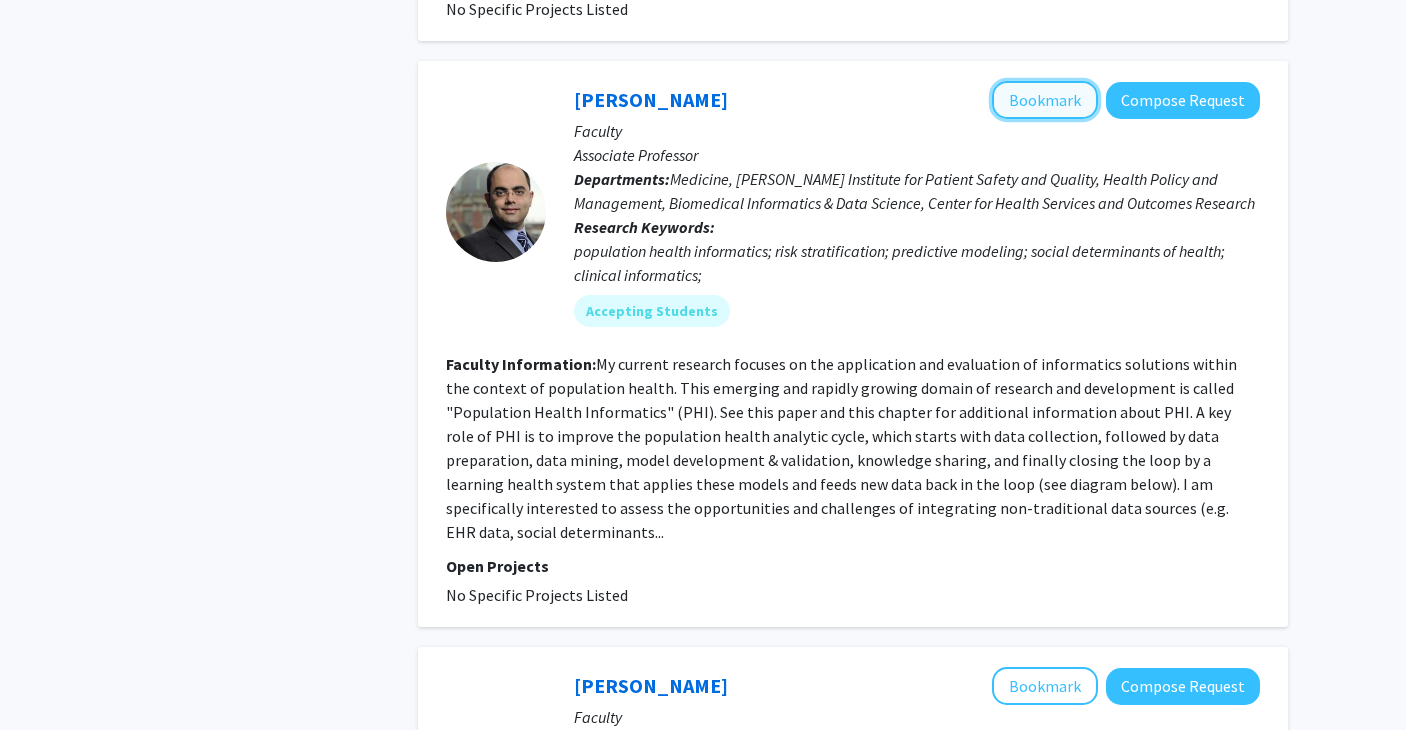 click on "Bookmark" 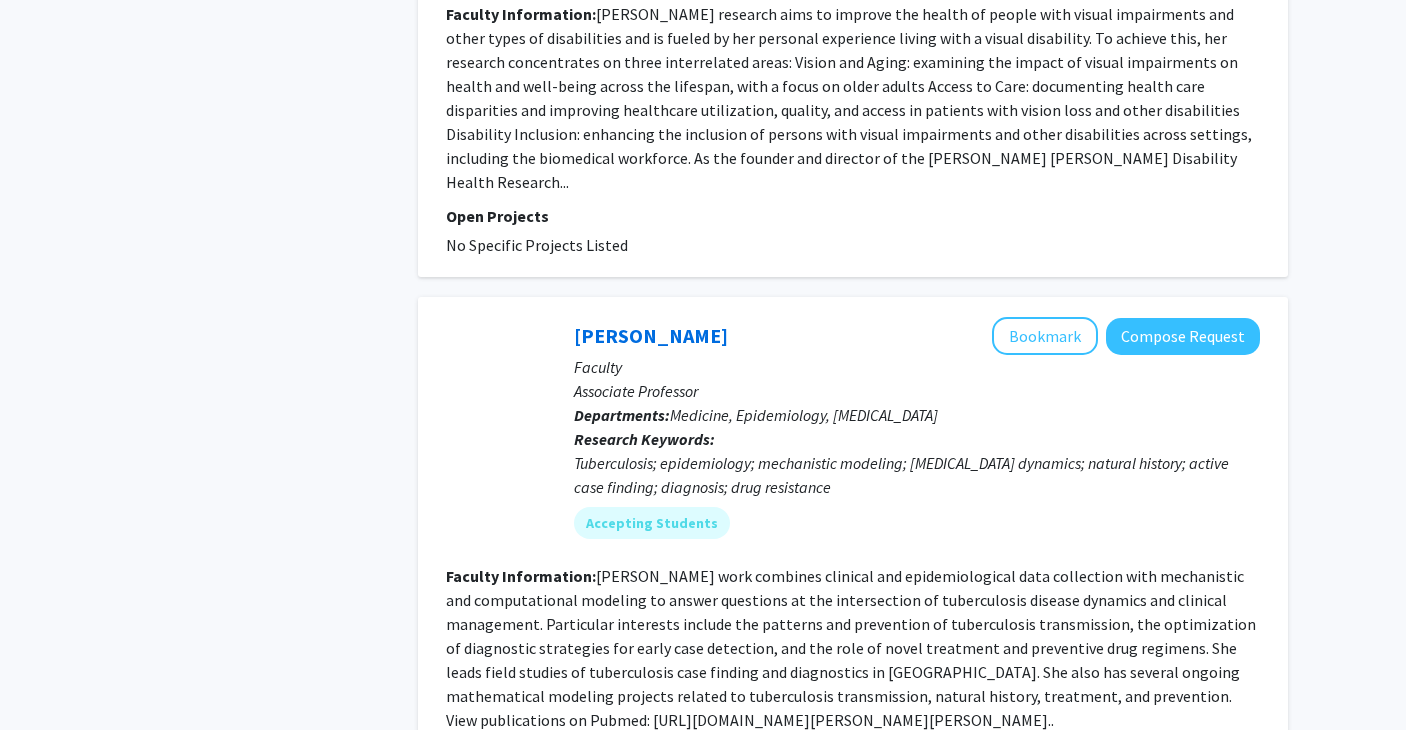 scroll, scrollTop: 2725, scrollLeft: 0, axis: vertical 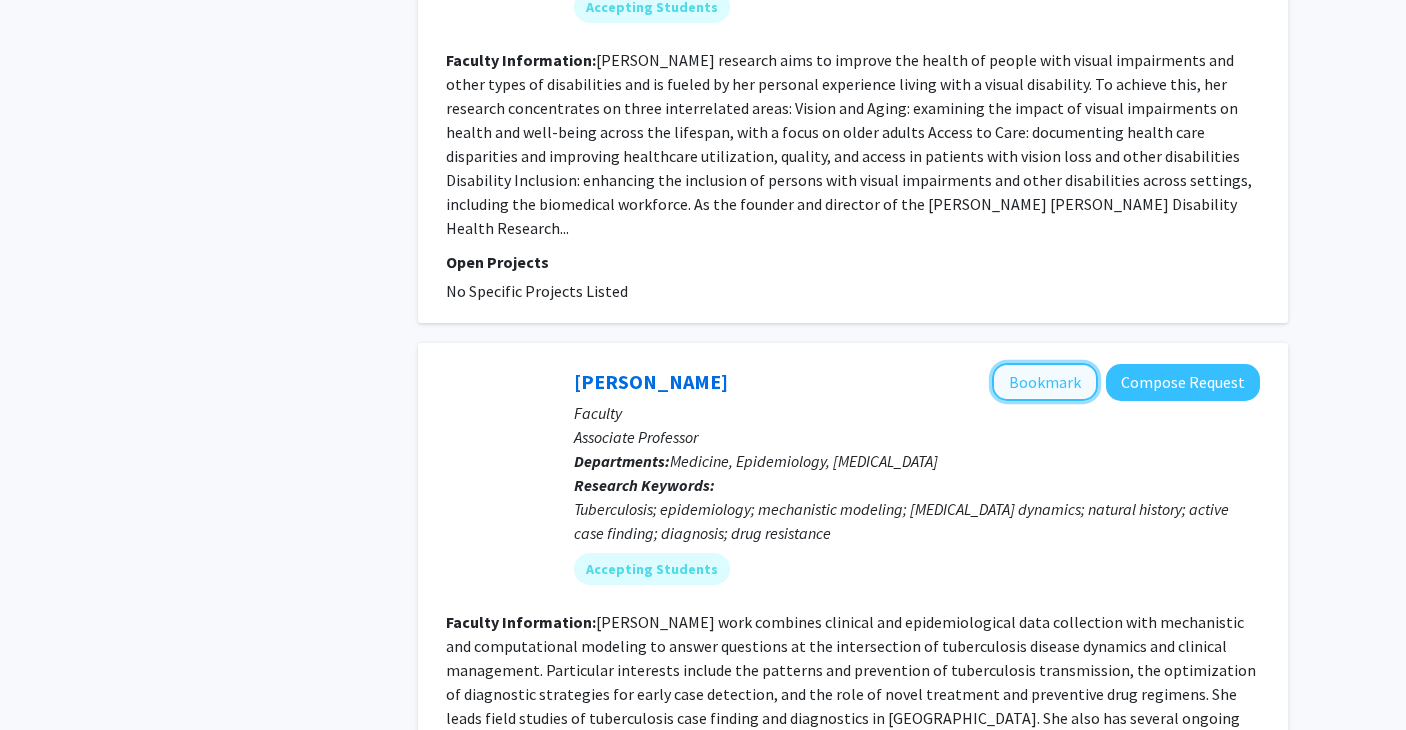 click on "Bookmark" 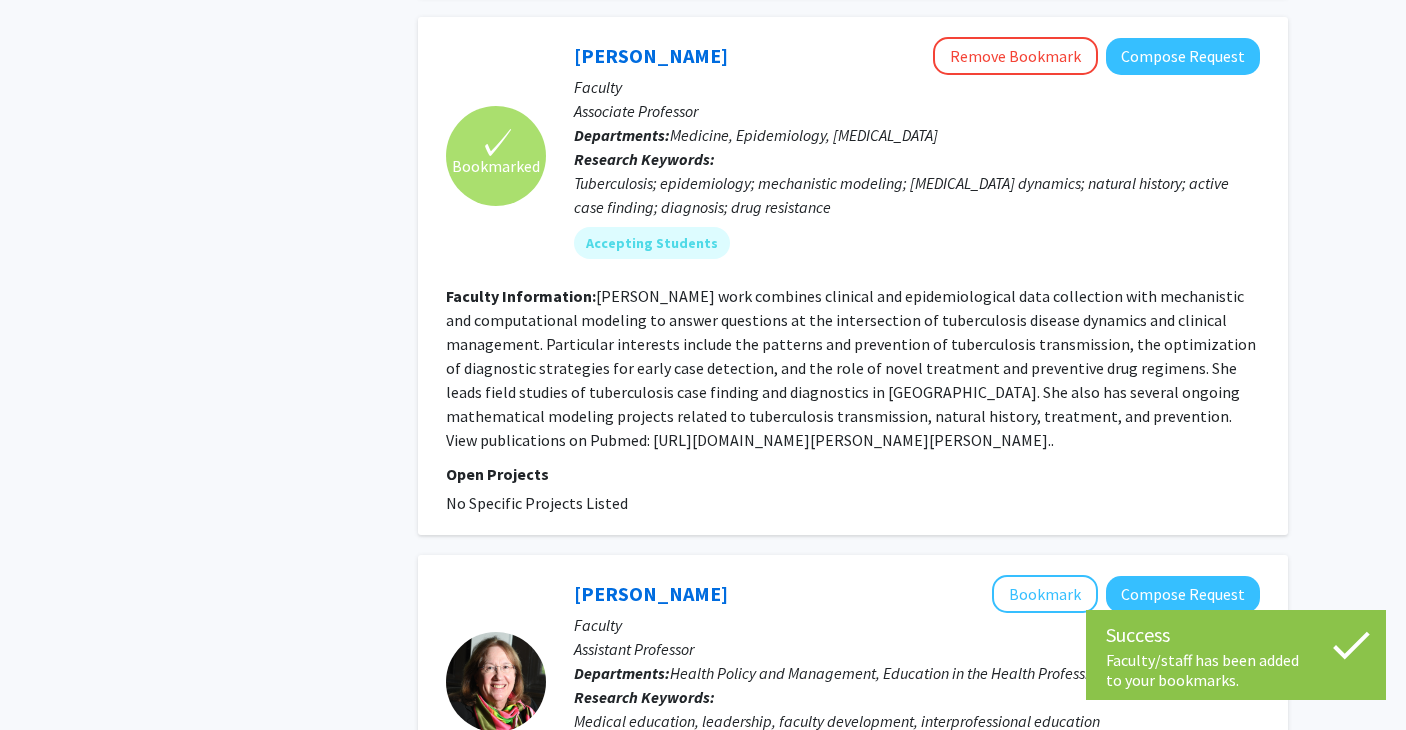 scroll, scrollTop: 3295, scrollLeft: 0, axis: vertical 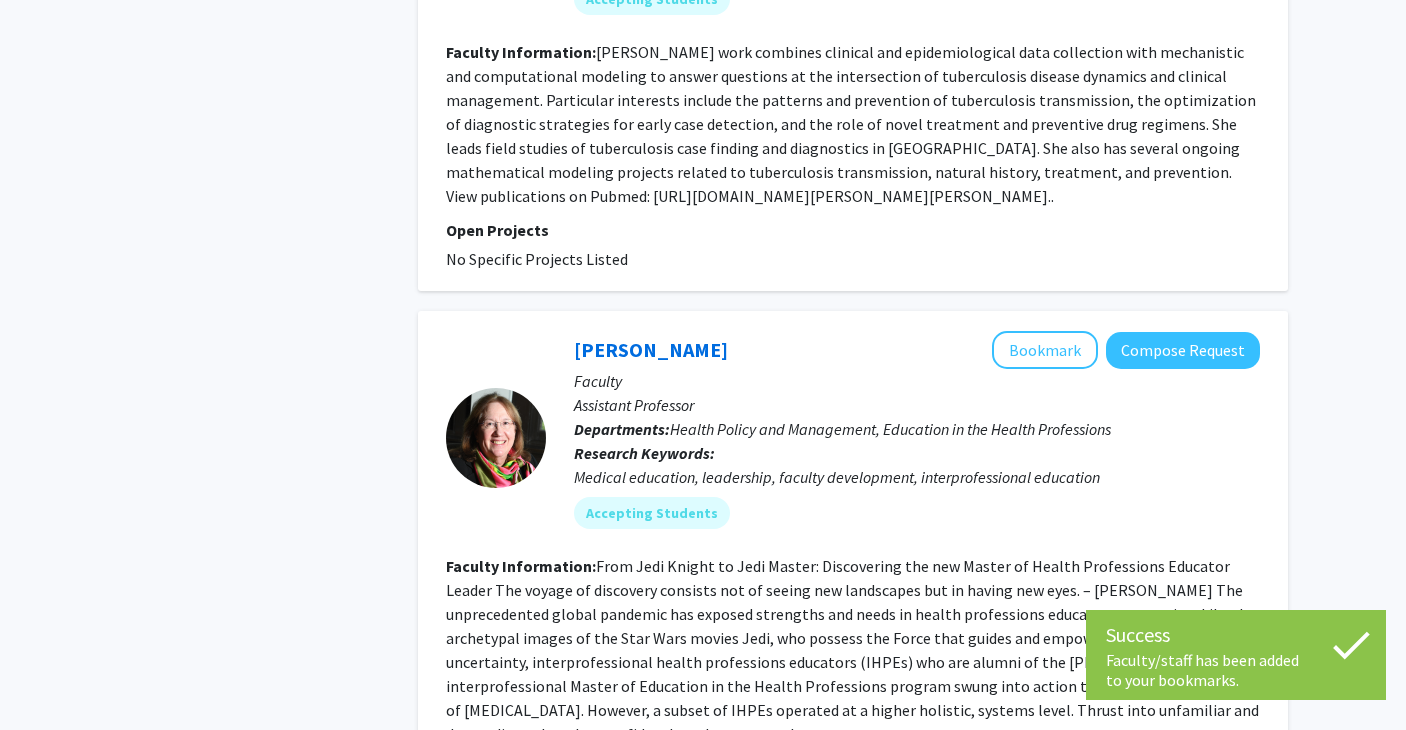 click on "From Jedi Knight to Jedi Master: Discovering the new Master of Health Professions Educator Leader
The voyage of discovery consists not of seeing new landscapes but in having new eyes. – [PERSON_NAME]
The unprecedented global pandemic has exposed strengths and needs in health professions educator preparation. Like the archetypal images of the Star Wars movies Jedi, who possess the Force that guides and empowers them through uncertainty, interprofessional health professions educators (IHPEs) who are alumni of the [PERSON_NAME]’ interprofessional Master of Education in the Health Professions program swung into action to address the disruption of [MEDICAL_DATA].  However, a subset of IHPEs operated at a higher holistic, systems level. Thrust into unfamiliar and demanding roles, they confidently and competently..." 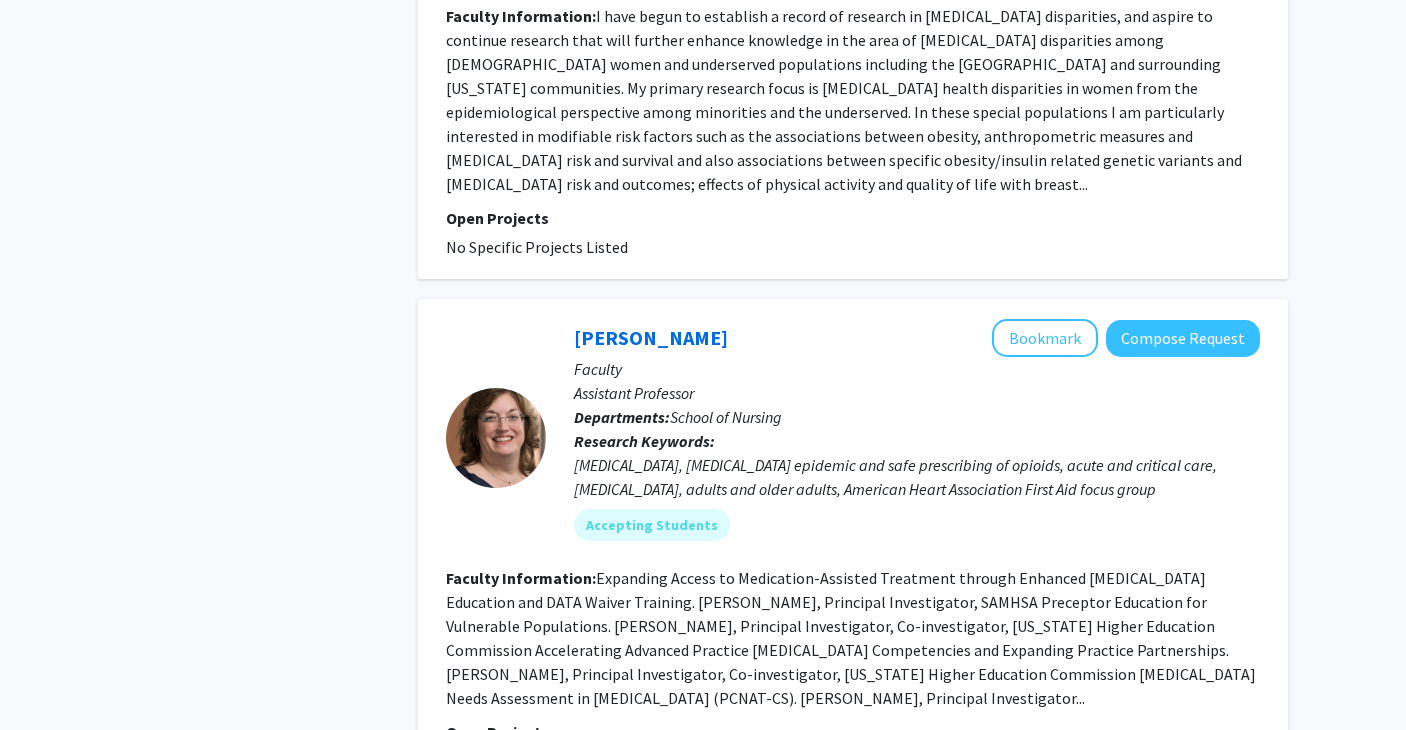 scroll, scrollTop: 5085, scrollLeft: 0, axis: vertical 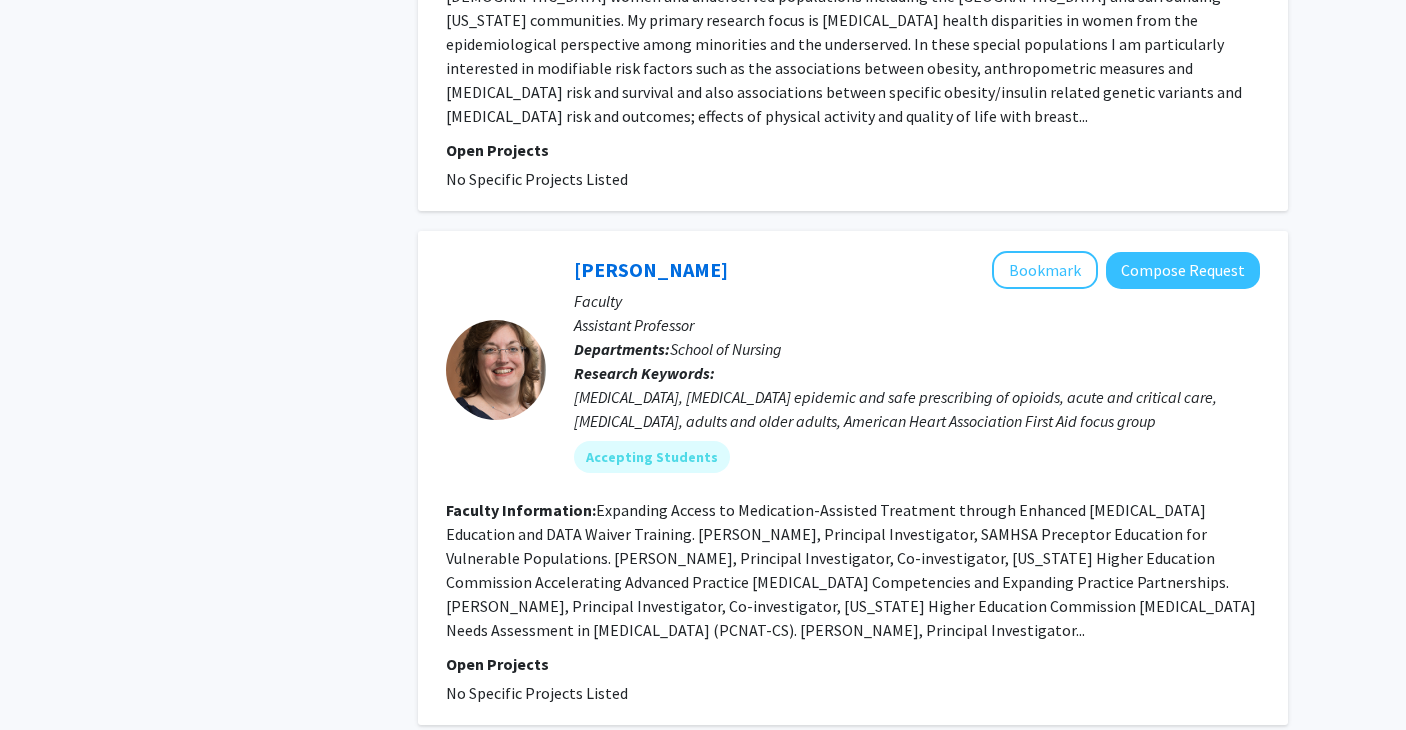 click on "3" 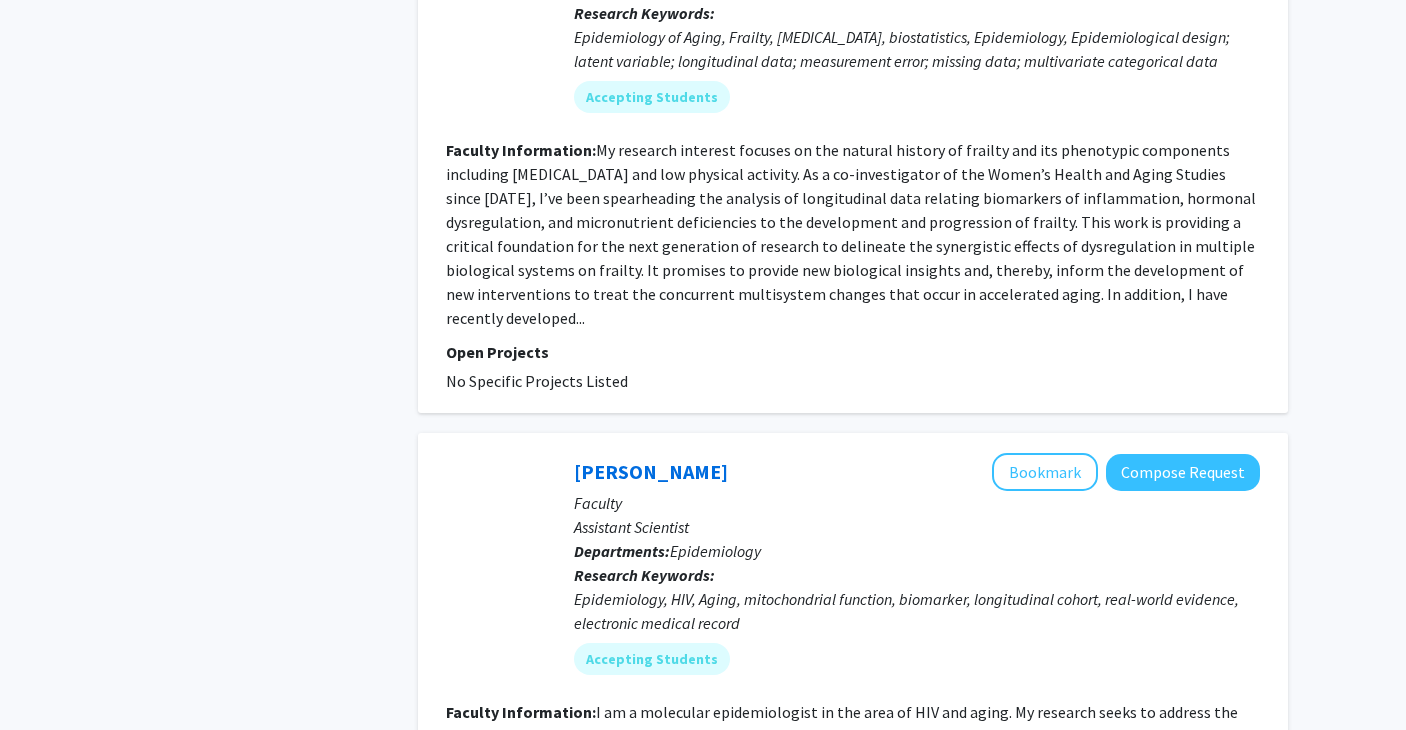 scroll, scrollTop: 4372, scrollLeft: 0, axis: vertical 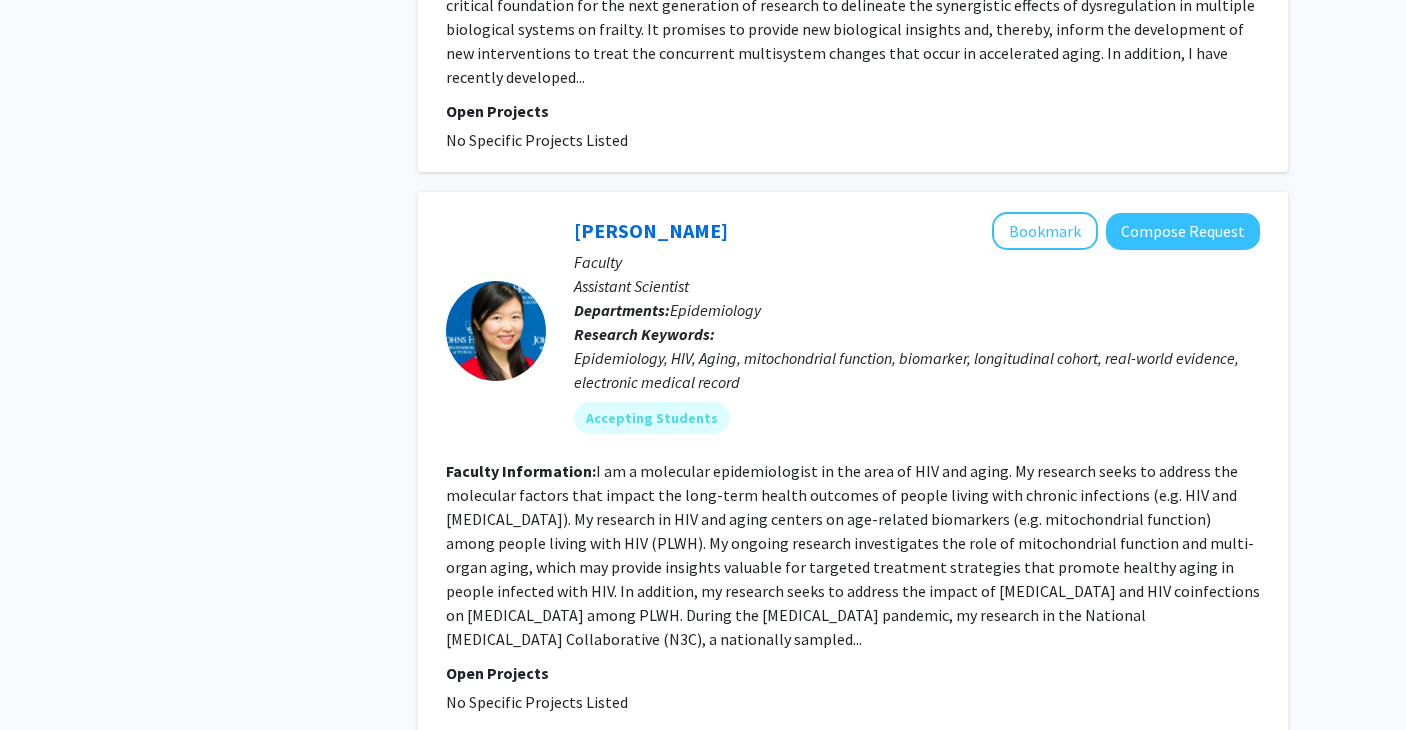 click on "4" 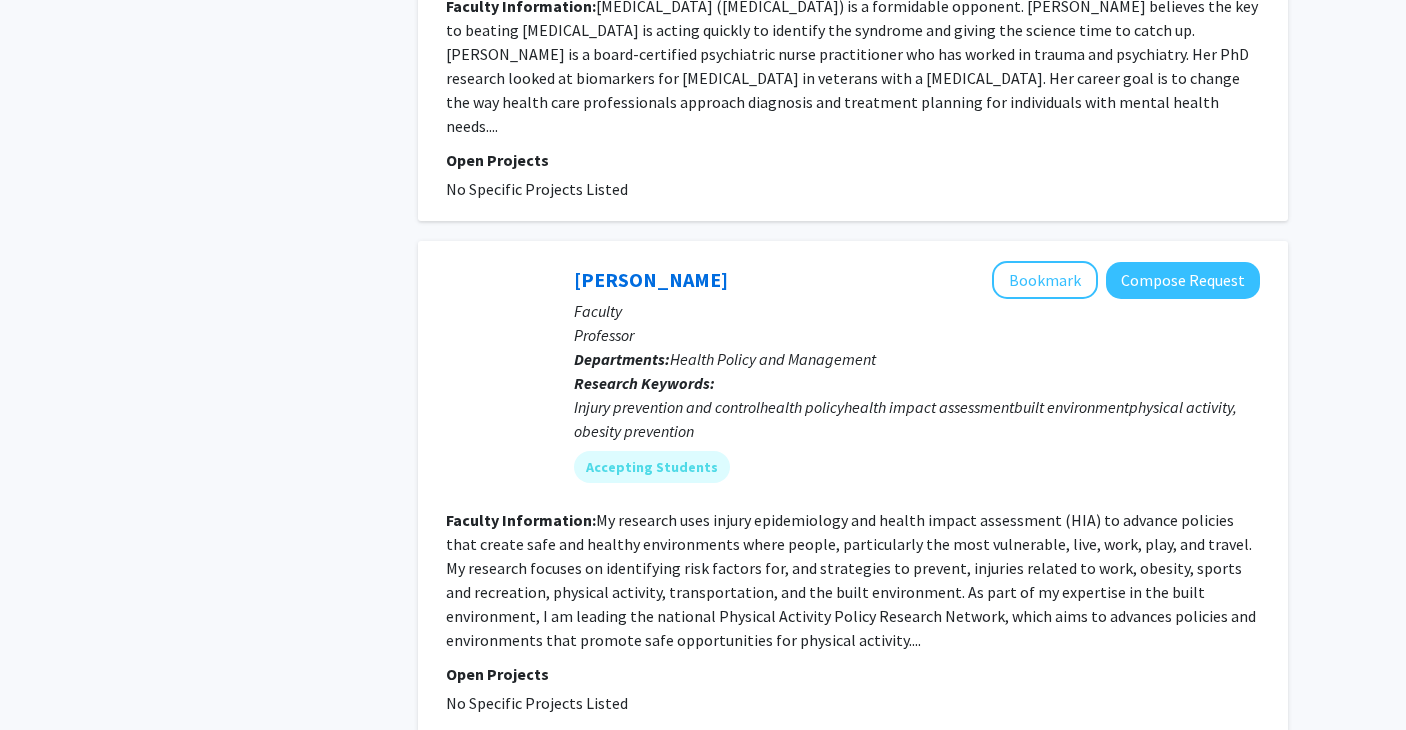 scroll, scrollTop: 5011, scrollLeft: 0, axis: vertical 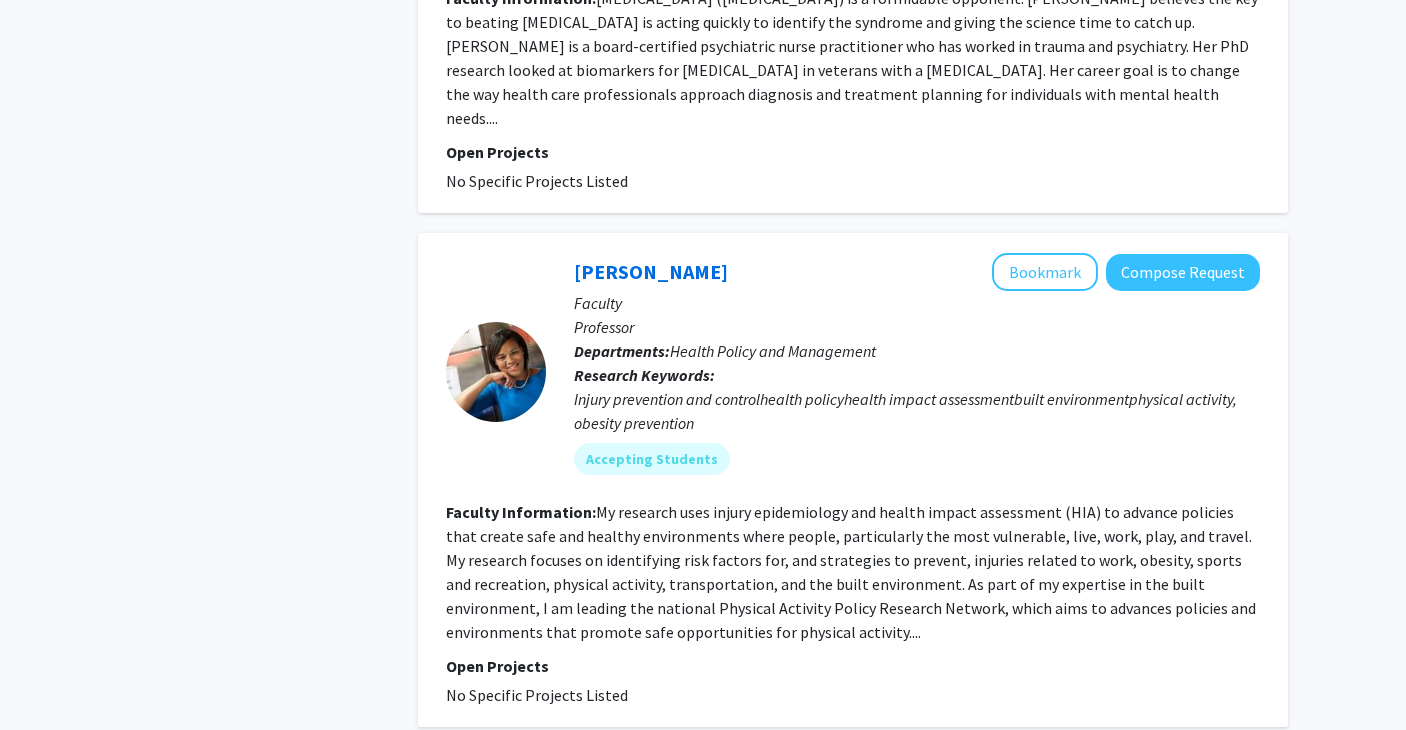 click on "5" 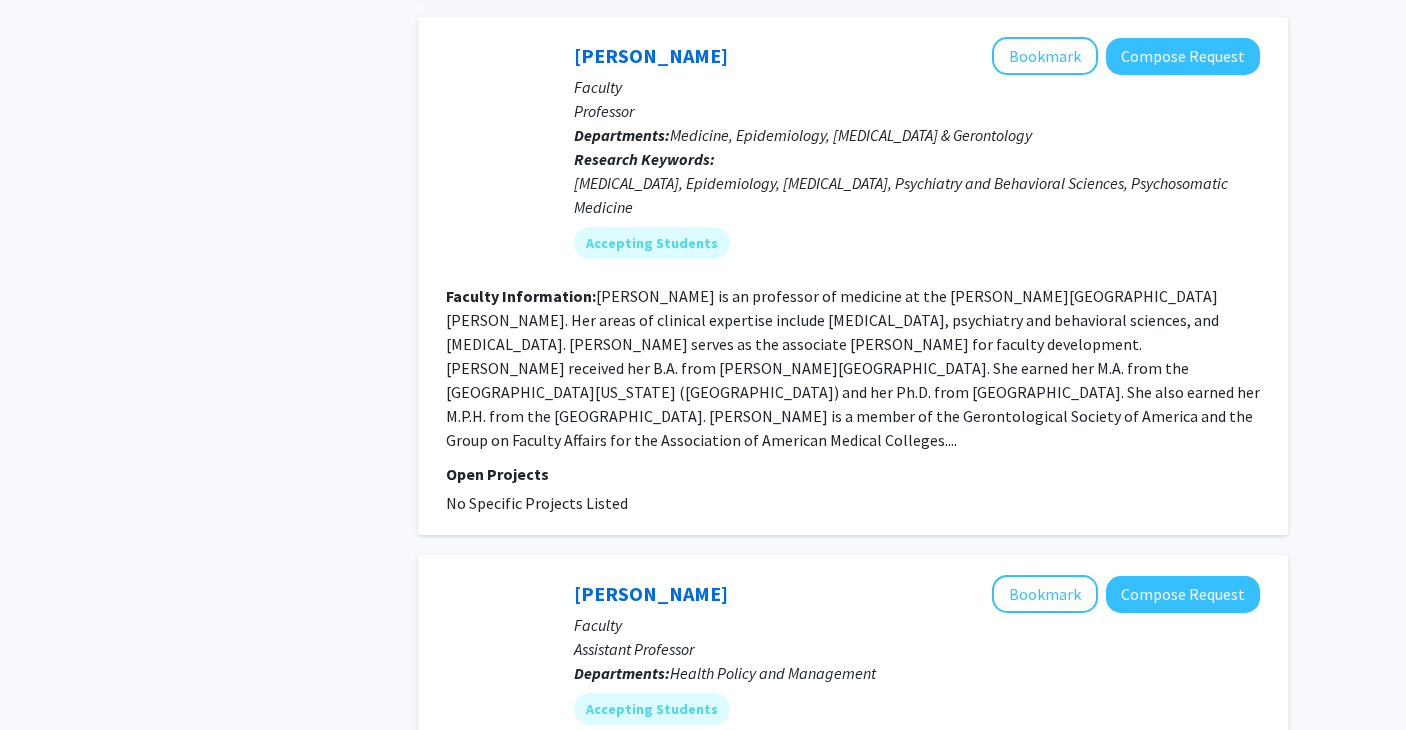 scroll, scrollTop: 4478, scrollLeft: 0, axis: vertical 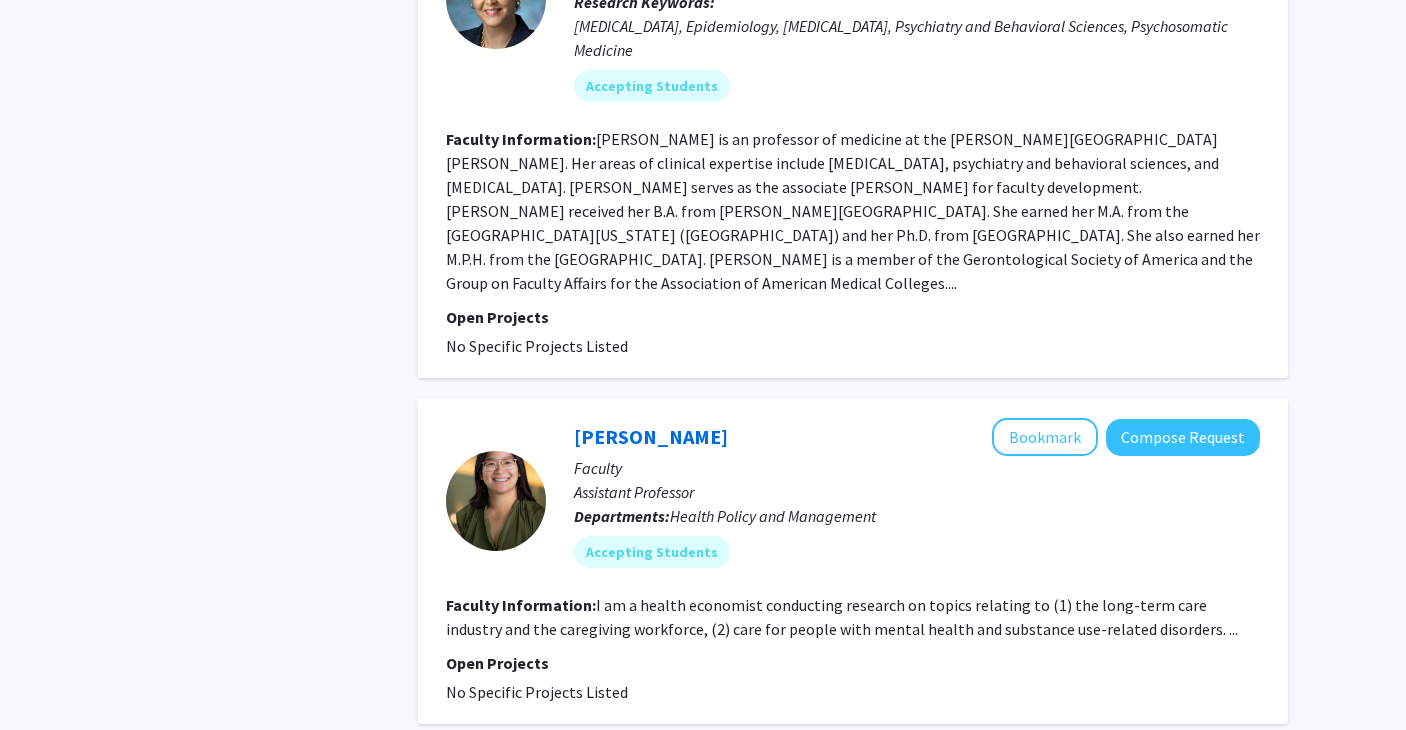 click on "6" 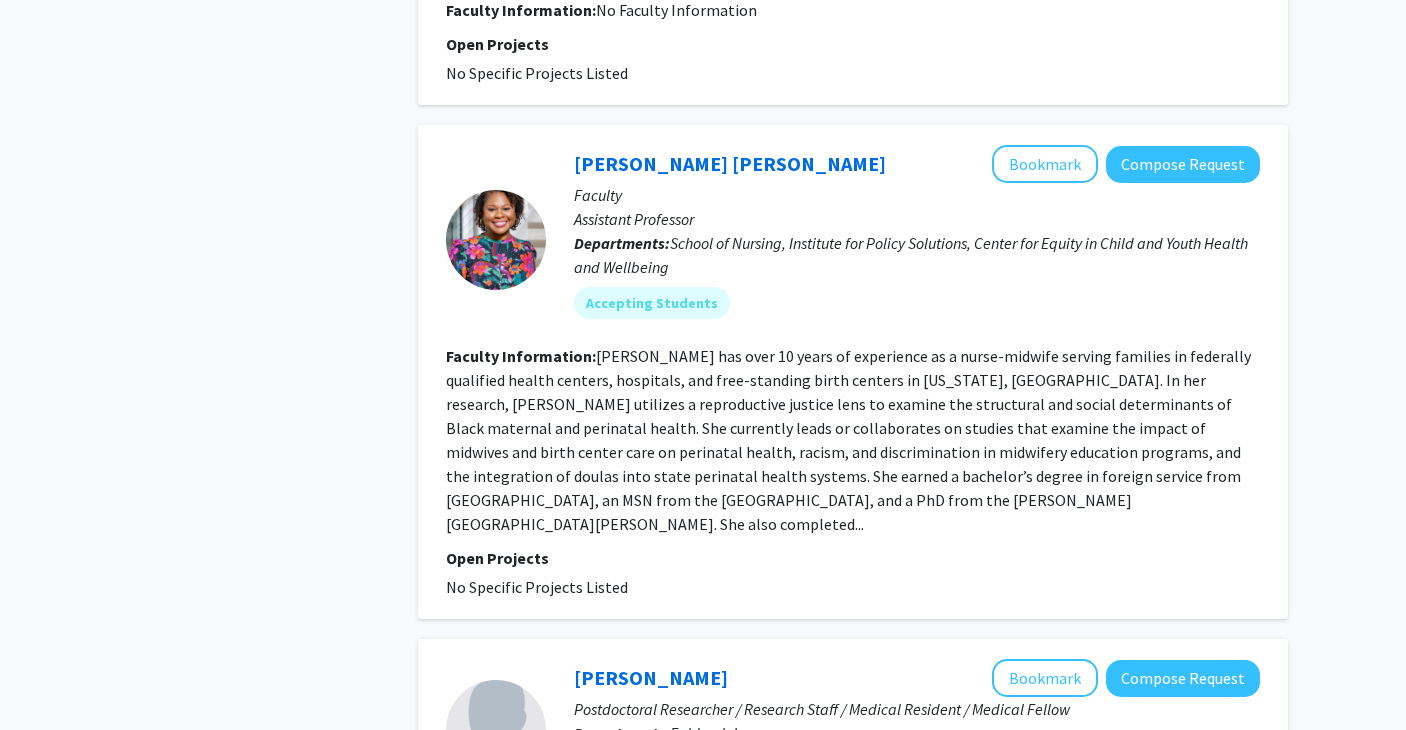 scroll, scrollTop: 1125, scrollLeft: 0, axis: vertical 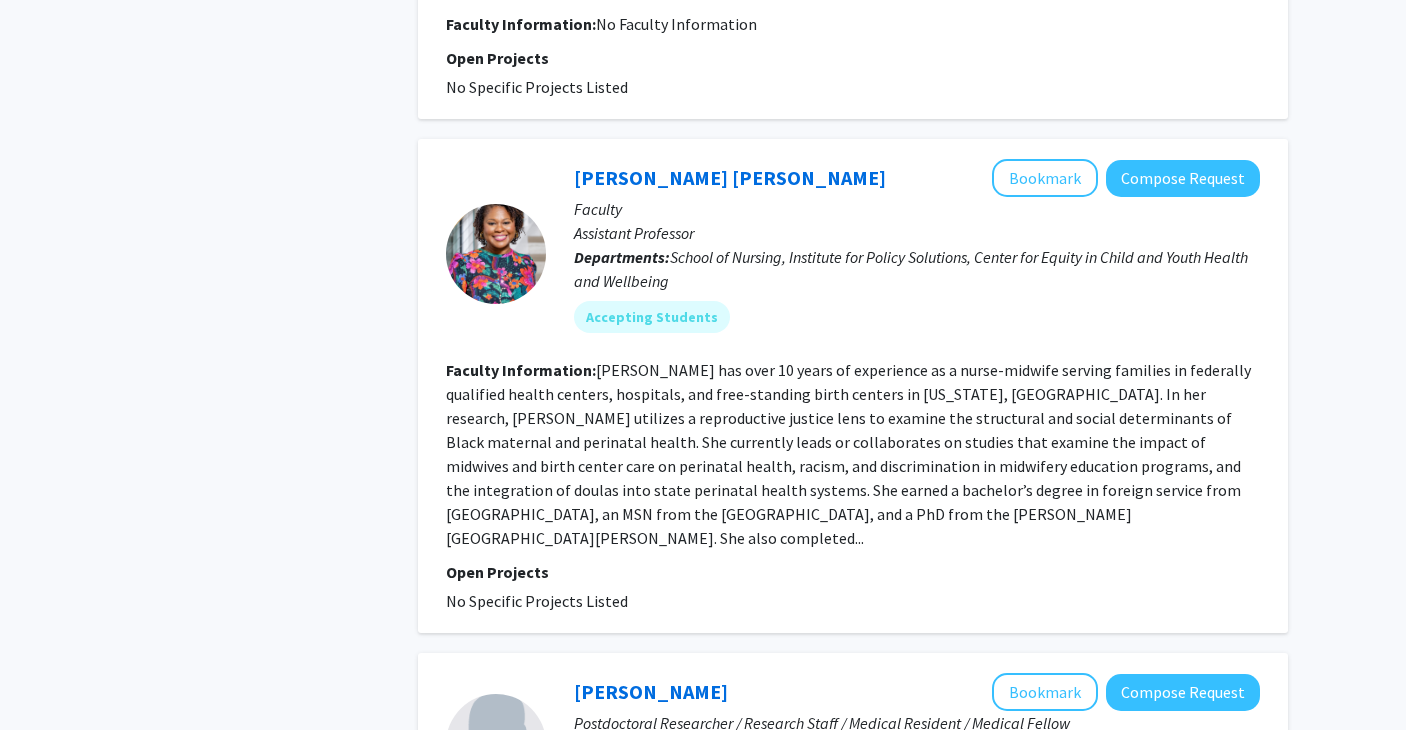 drag, startPoint x: 905, startPoint y: 383, endPoint x: 844, endPoint y: 558, distance: 185.32674 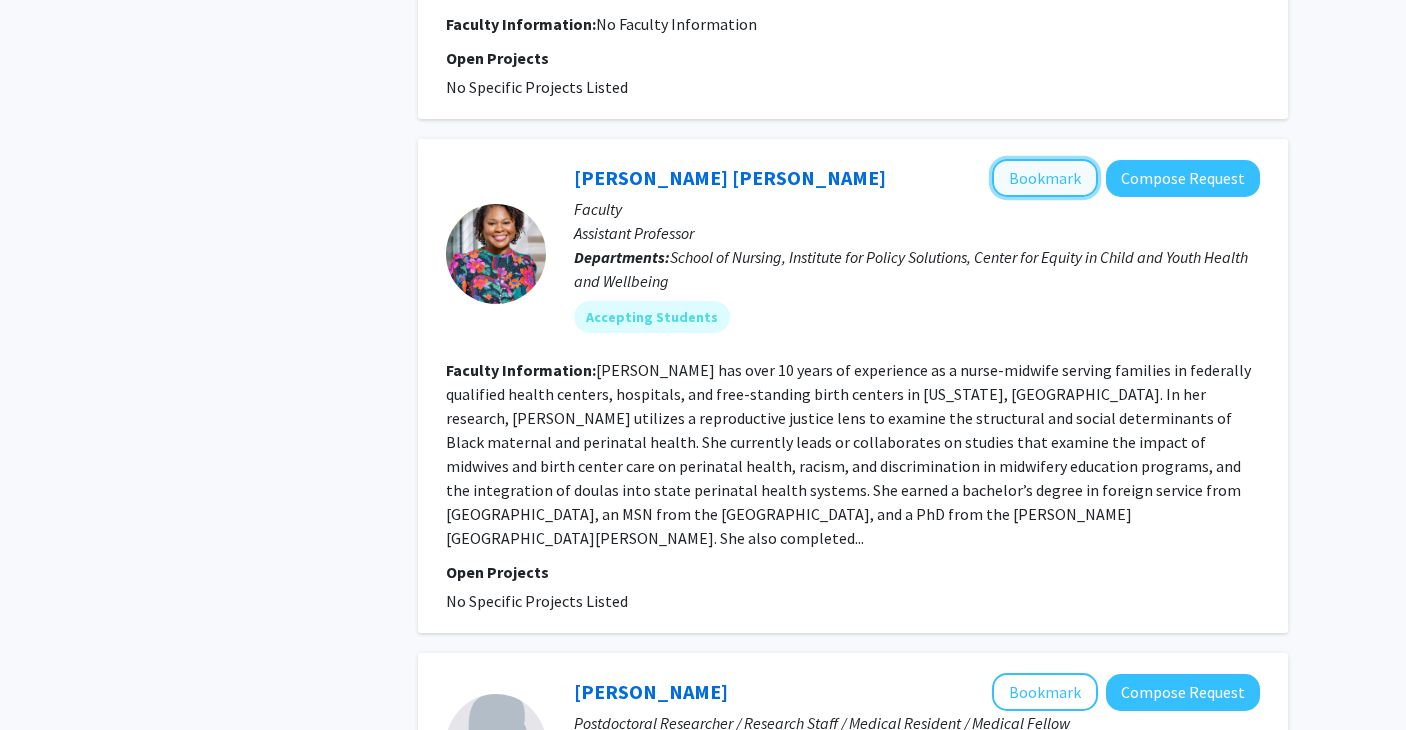 click on "Bookmark" 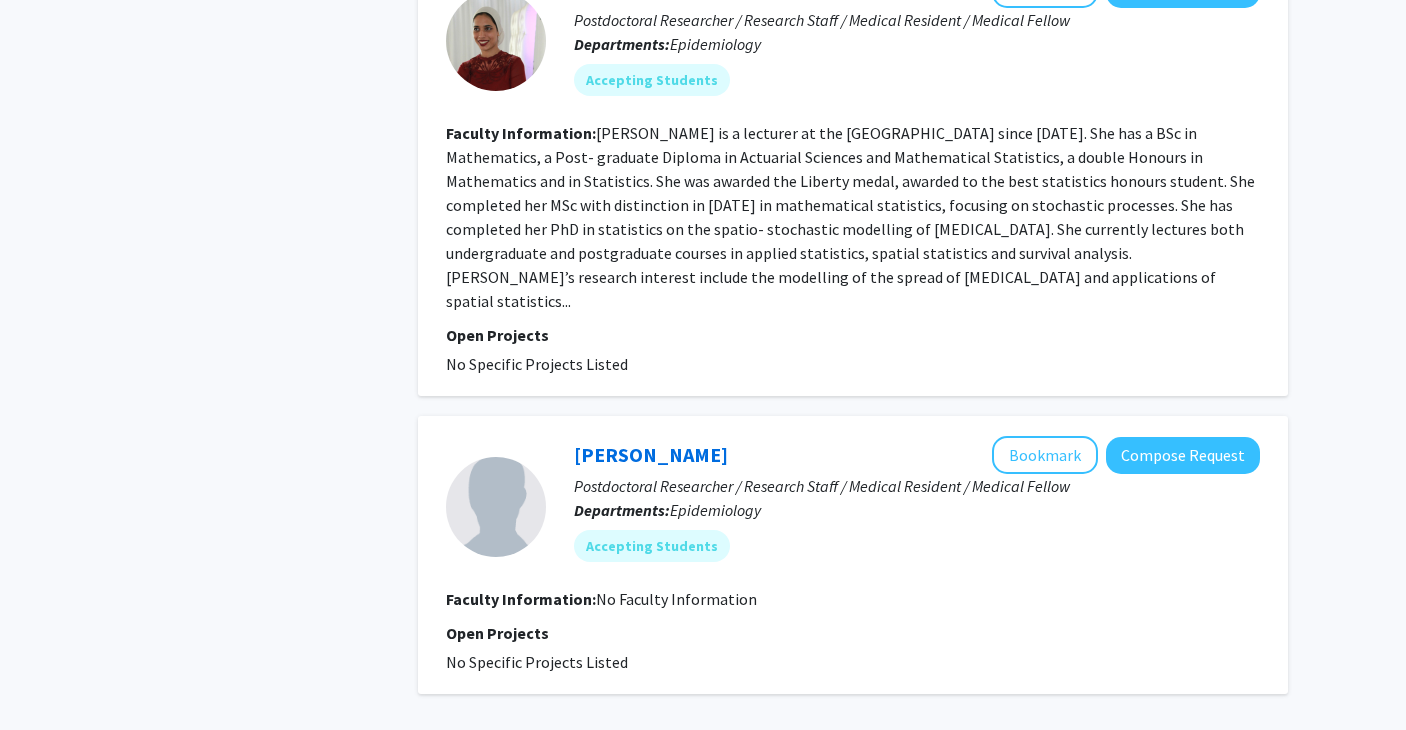 scroll, scrollTop: 2433, scrollLeft: 0, axis: vertical 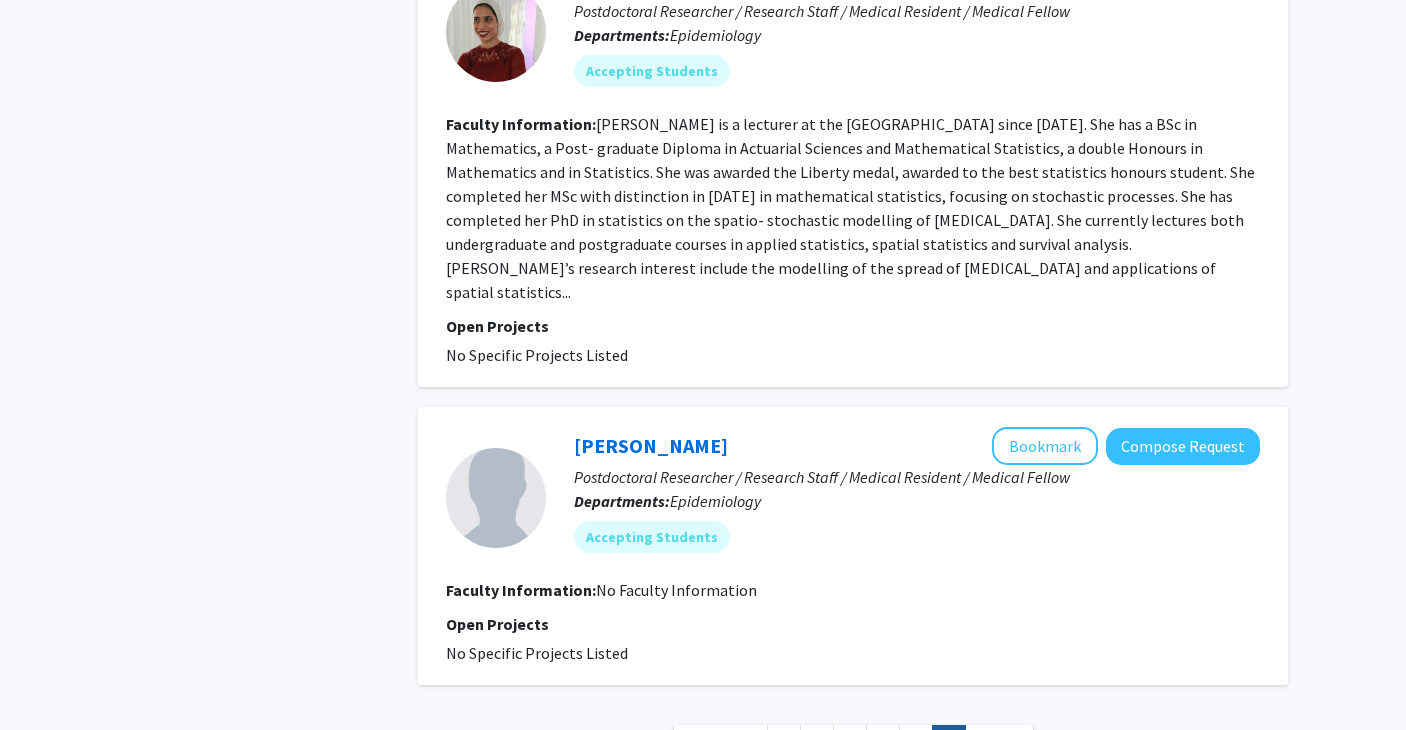 click on "Open Projects" 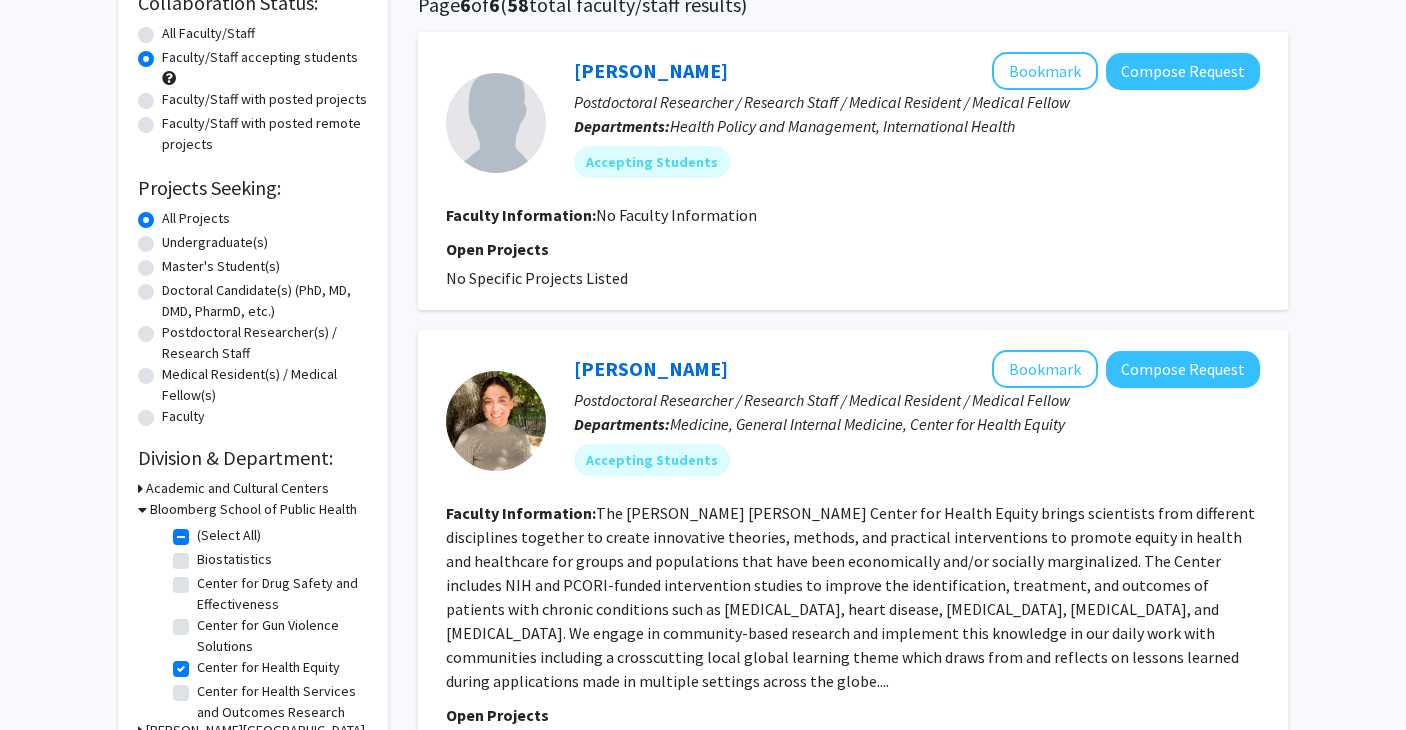 scroll, scrollTop: 243, scrollLeft: 0, axis: vertical 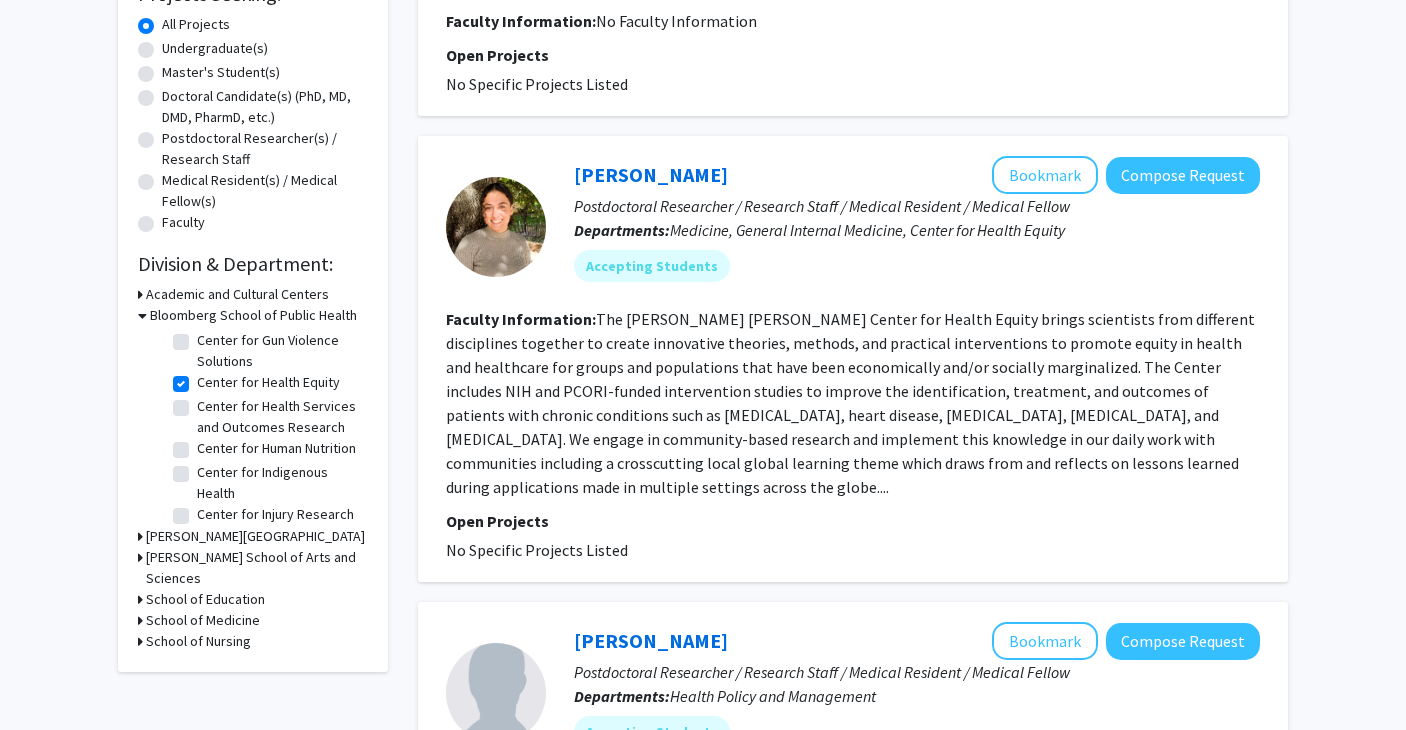 click on "Center for Health Services and Outcomes Research" 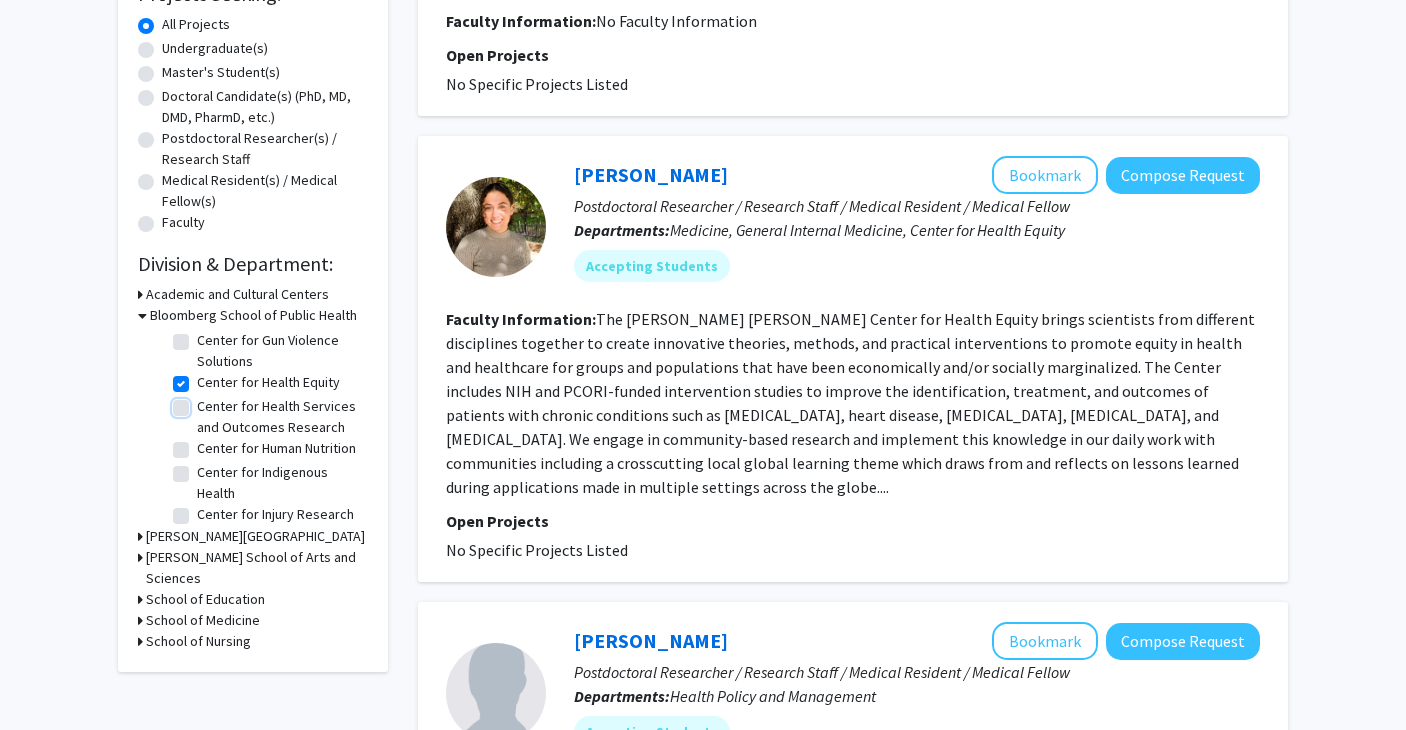 click on "Center for Health Services and Outcomes Research" at bounding box center [203, 402] 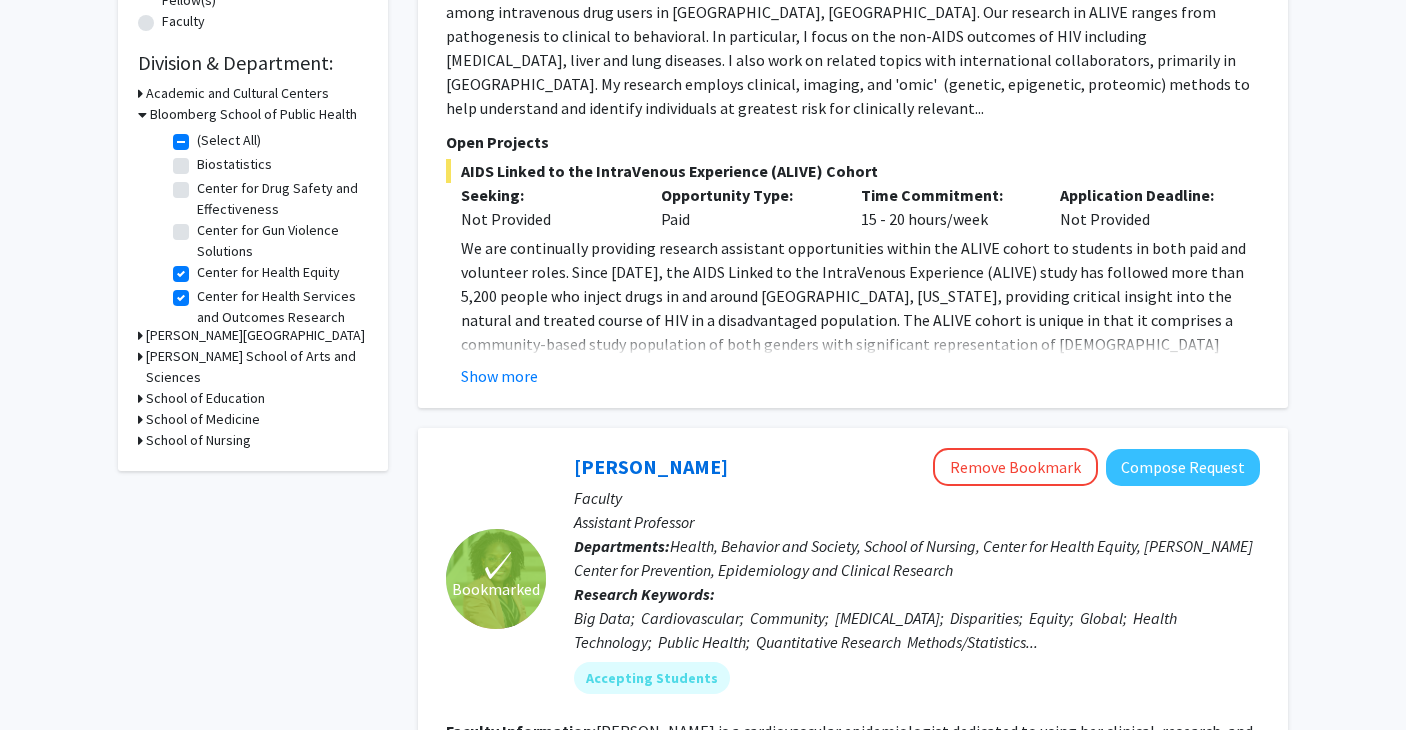 scroll, scrollTop: 552, scrollLeft: 0, axis: vertical 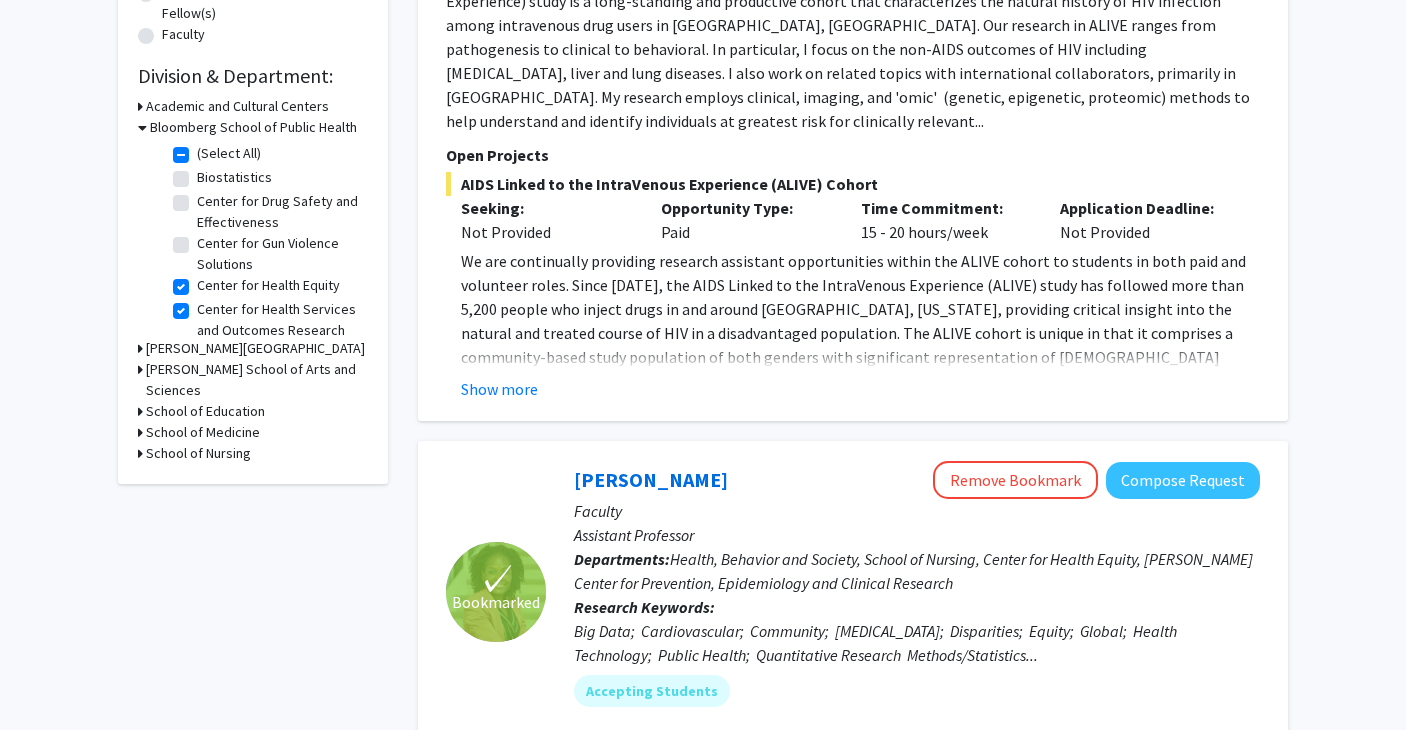 click 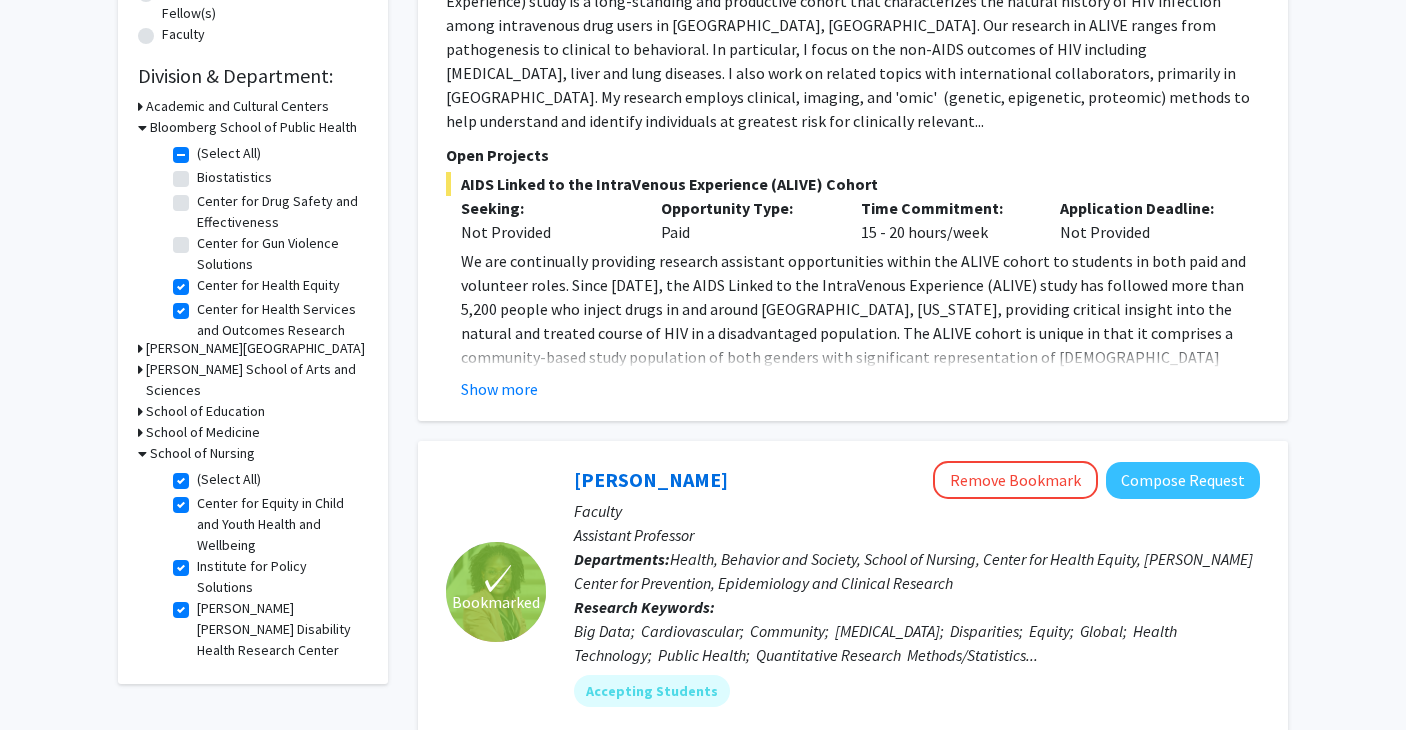 click on "(Select All)" 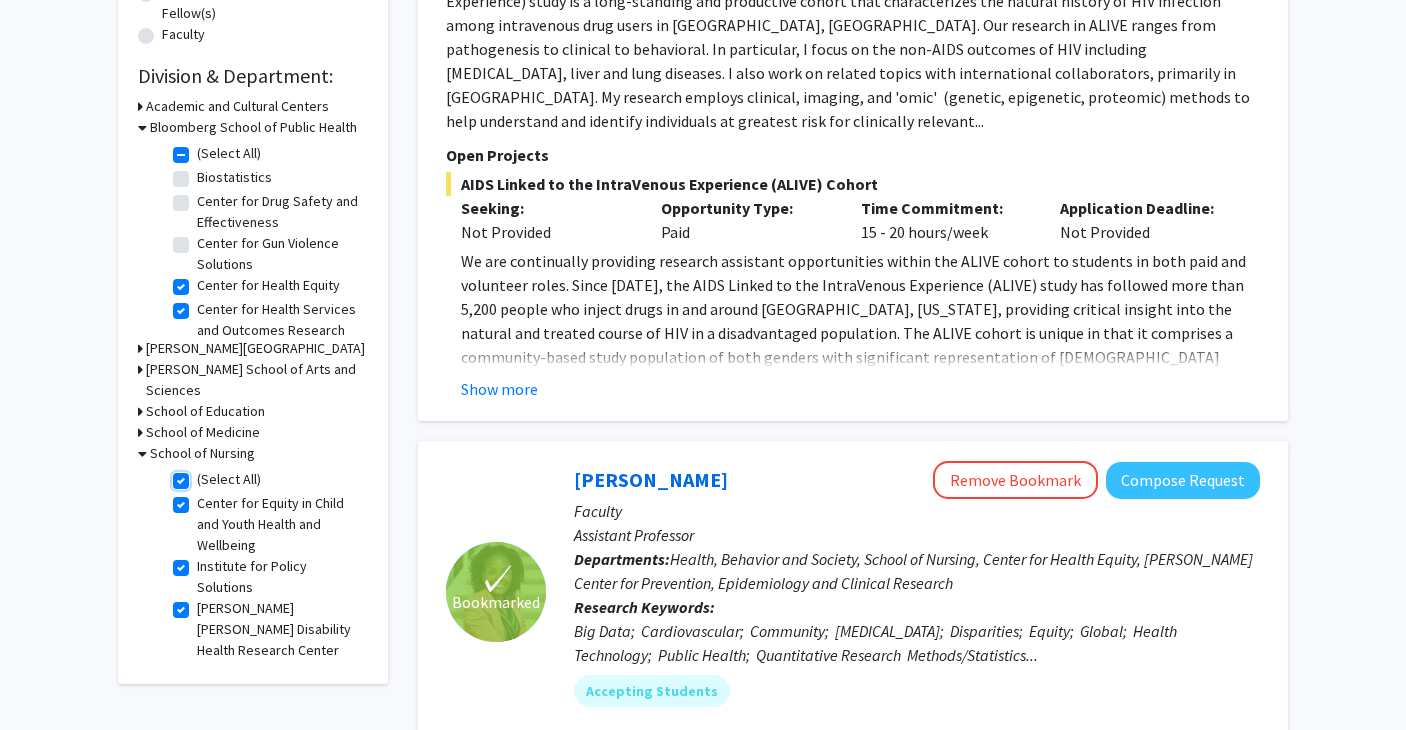 click on "(Select All)" at bounding box center [203, 475] 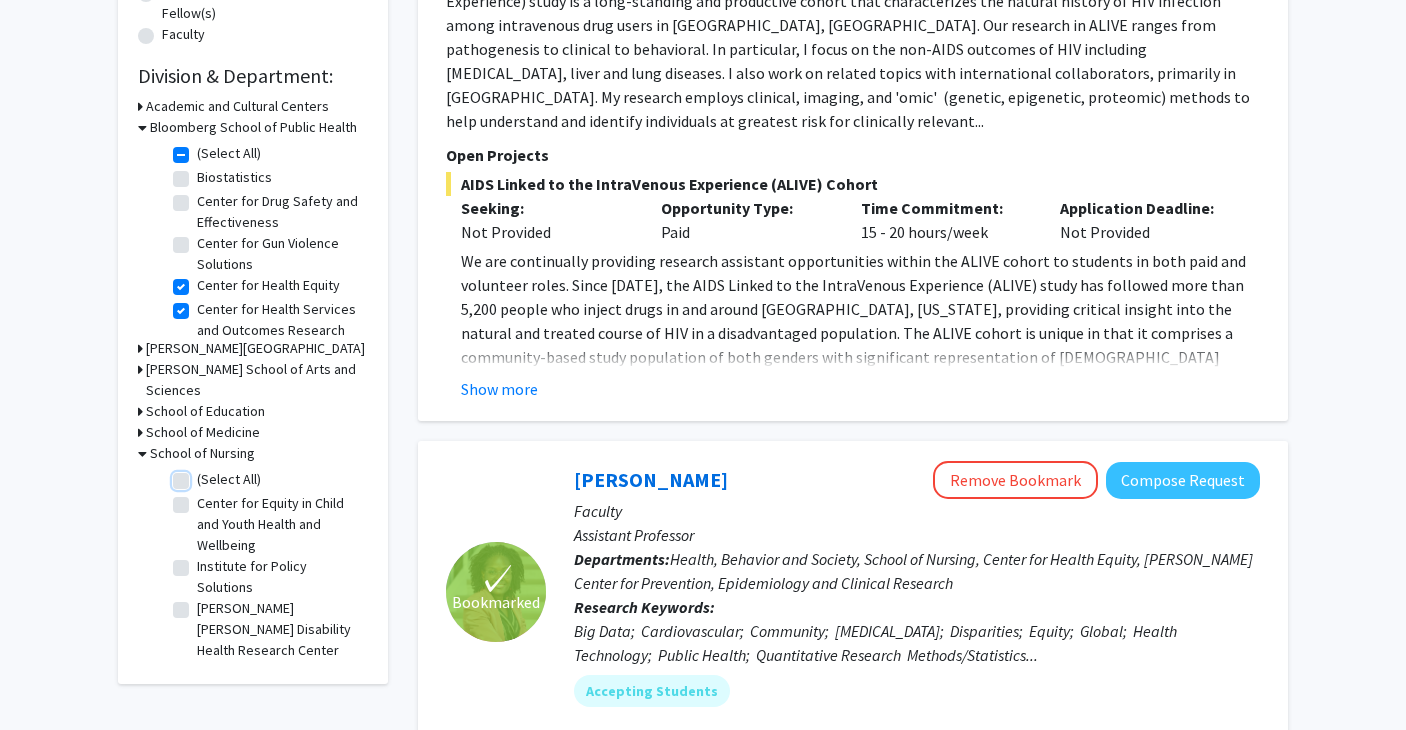 checkbox on "false" 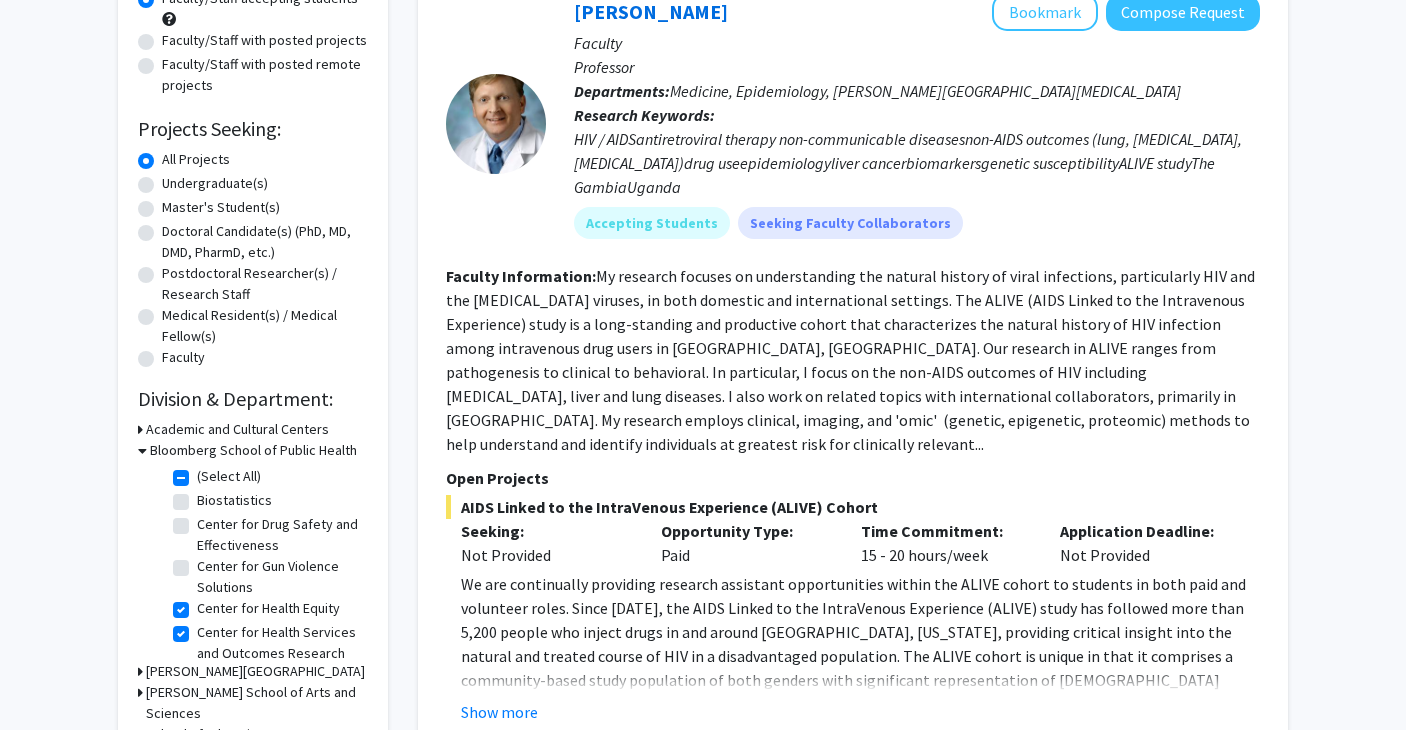 scroll, scrollTop: 246, scrollLeft: 0, axis: vertical 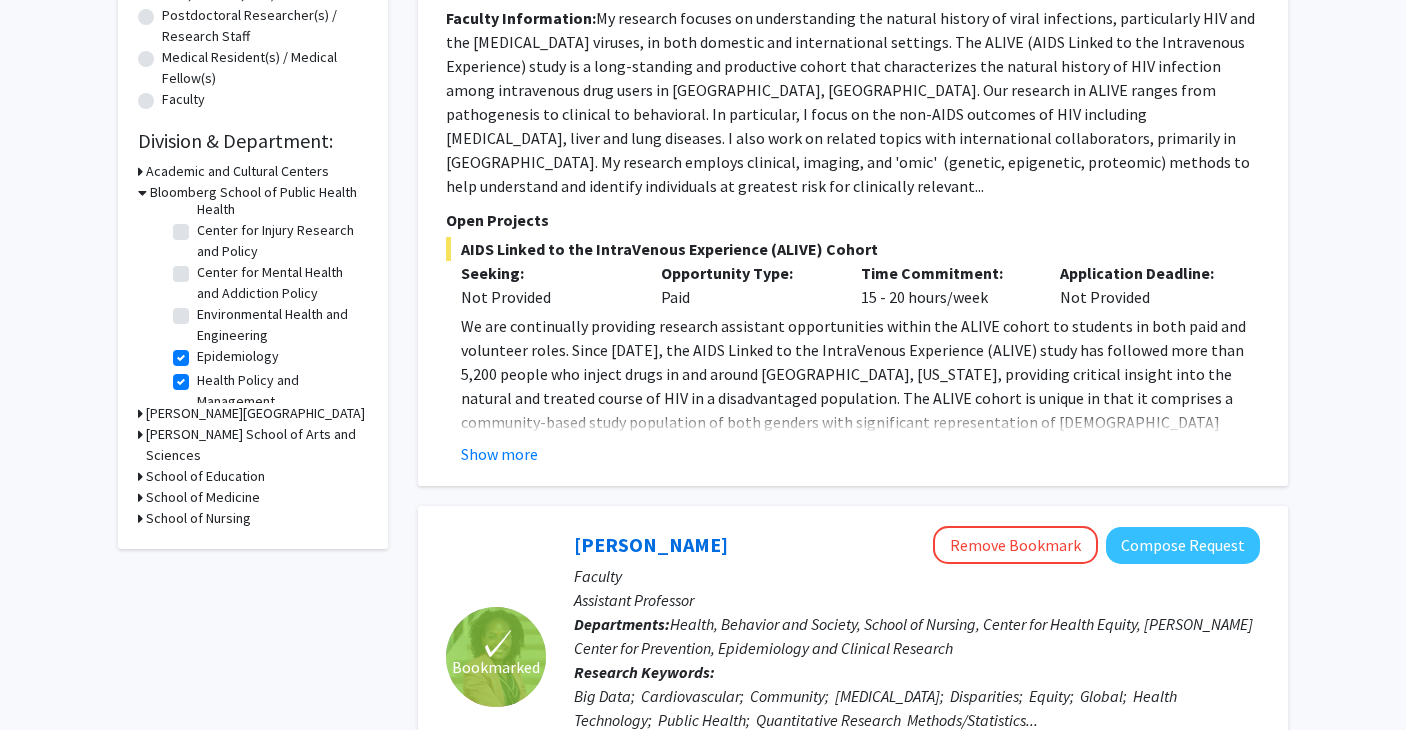 click 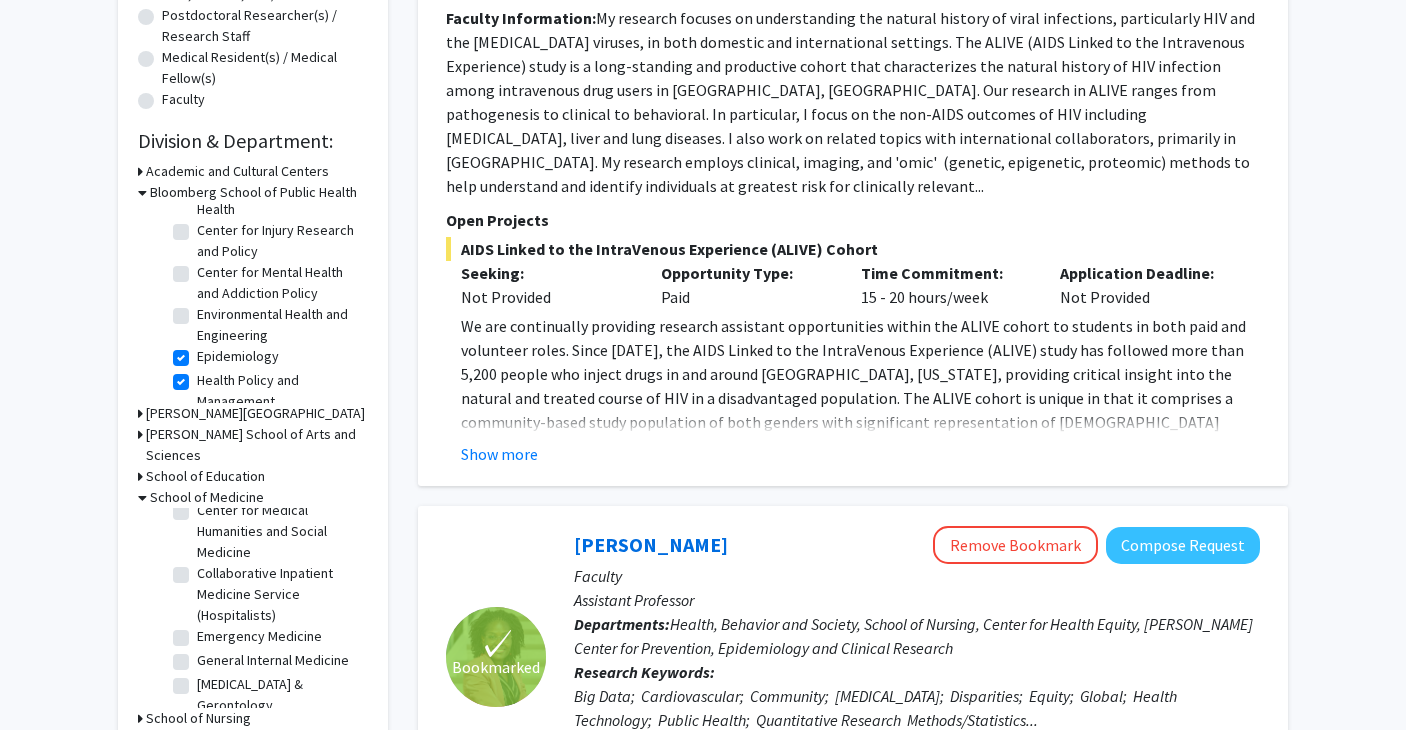scroll, scrollTop: 195, scrollLeft: 0, axis: vertical 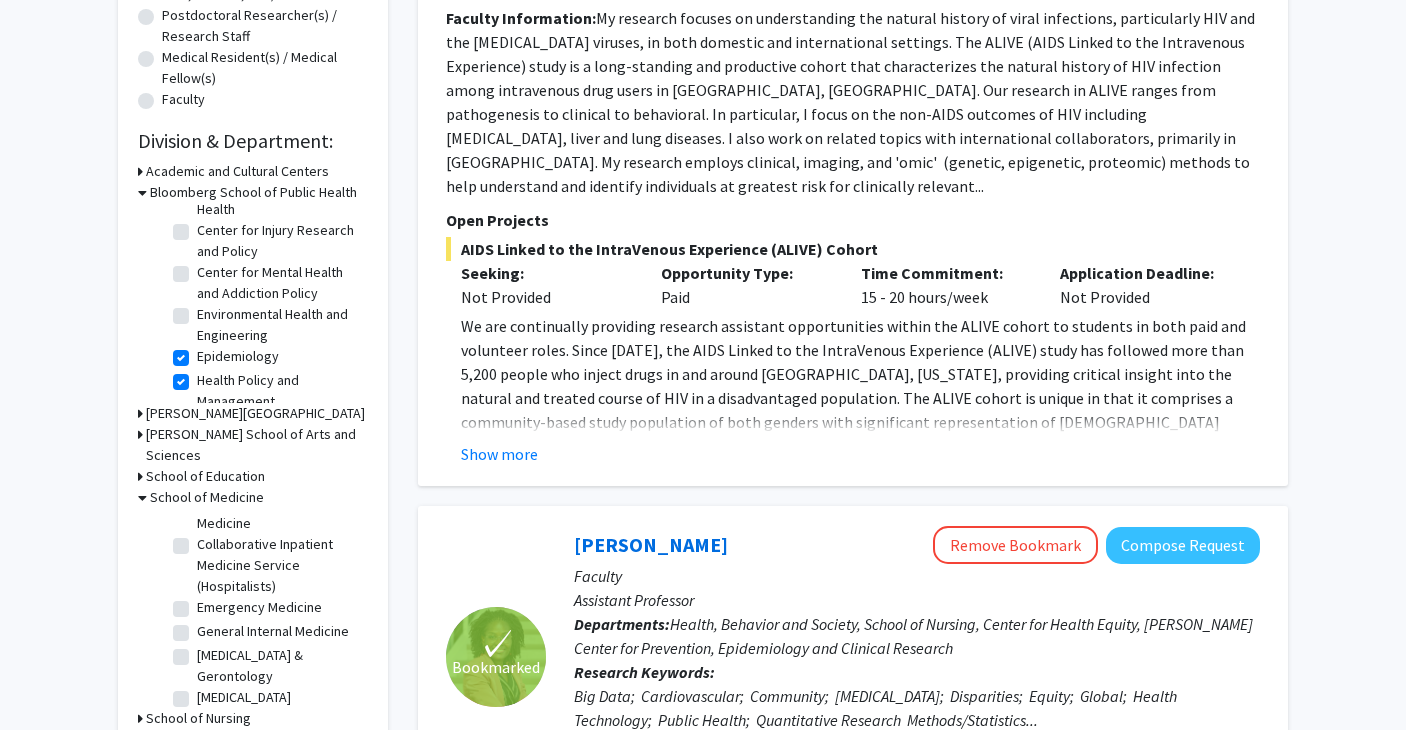 click on "Collaborative Inpatient Medicine Service (Hospitalists)" 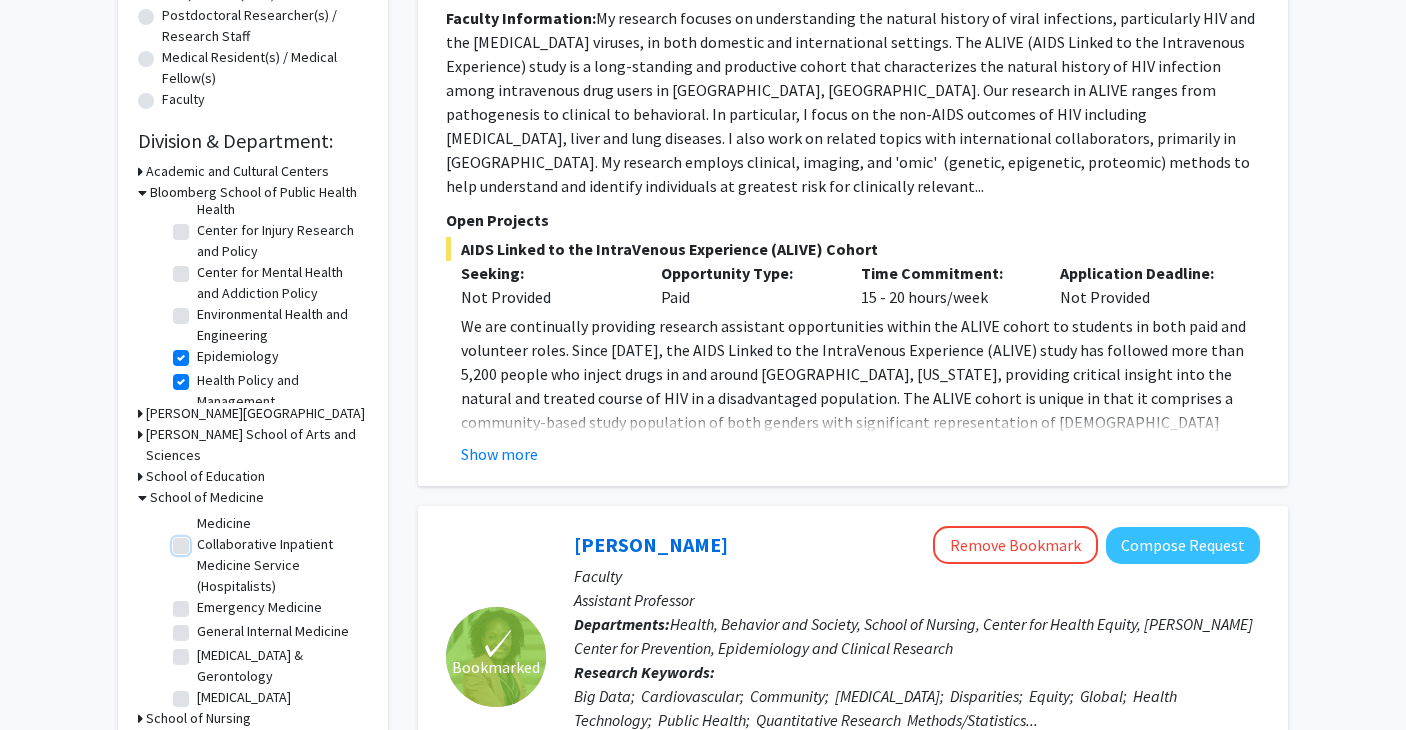 click on "Collaborative Inpatient Medicine Service (Hospitalists)" at bounding box center [203, 540] 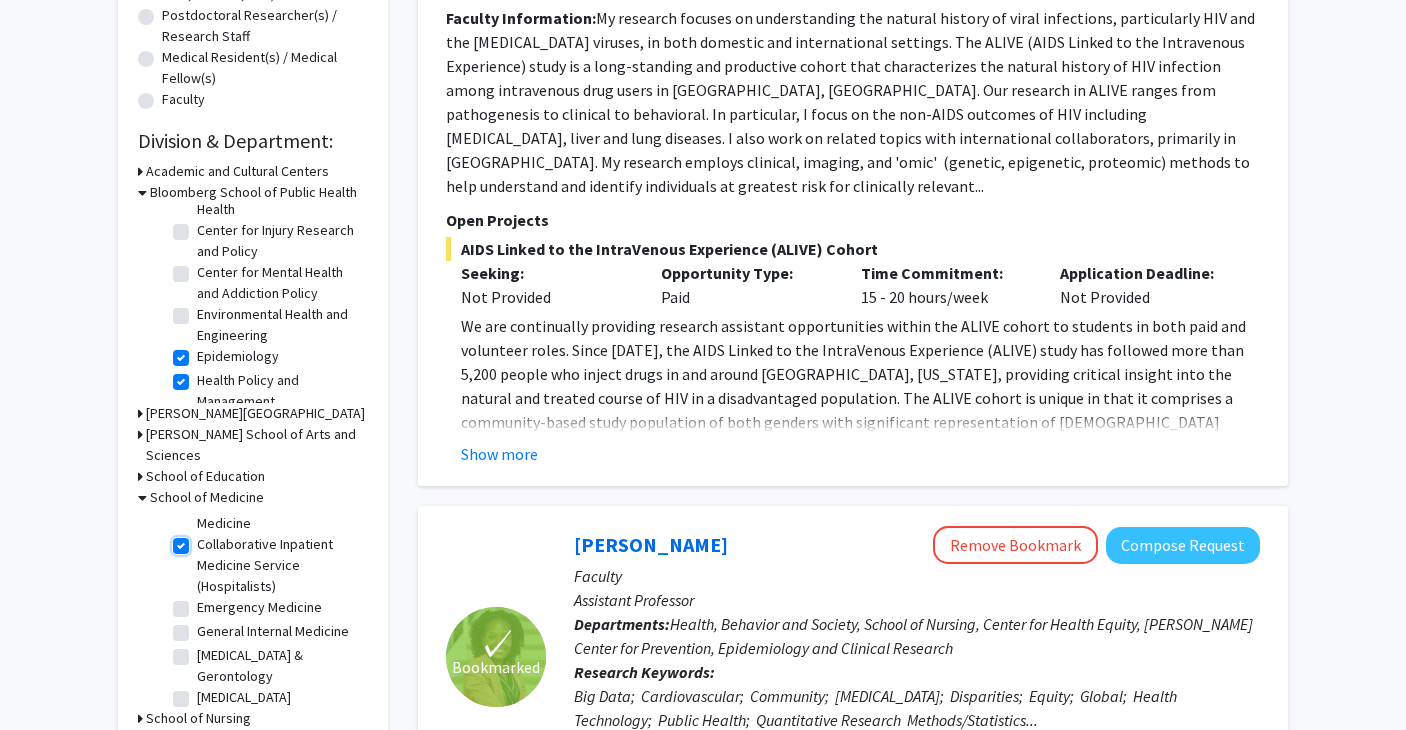 checkbox on "true" 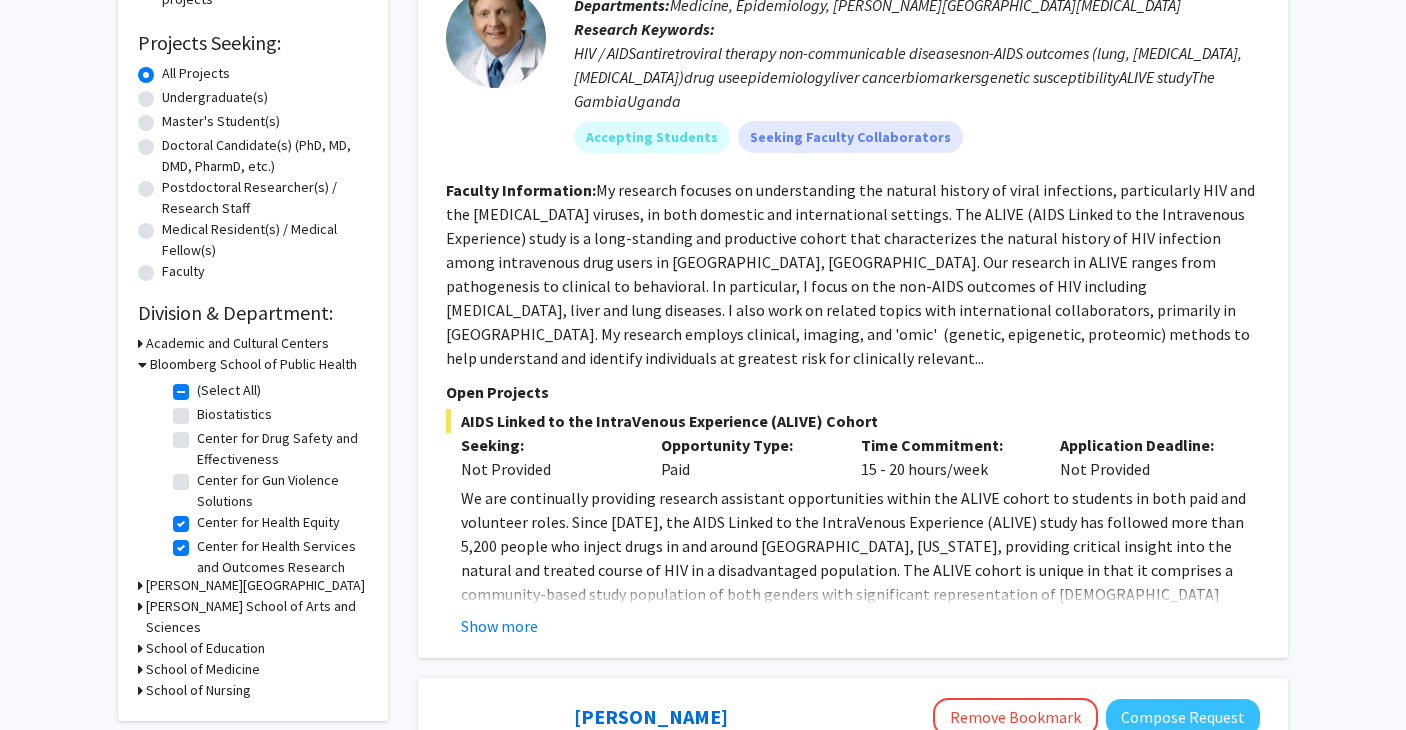 scroll, scrollTop: 426, scrollLeft: 0, axis: vertical 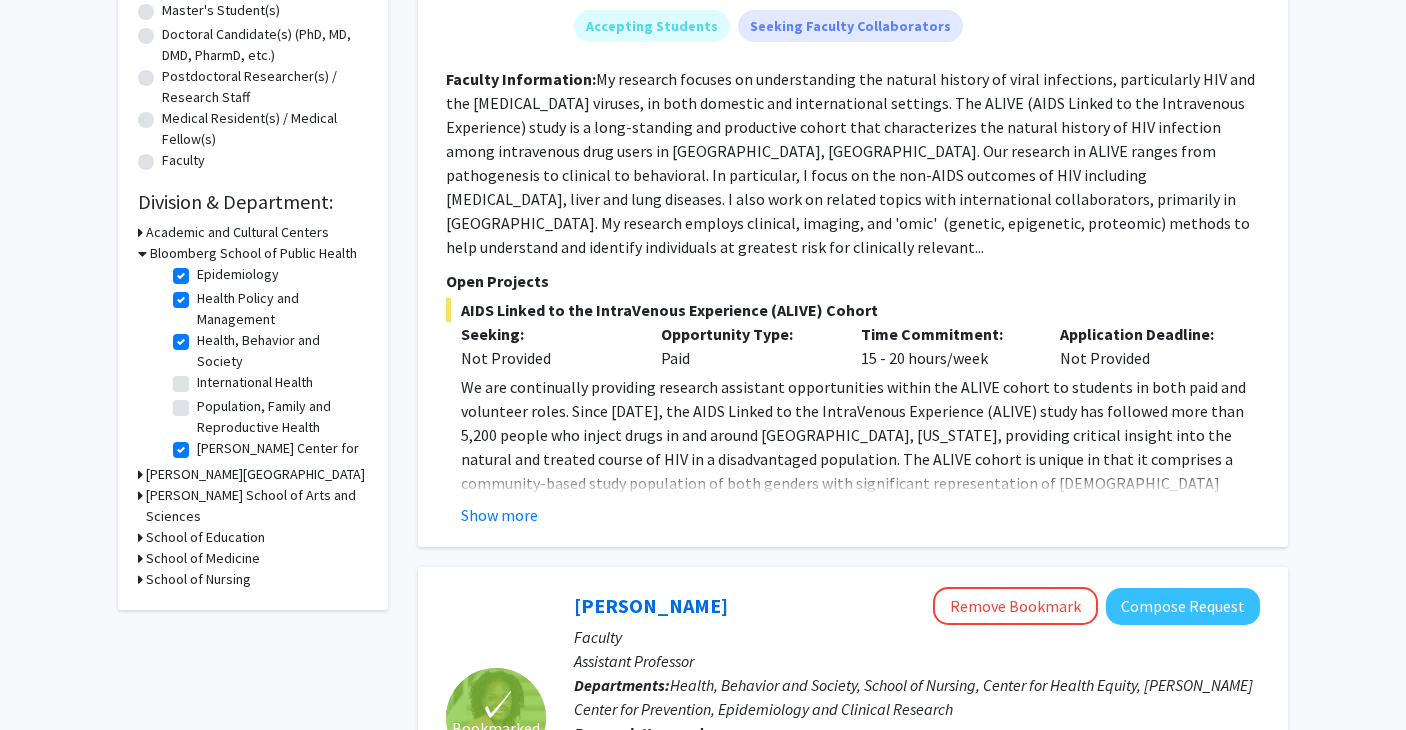 click on "Population, Family and Reproductive Health" 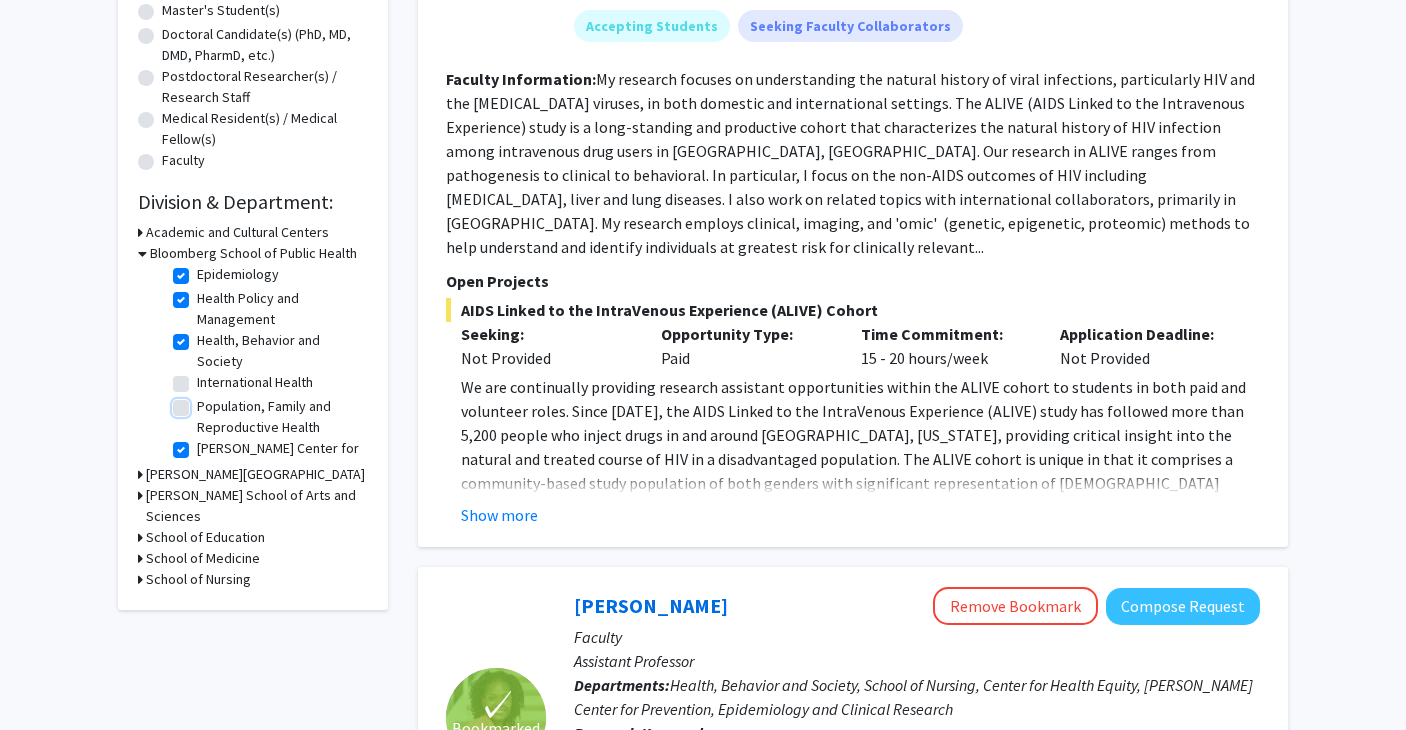 click on "Population, Family and Reproductive Health" at bounding box center (203, 402) 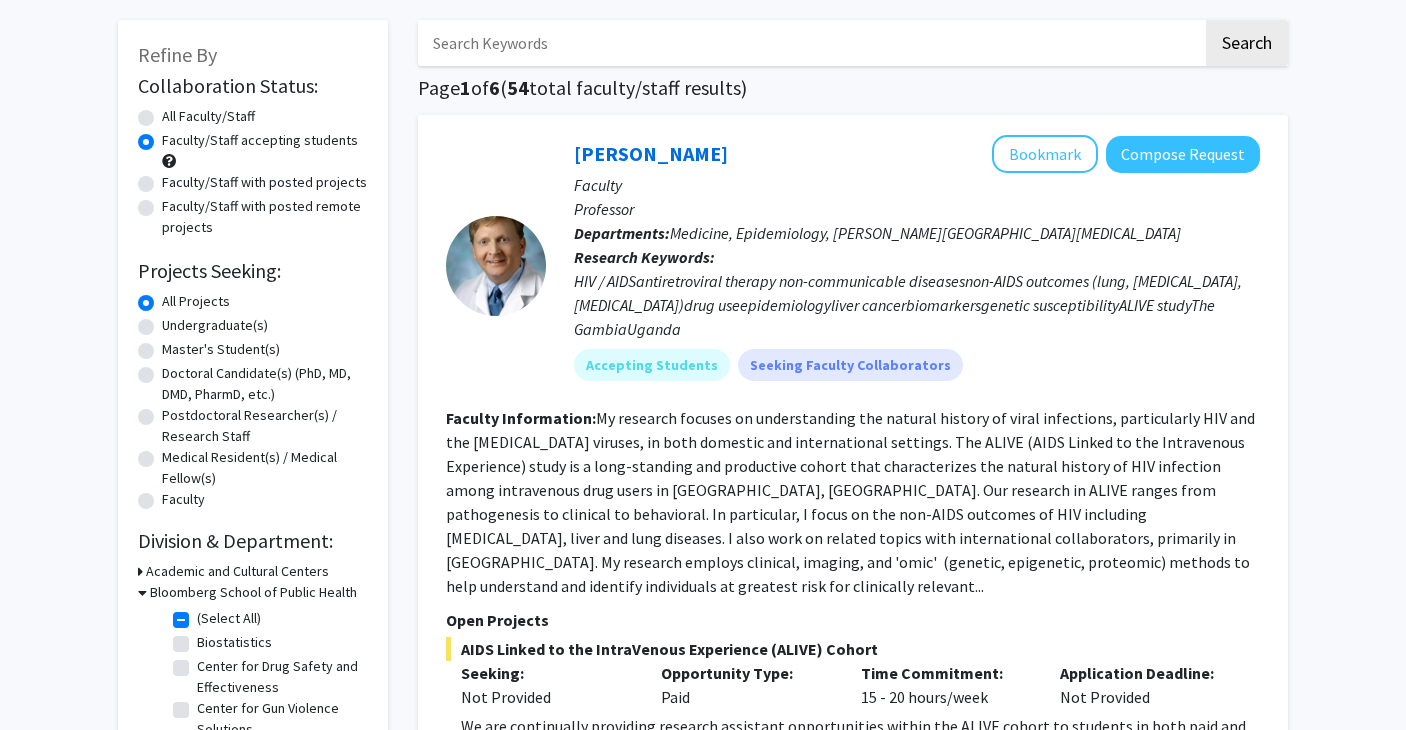 scroll, scrollTop: 233, scrollLeft: 0, axis: vertical 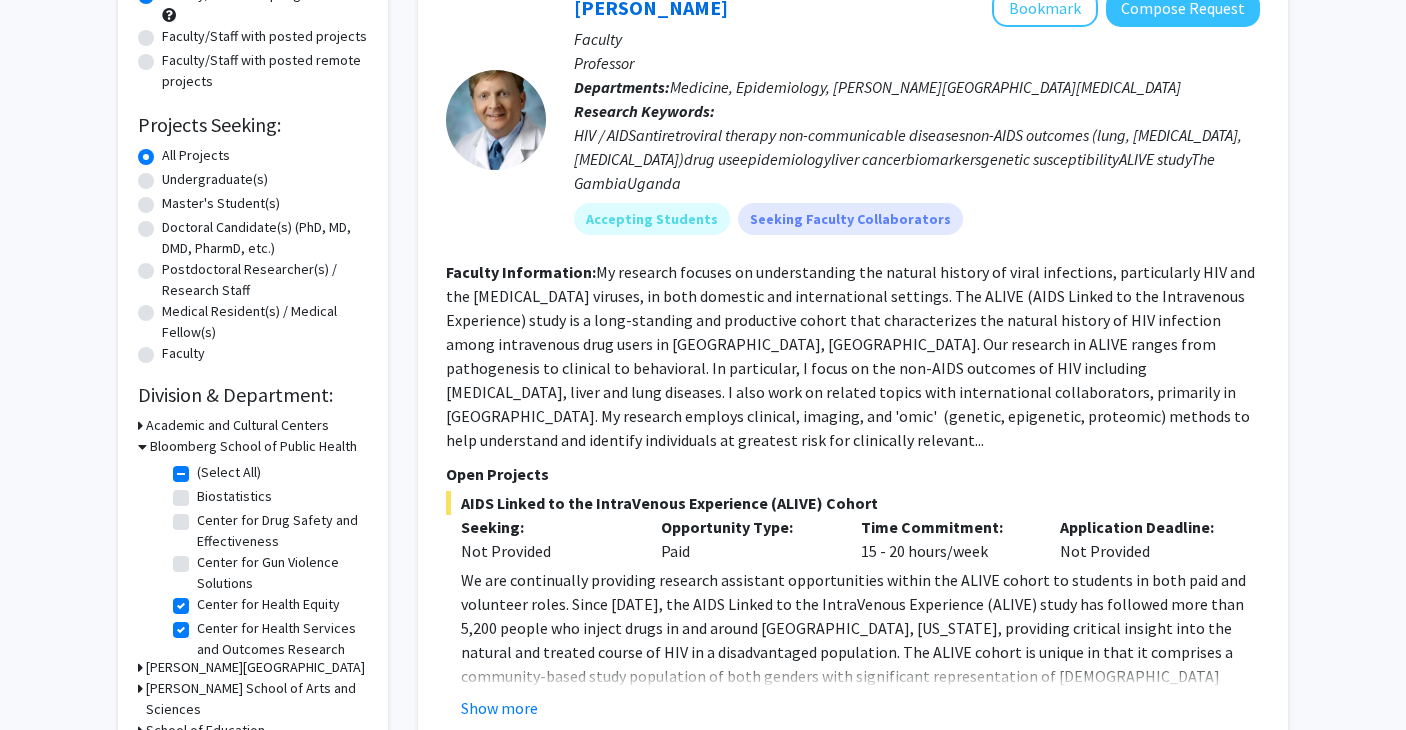 click 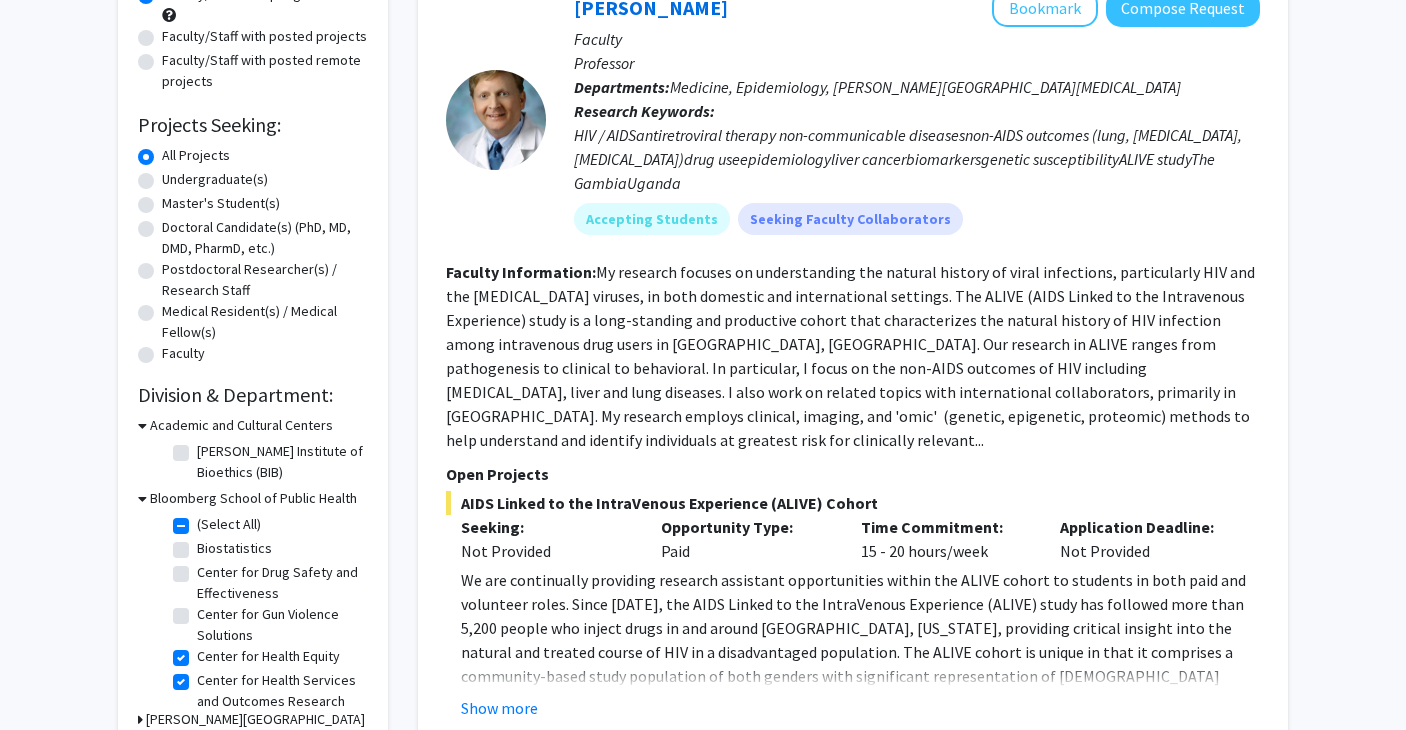 click on "Refine By Collaboration Status: Collaboration Status  All Faculty/Staff    Collaboration Status  Faculty/Staff accepting students    Collaboration Status  Faculty/Staff with posted projects    Collaboration Status  Faculty/Staff with posted remote projects    Projects Seeking: Projects Seeking Level  All Projects    Projects Seeking Level  Undergraduate(s)    Projects Seeking Level  Master's Student(s)    Projects Seeking Level  Doctoral Candidate(s) (PhD, MD, DMD, PharmD, etc.)    Projects Seeking Level  Postdoctoral Researcher(s) / Research Staff    Projects Seeking Level  Medical Resident(s) / Medical Fellow(s)    Projects Seeking Level  Faculty    Division & Department:      Academic and Cultural Centers  [PERSON_NAME] Institute of Bioethics (BIB)  [PERSON_NAME] Institute of Bioethics (BIB)       Bloomberg School of Public Health  (Select All)  (Select All)  Biostatistics  Biostatistics  Center for Drug Safety and Effectiveness  Center for Drug Safety and Effectiveness  Center for Gun Violence Solutions" 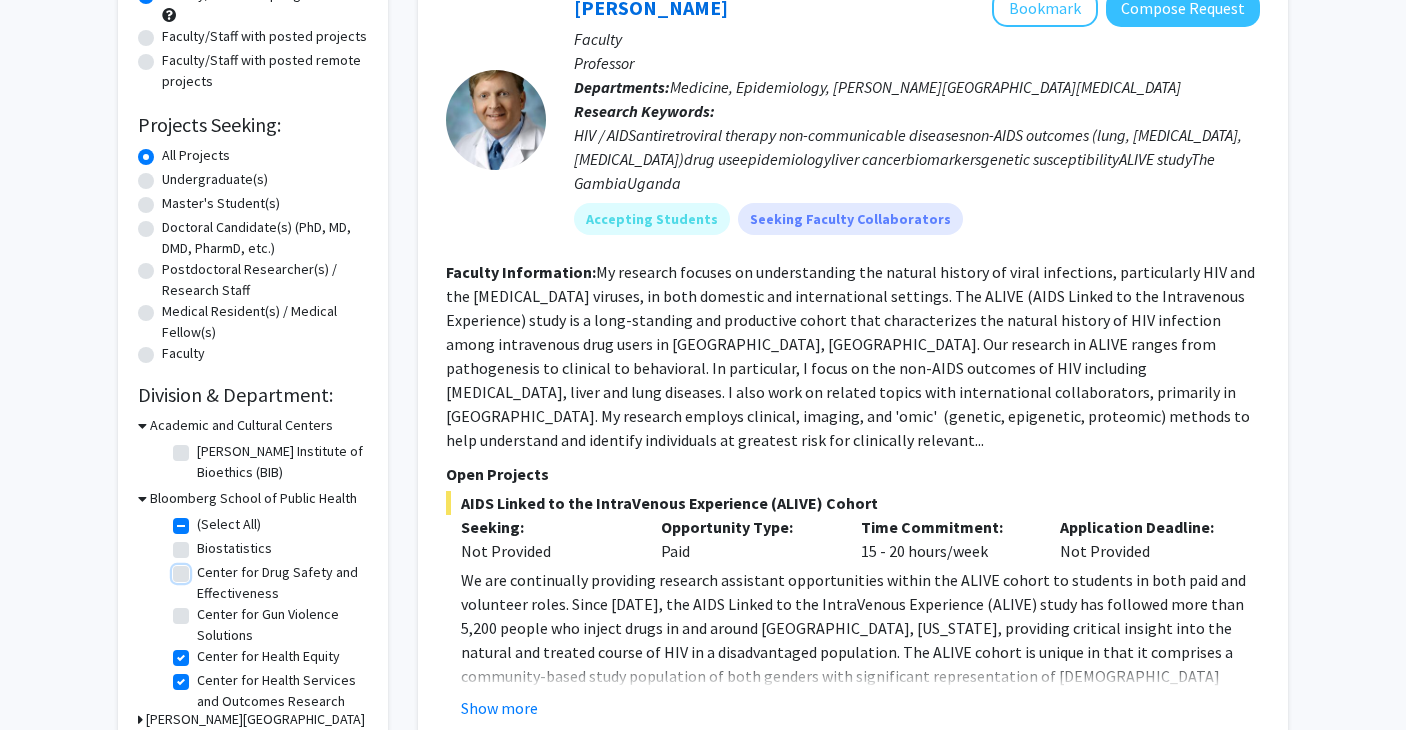click on "Center for Drug Safety and Effectiveness" at bounding box center (203, 568) 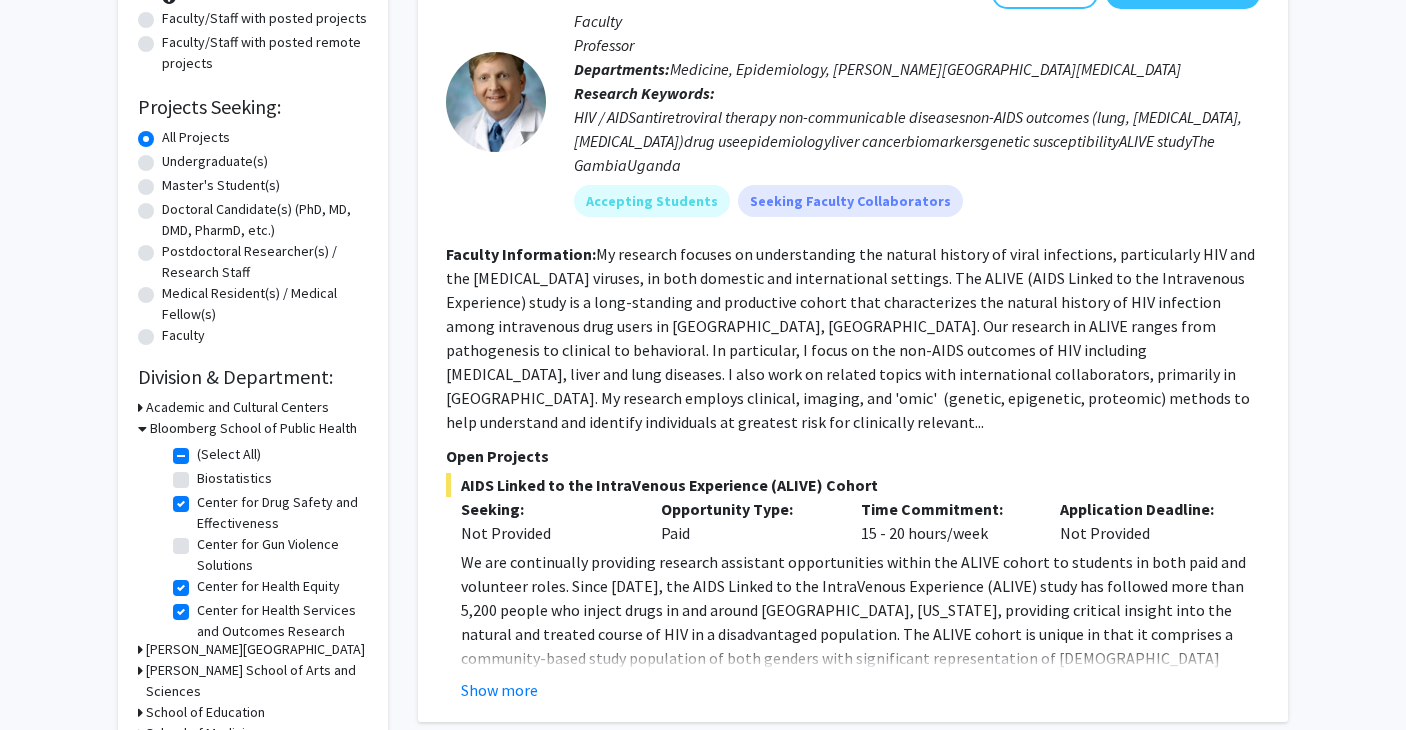 scroll, scrollTop: 293, scrollLeft: 0, axis: vertical 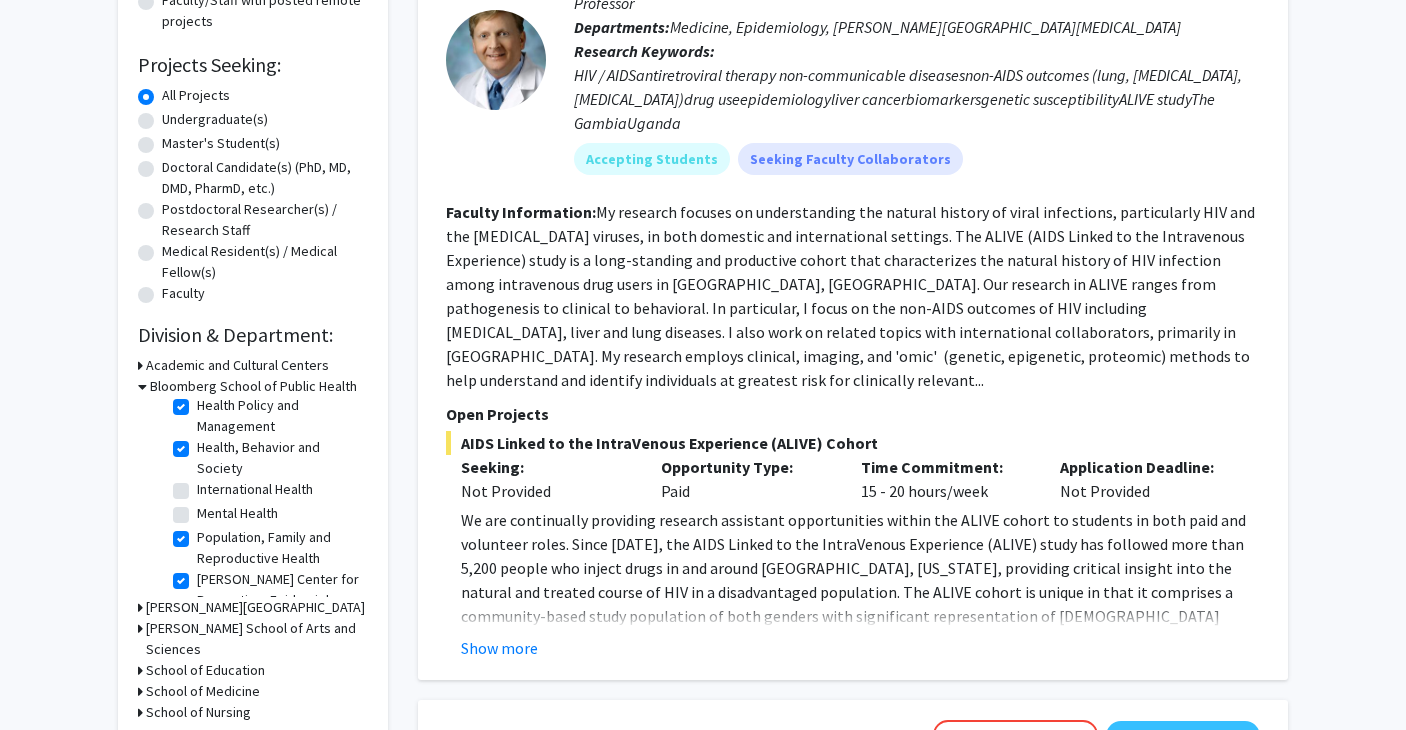 click on "International Health" 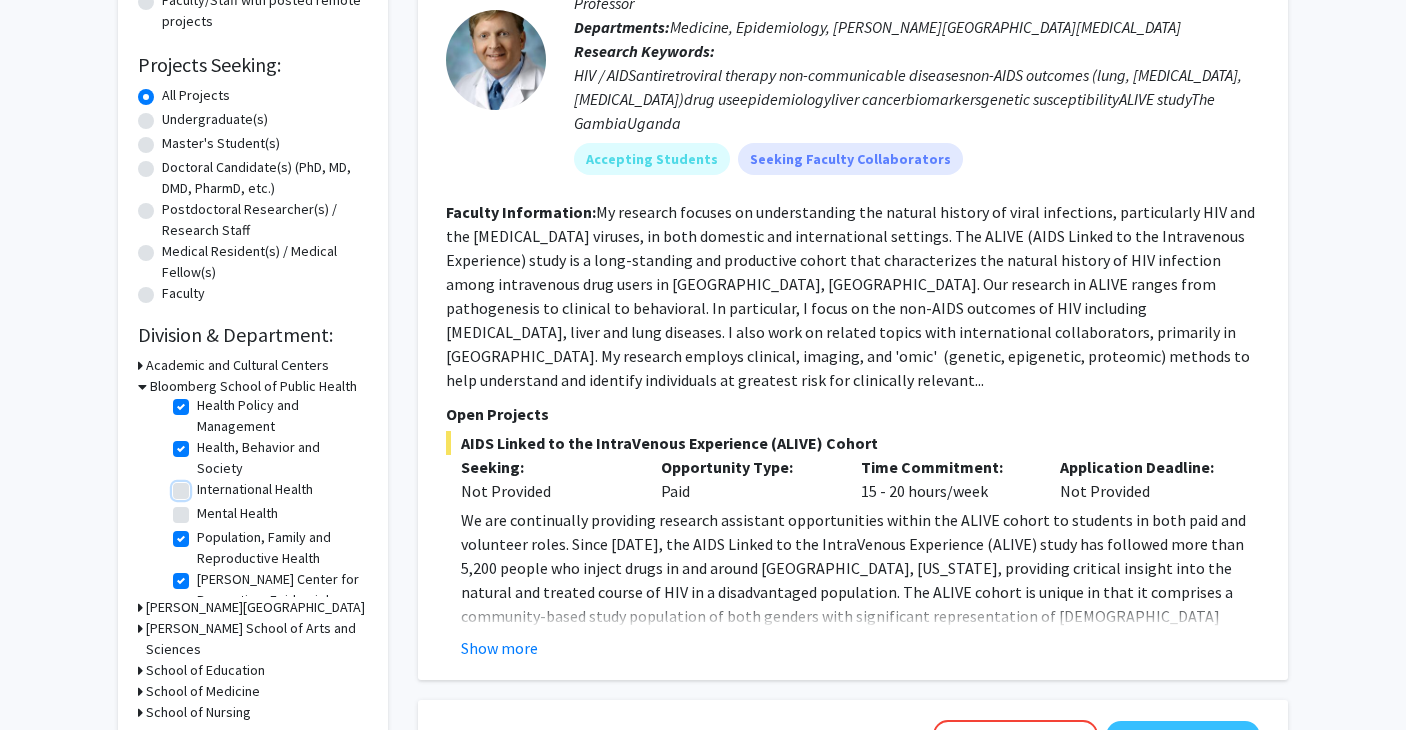 click on "International Health" at bounding box center [203, 485] 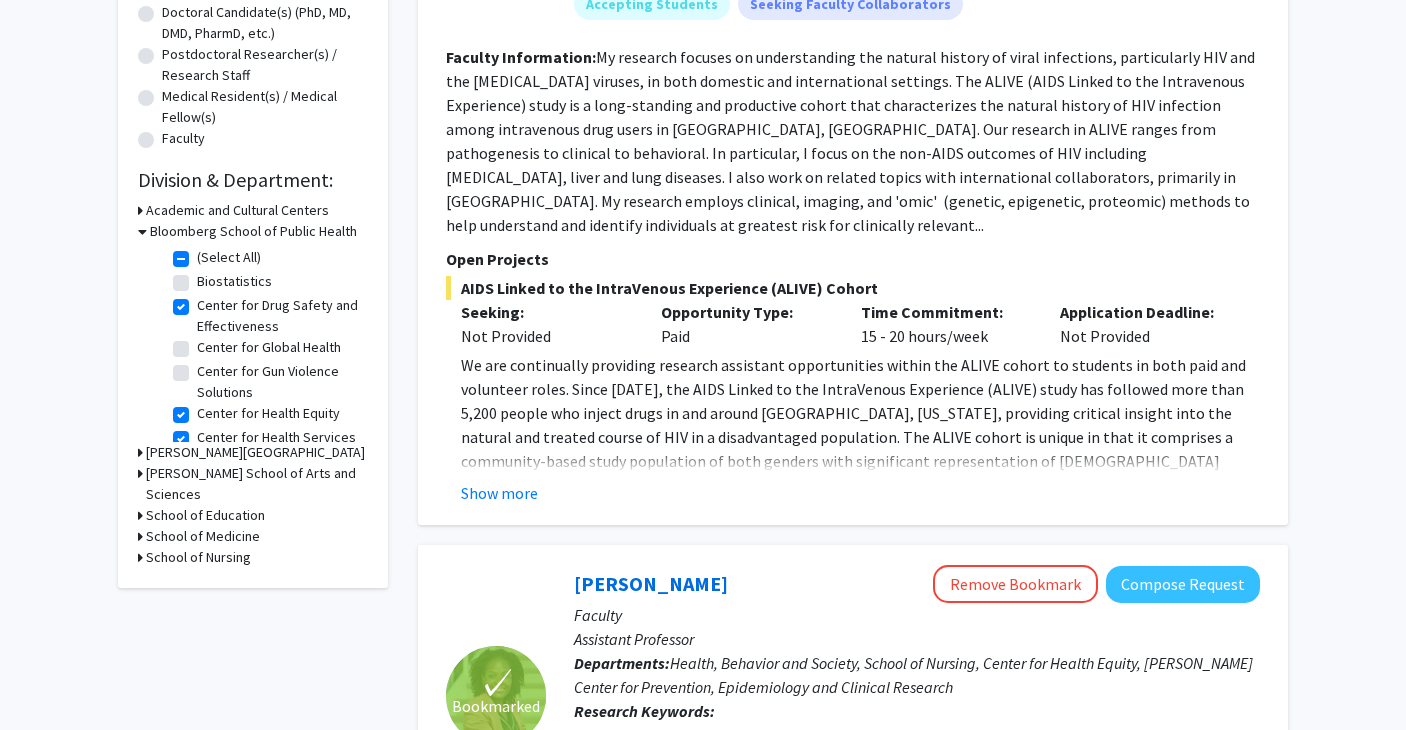 scroll, scrollTop: 438, scrollLeft: 0, axis: vertical 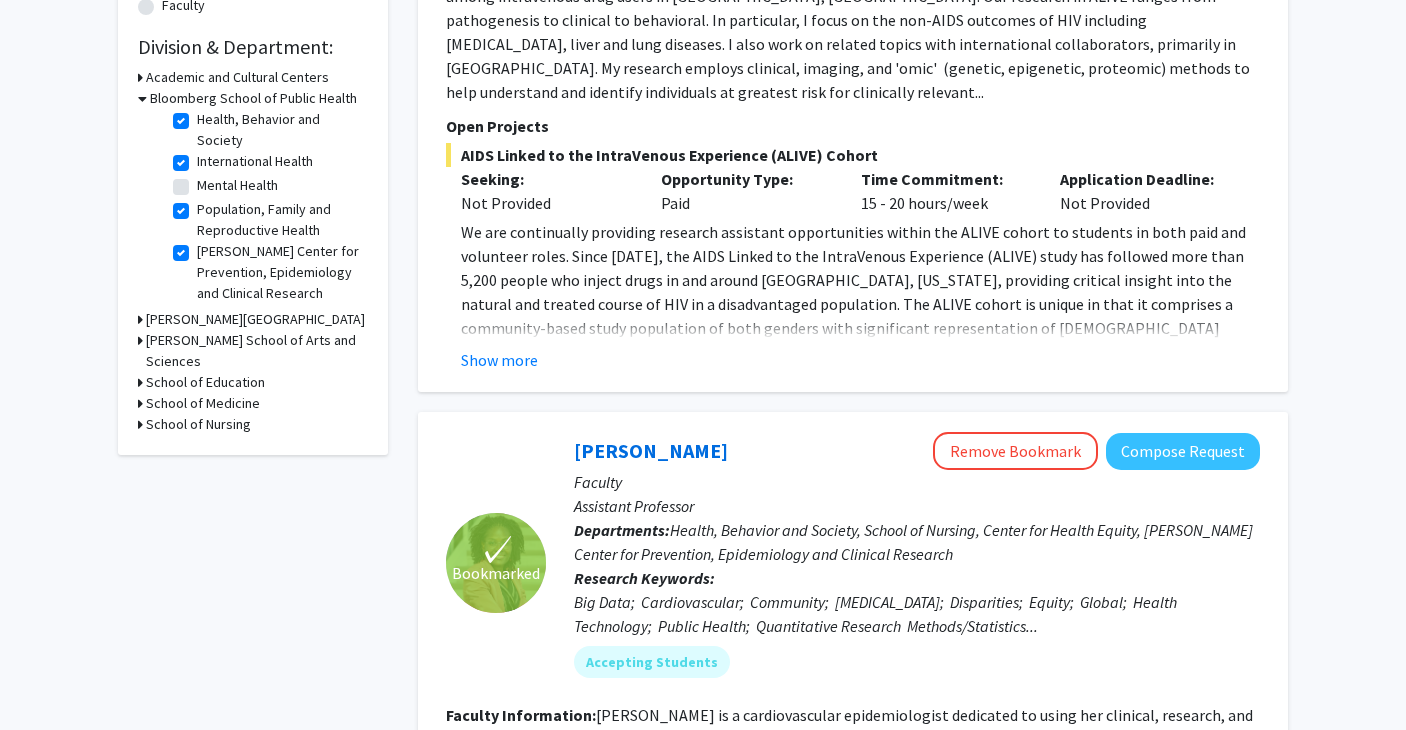 click on "Refine By Collaboration Status: Collaboration Status  All Faculty/Staff    Collaboration Status  Faculty/Staff accepting students    Collaboration Status  Faculty/Staff with posted projects    Collaboration Status  Faculty/Staff with posted remote projects    Projects Seeking: Projects Seeking Level  All Projects    Projects Seeking Level  Undergraduate(s)    Projects Seeking Level  Master's Student(s)    Projects Seeking Level  Doctoral Candidate(s) (PhD, MD, DMD, PharmD, etc.)    Projects Seeking Level  Postdoctoral Researcher(s) / Research Staff    Projects Seeking Level  Medical Resident(s) / Medical Fellow(s)    Projects Seeking Level  Faculty    Division & Department:      Academic and Cultural Centers       Bloomberg School of Public Health  (Select All)  (Select All)  Biostatistics  Biostatistics  Center for Drug Safety and Effectiveness  Center for Drug Safety and Effectiveness  Center for Global Health  Center for Global Health  Center for Gun Violence Solutions Center for Health Equity" 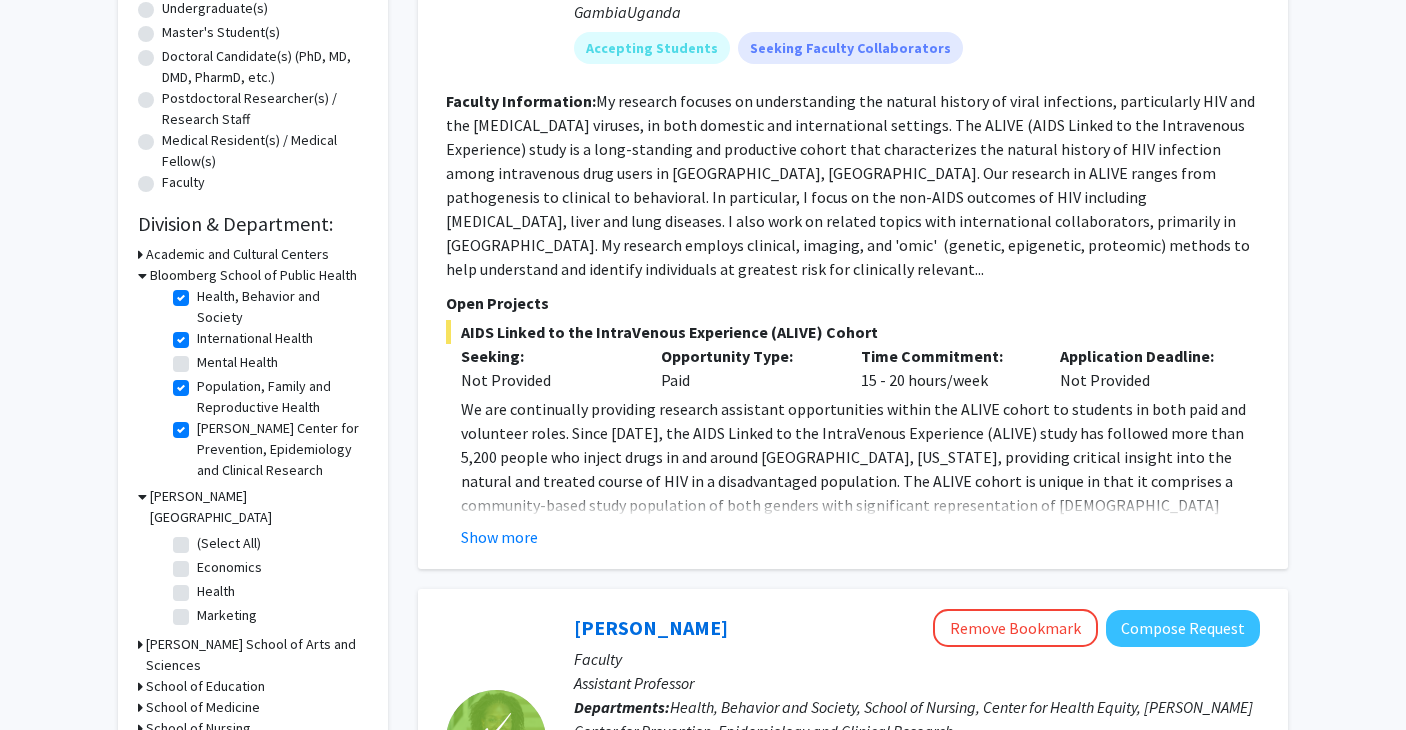 scroll, scrollTop: 576, scrollLeft: 0, axis: vertical 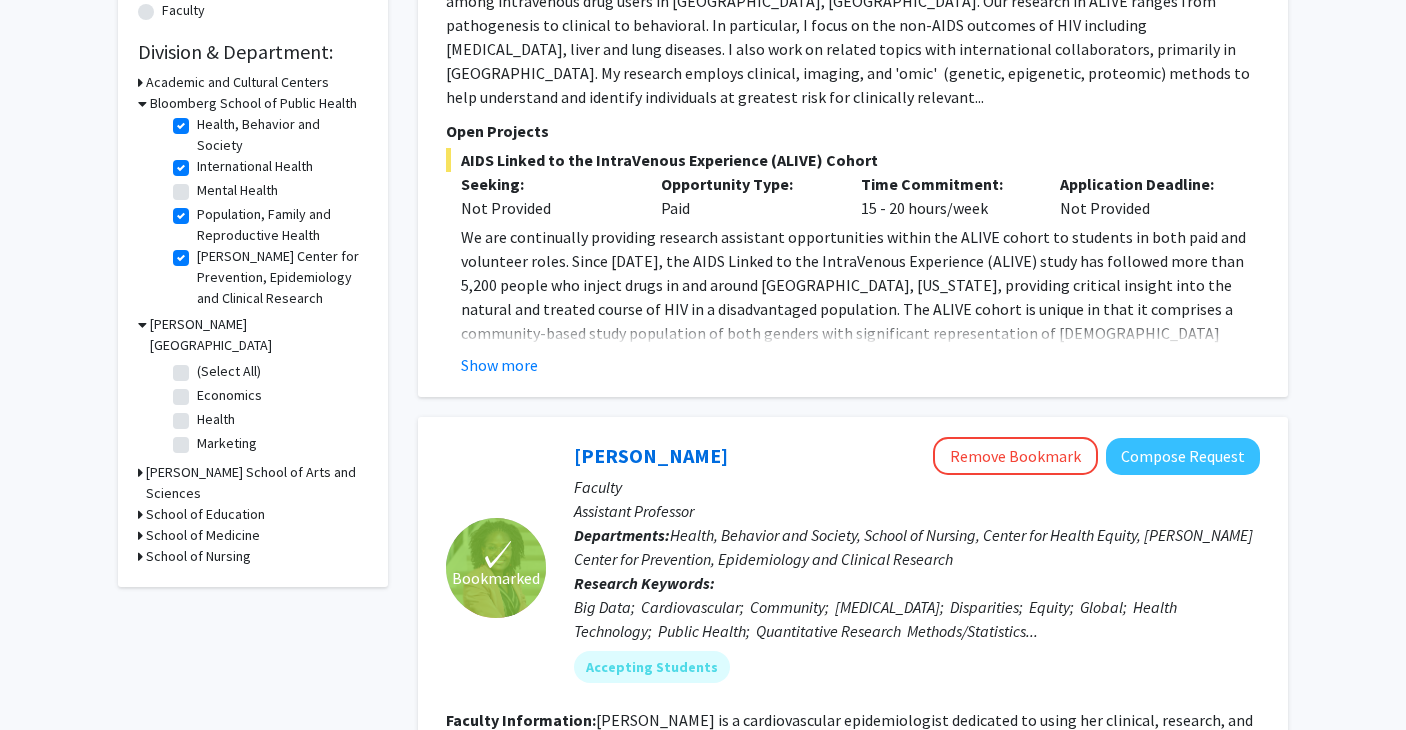 click on "Health" 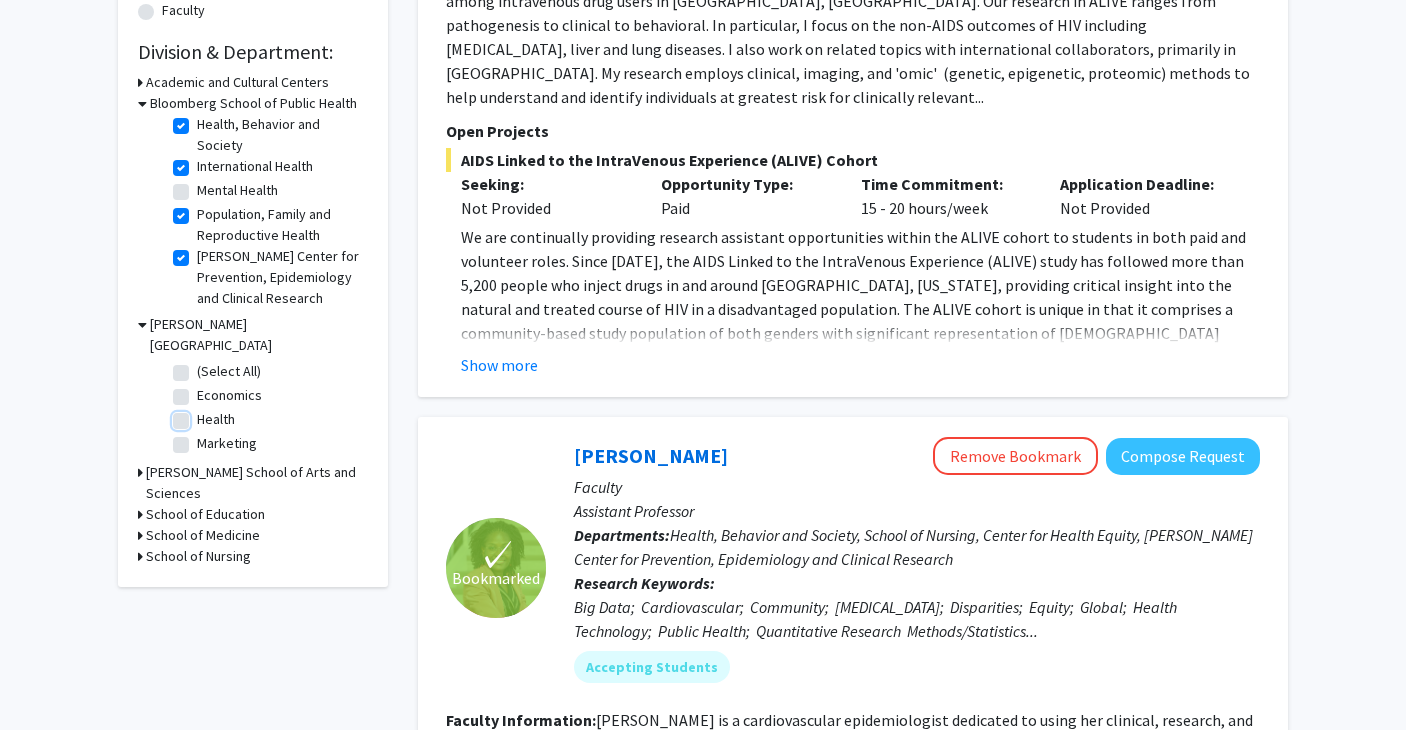 click on "Health" at bounding box center (203, 415) 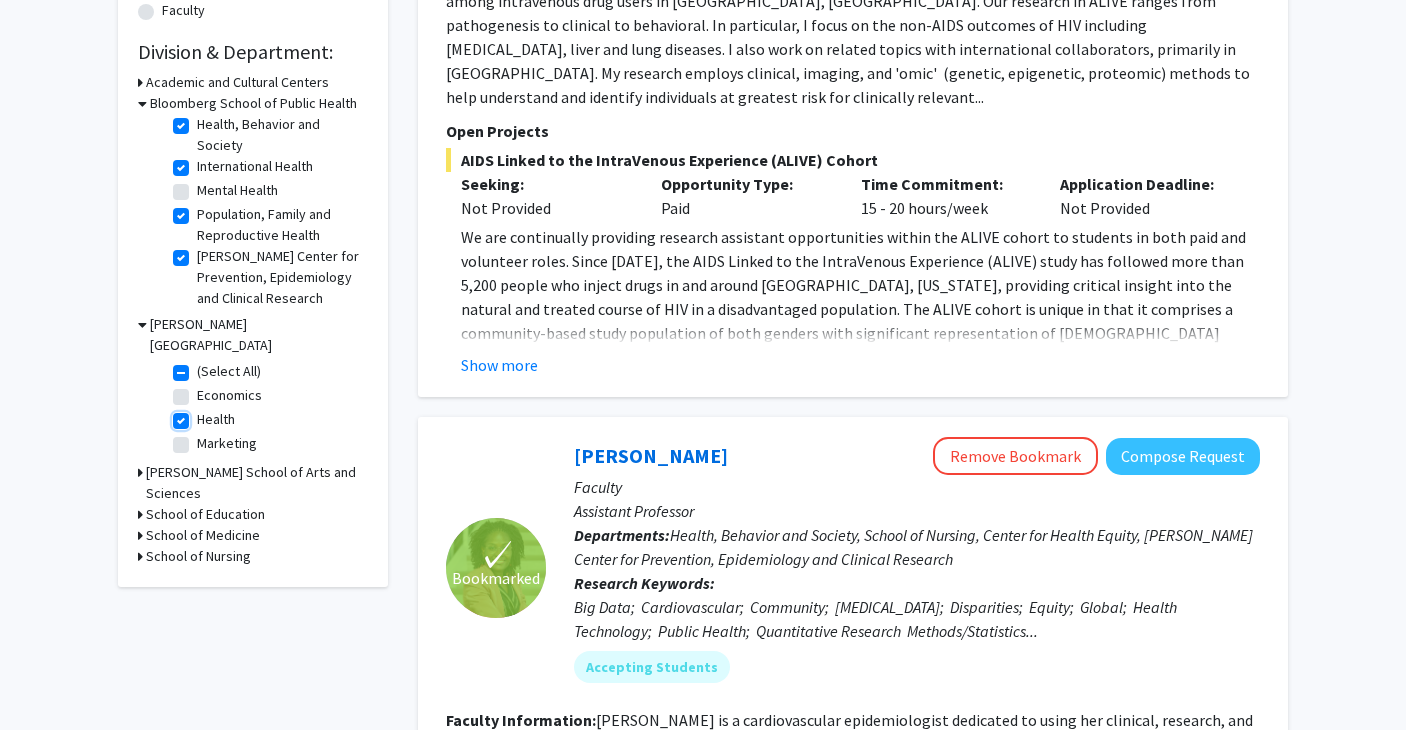 checkbox on "true" 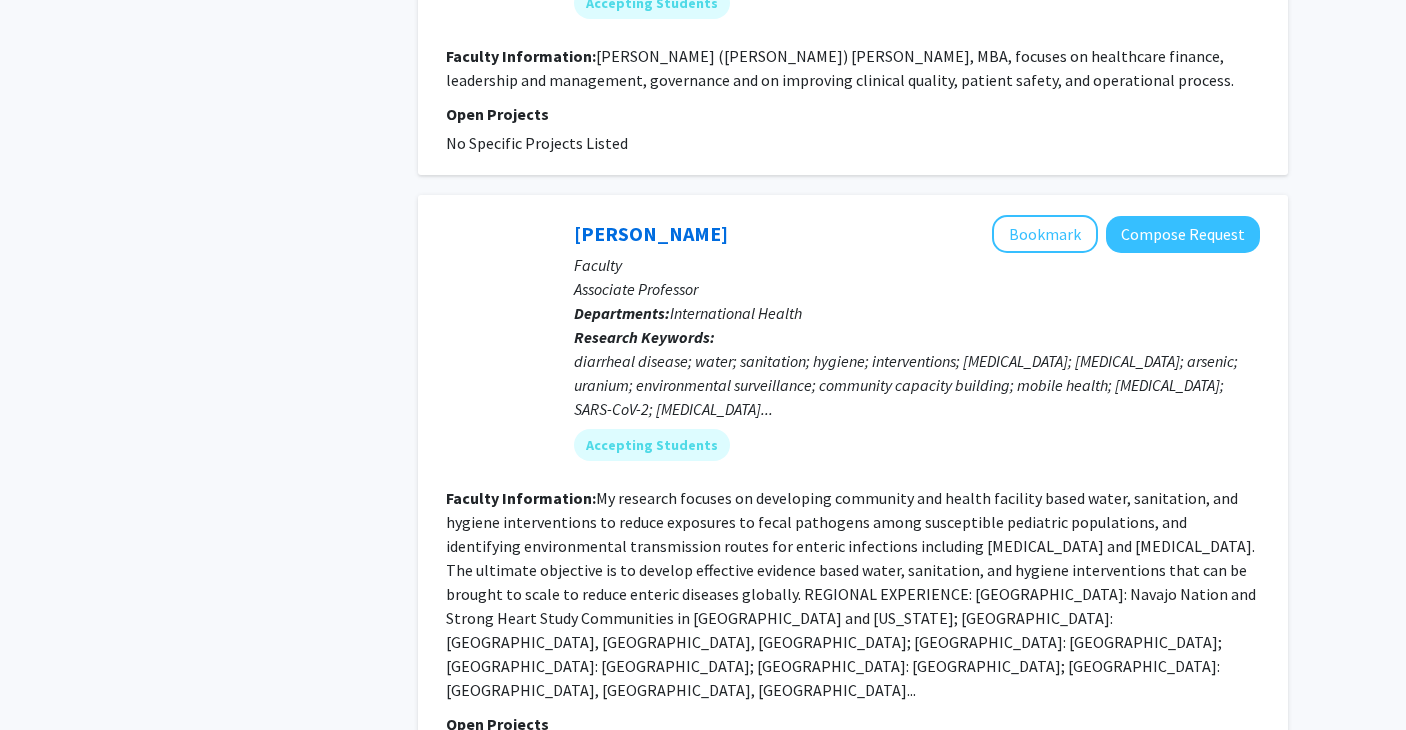 scroll, scrollTop: 5524, scrollLeft: 0, axis: vertical 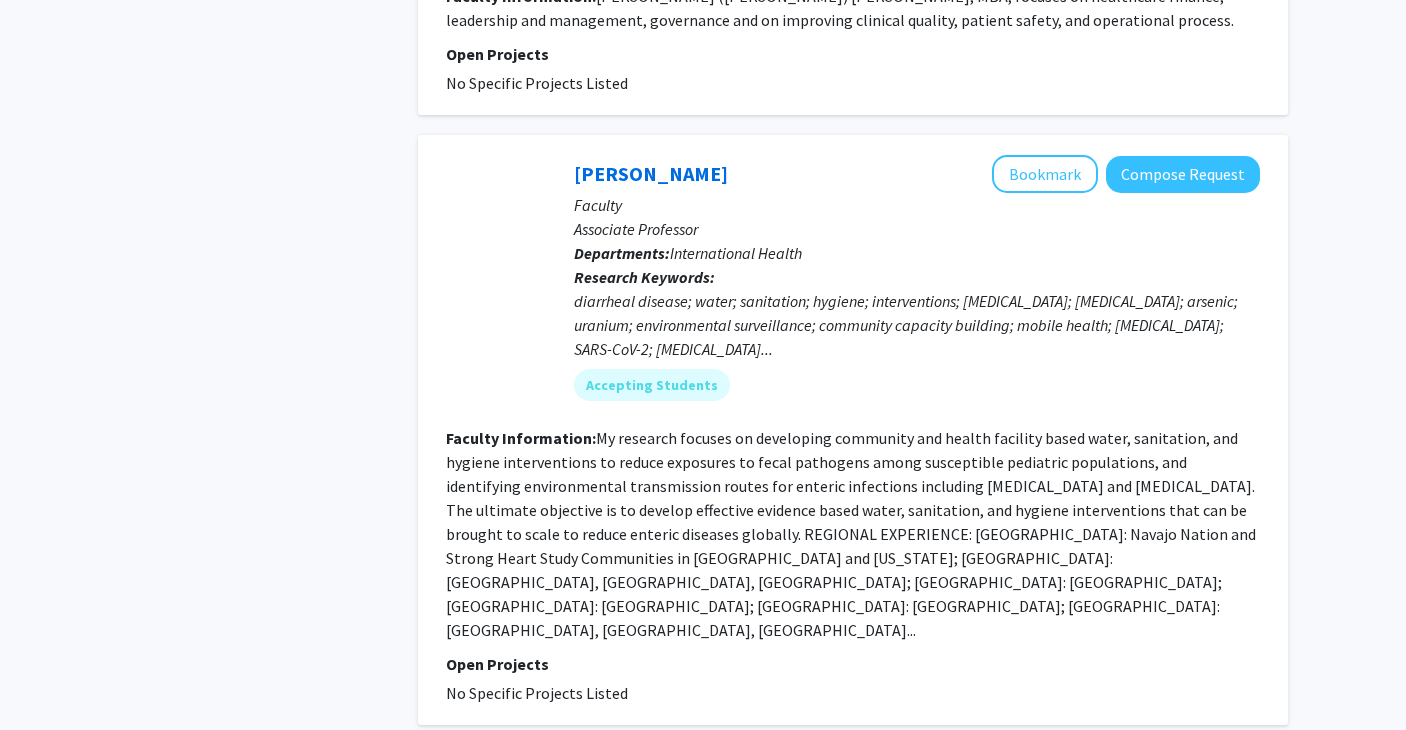 click on "2" 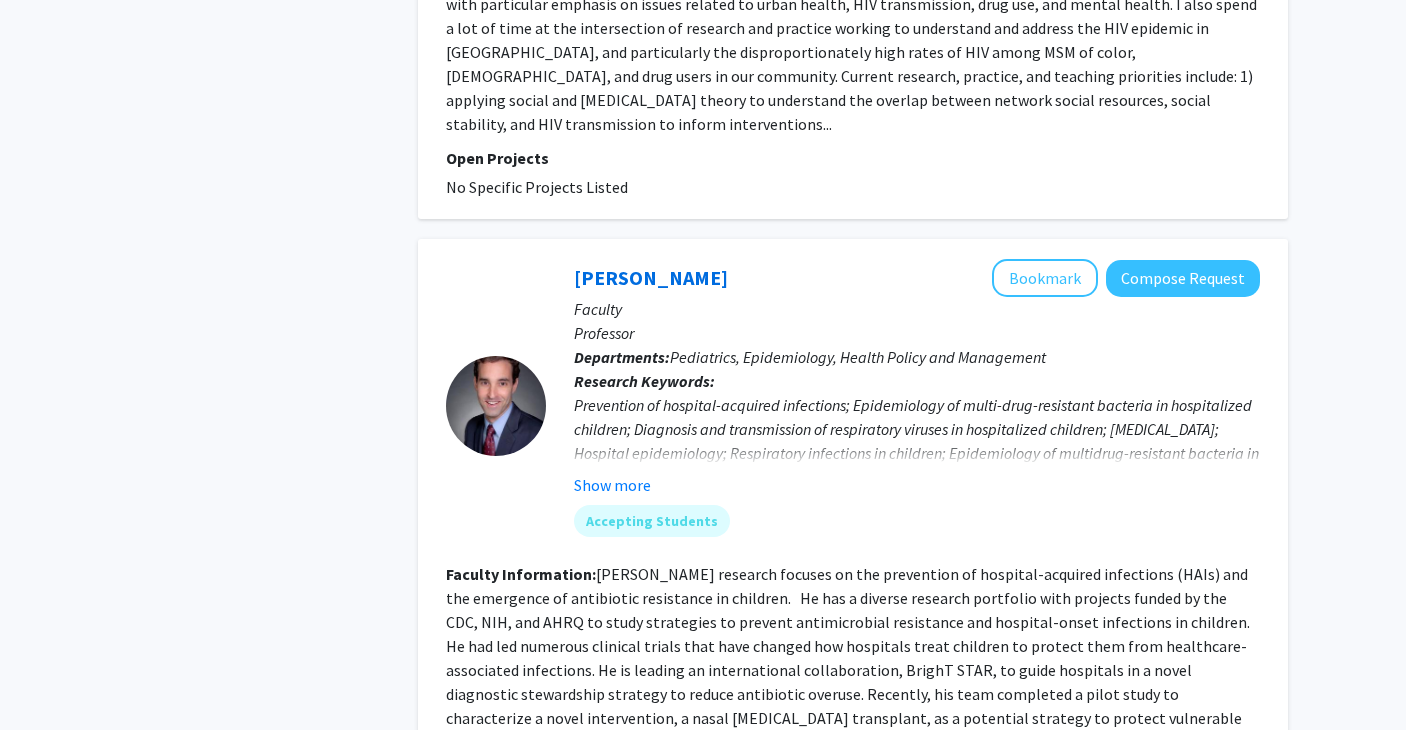 scroll, scrollTop: 4949, scrollLeft: 0, axis: vertical 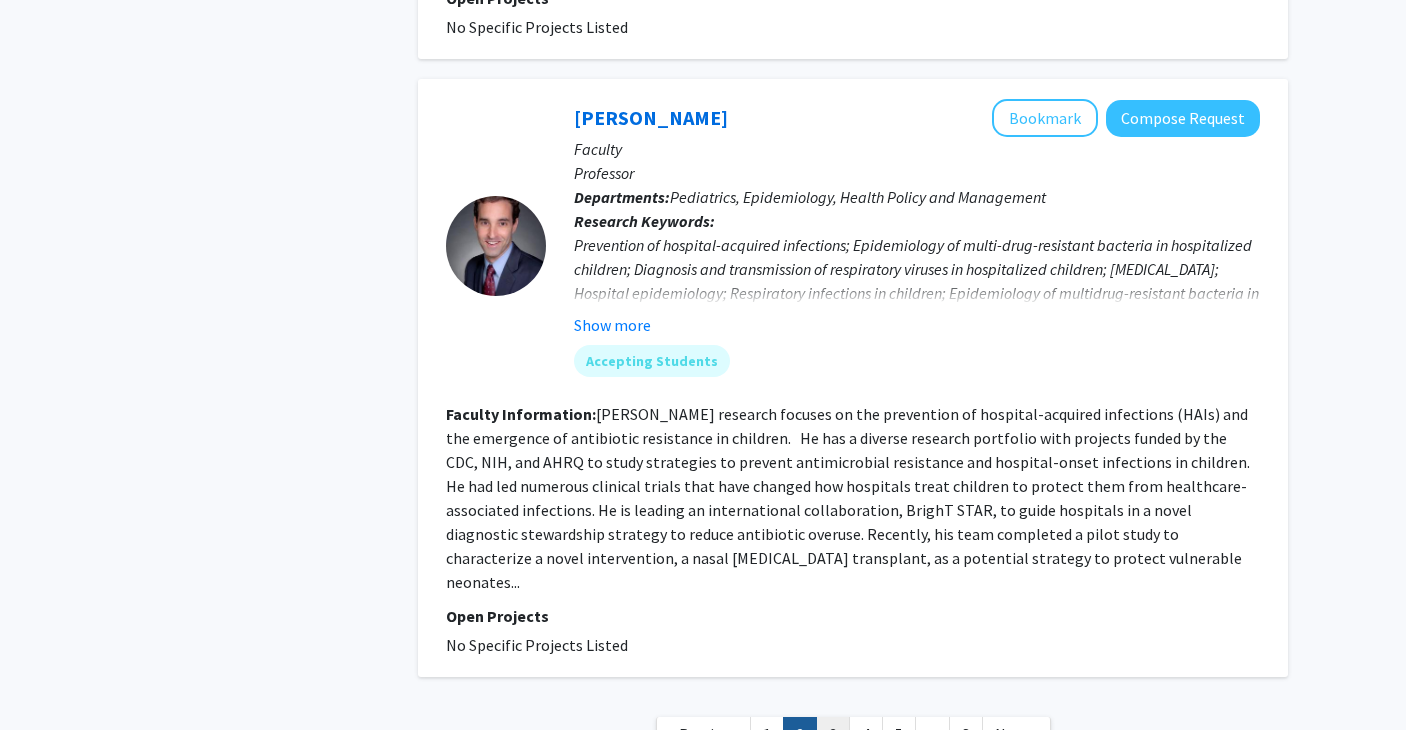 click on "3" 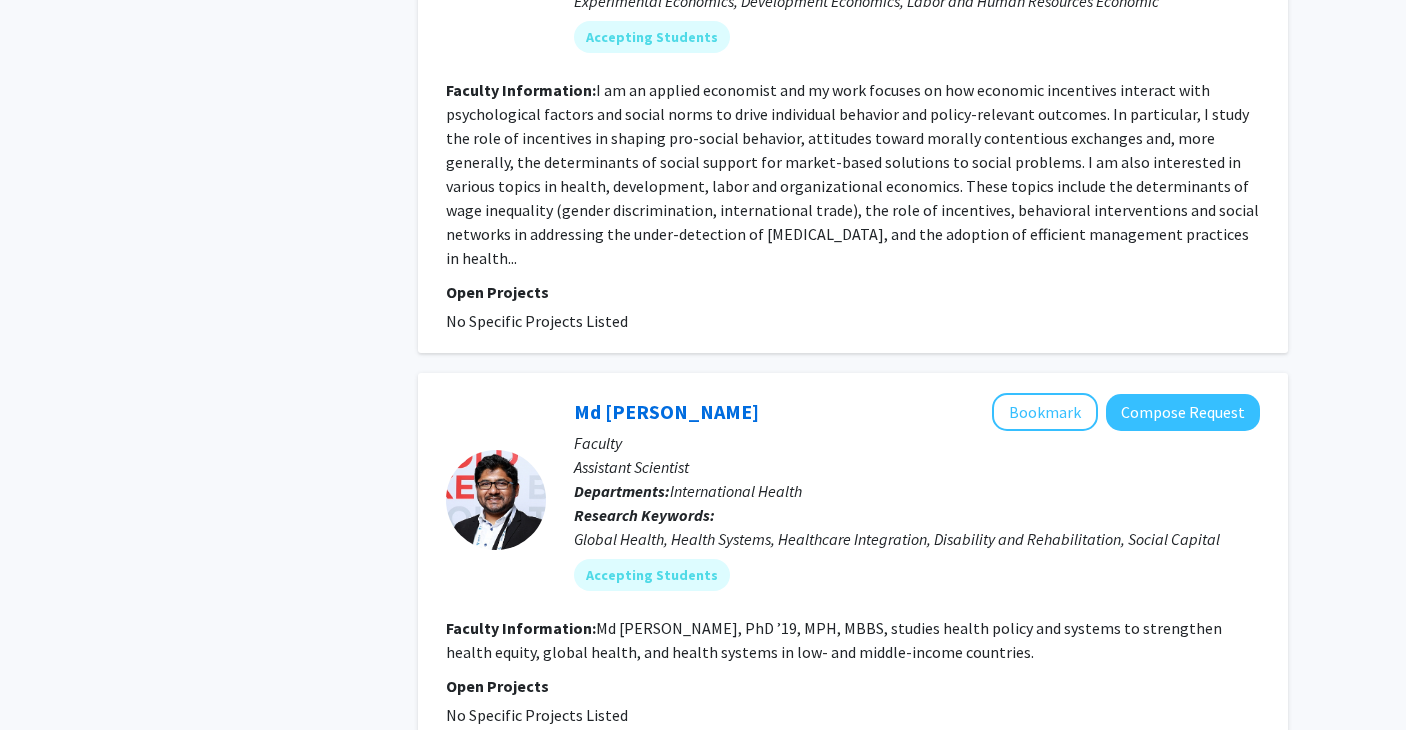 scroll, scrollTop: 4813, scrollLeft: 0, axis: vertical 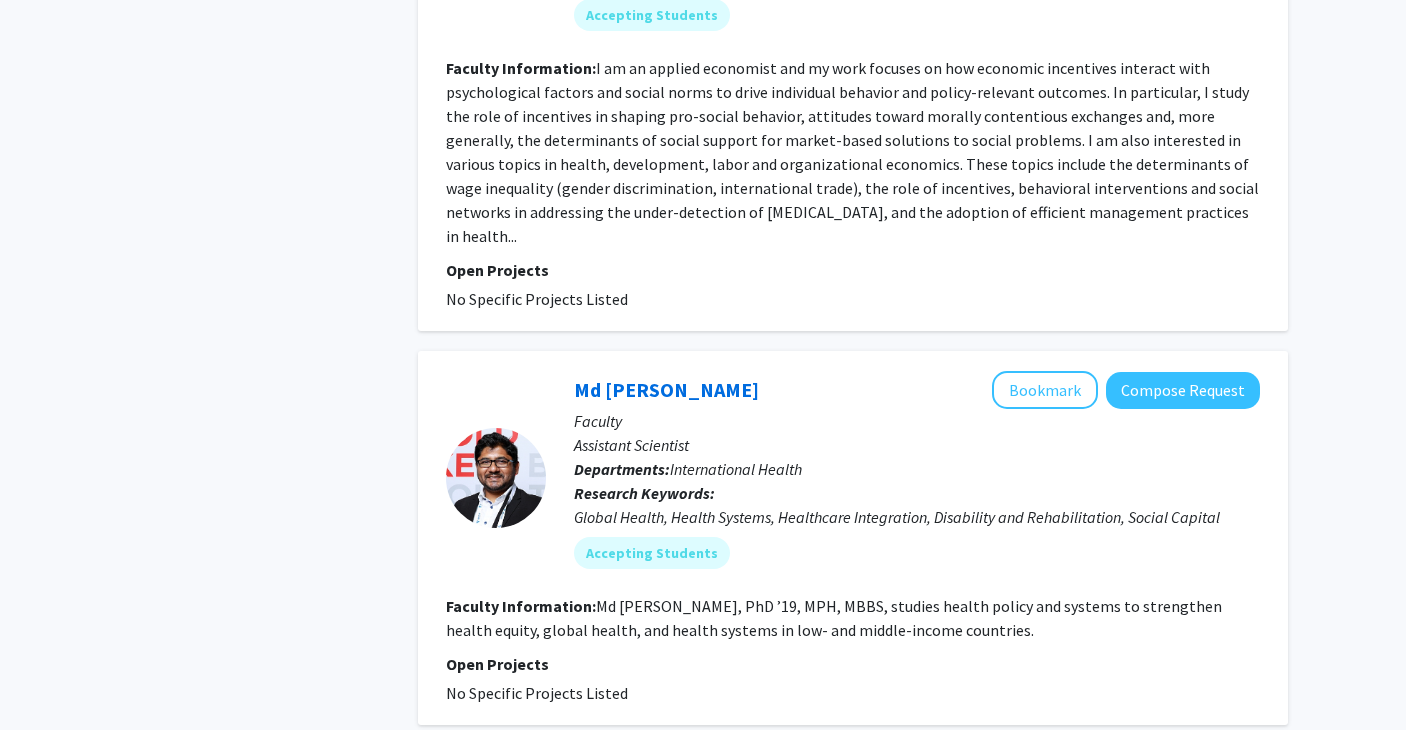 click on "4" 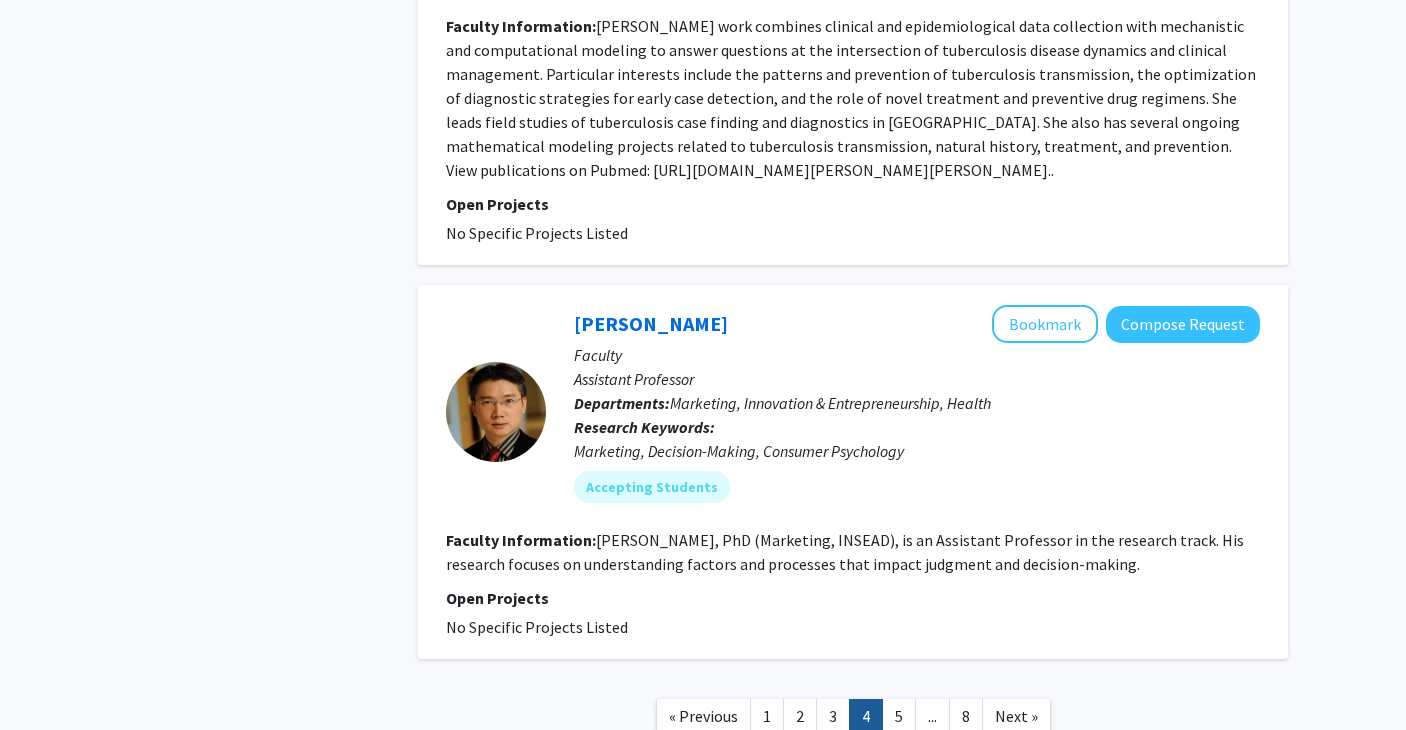 scroll, scrollTop: 4501, scrollLeft: 0, axis: vertical 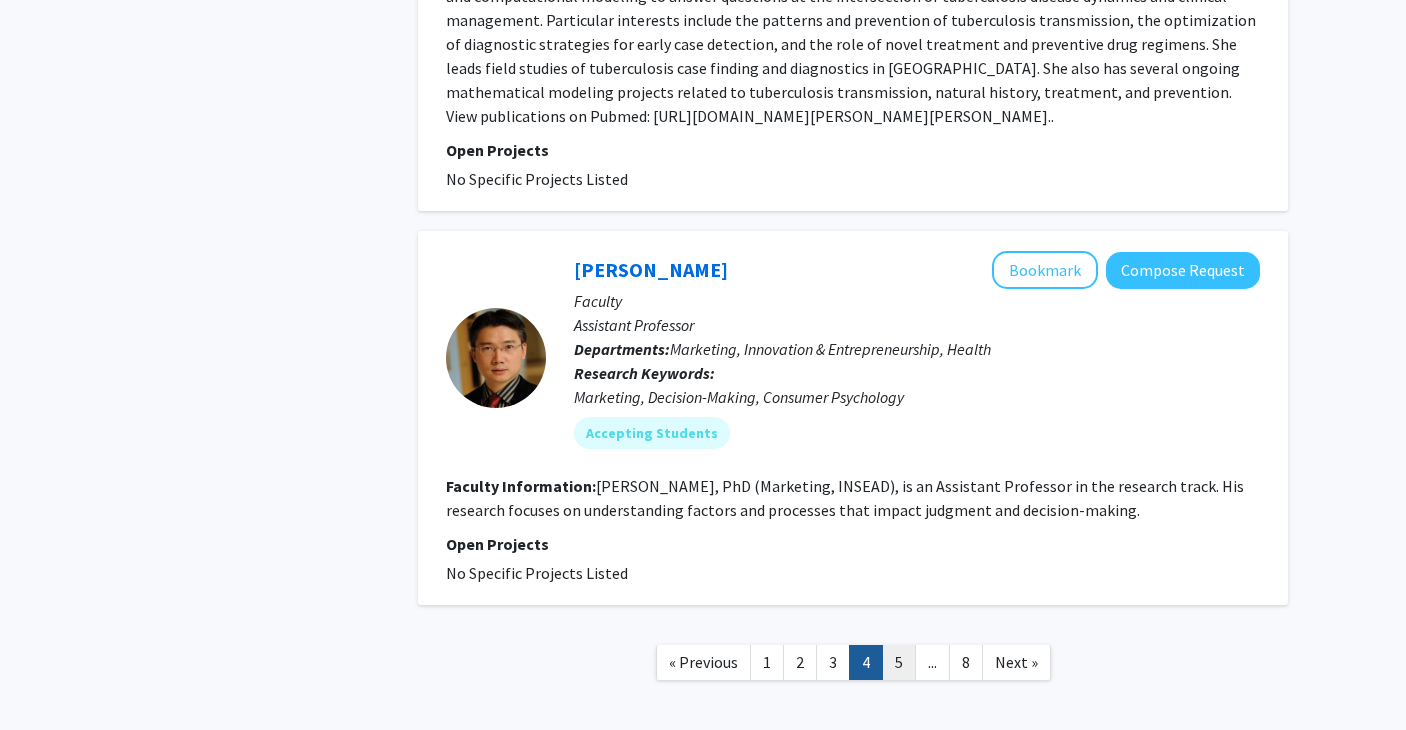 click on "5" 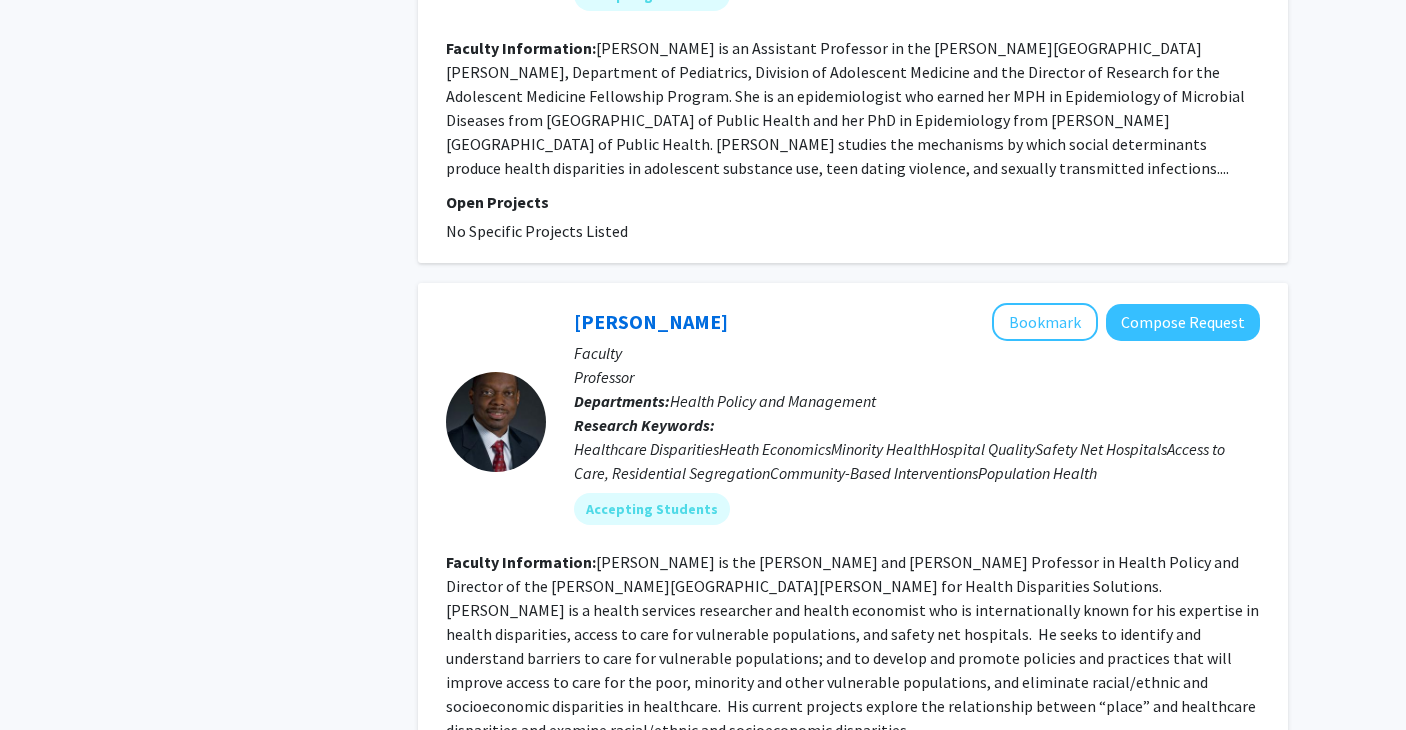 scroll, scrollTop: 4854, scrollLeft: 0, axis: vertical 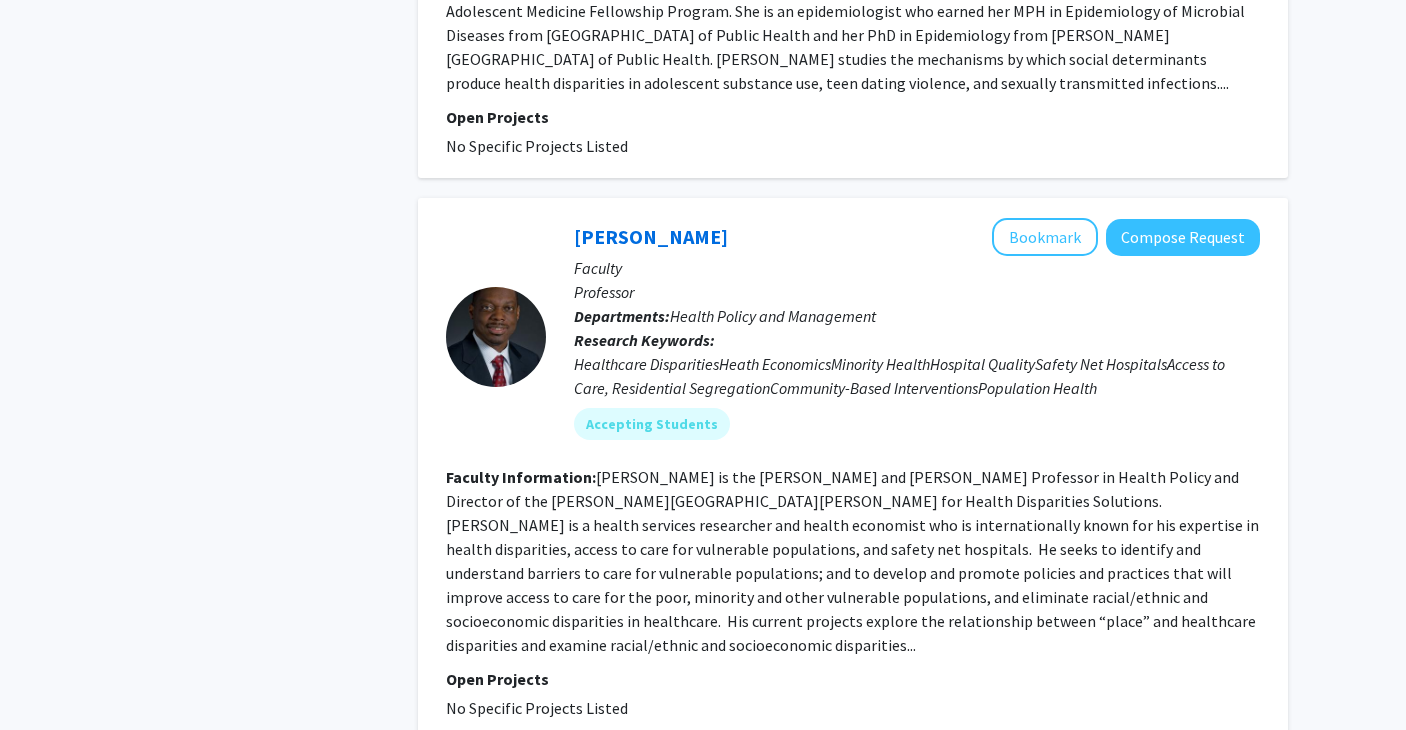click on "6" 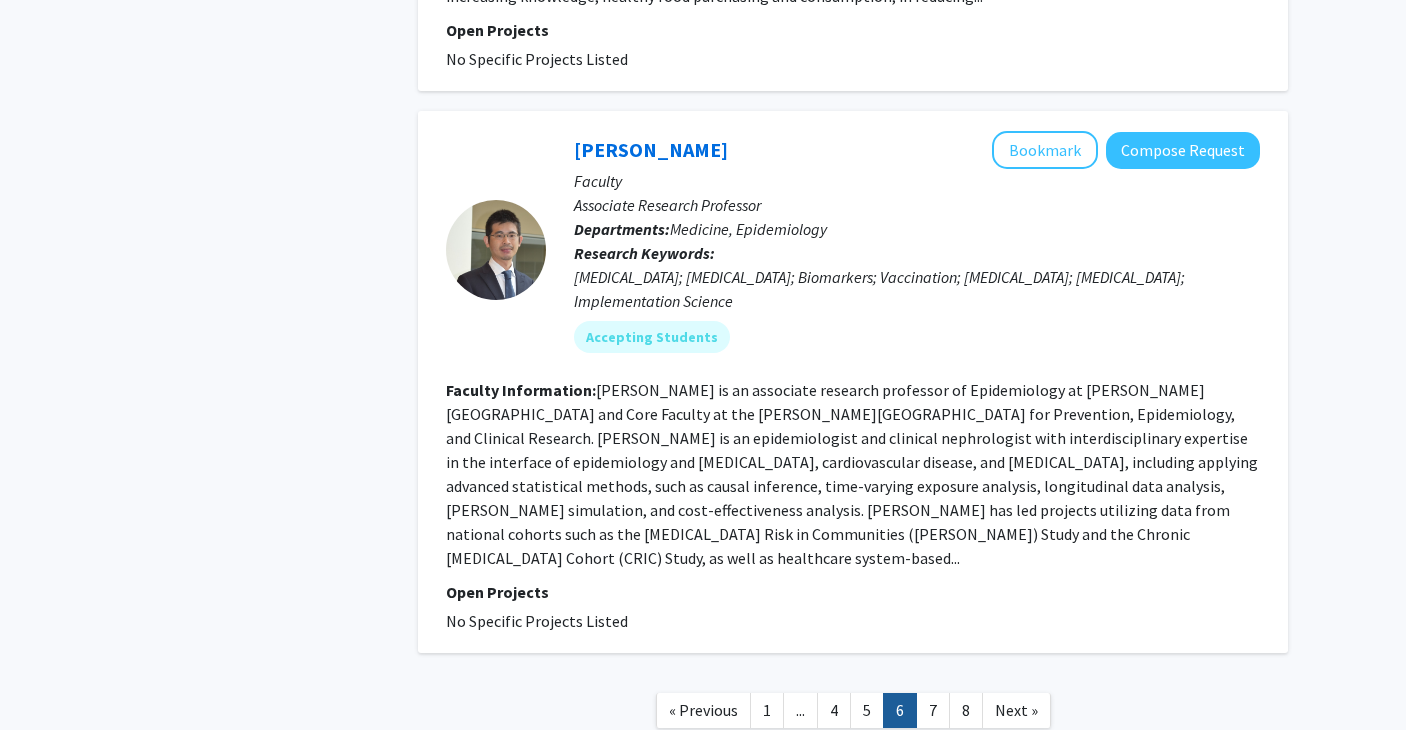 scroll, scrollTop: 5157, scrollLeft: 0, axis: vertical 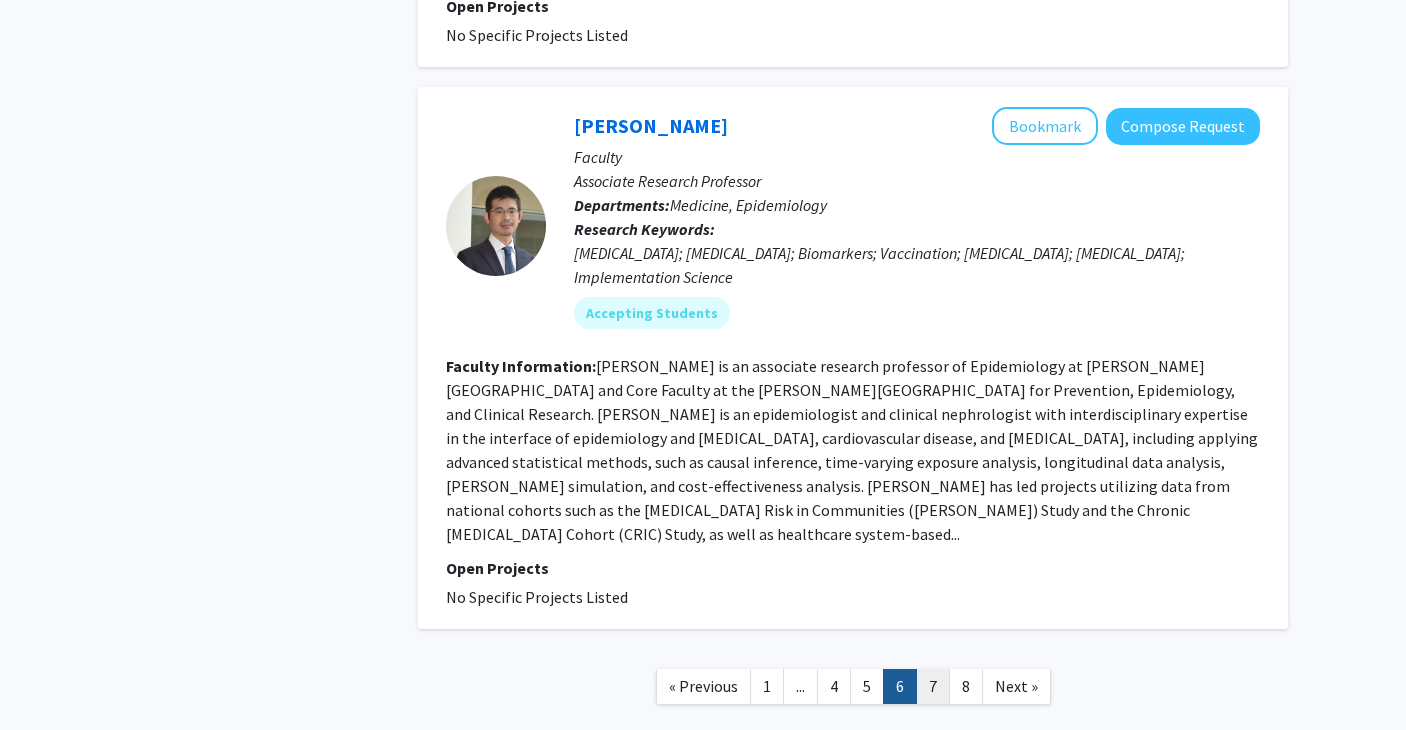 click on "7" 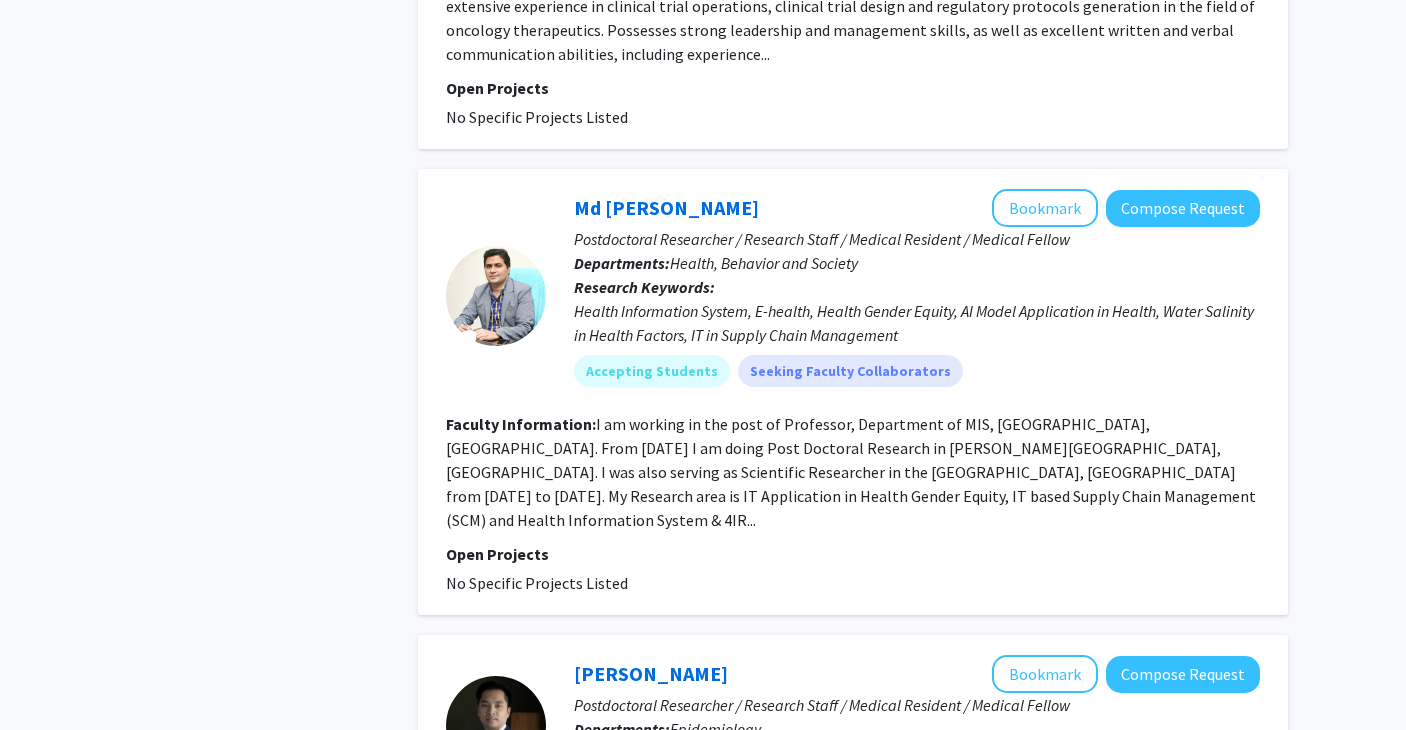 scroll, scrollTop: 3757, scrollLeft: 0, axis: vertical 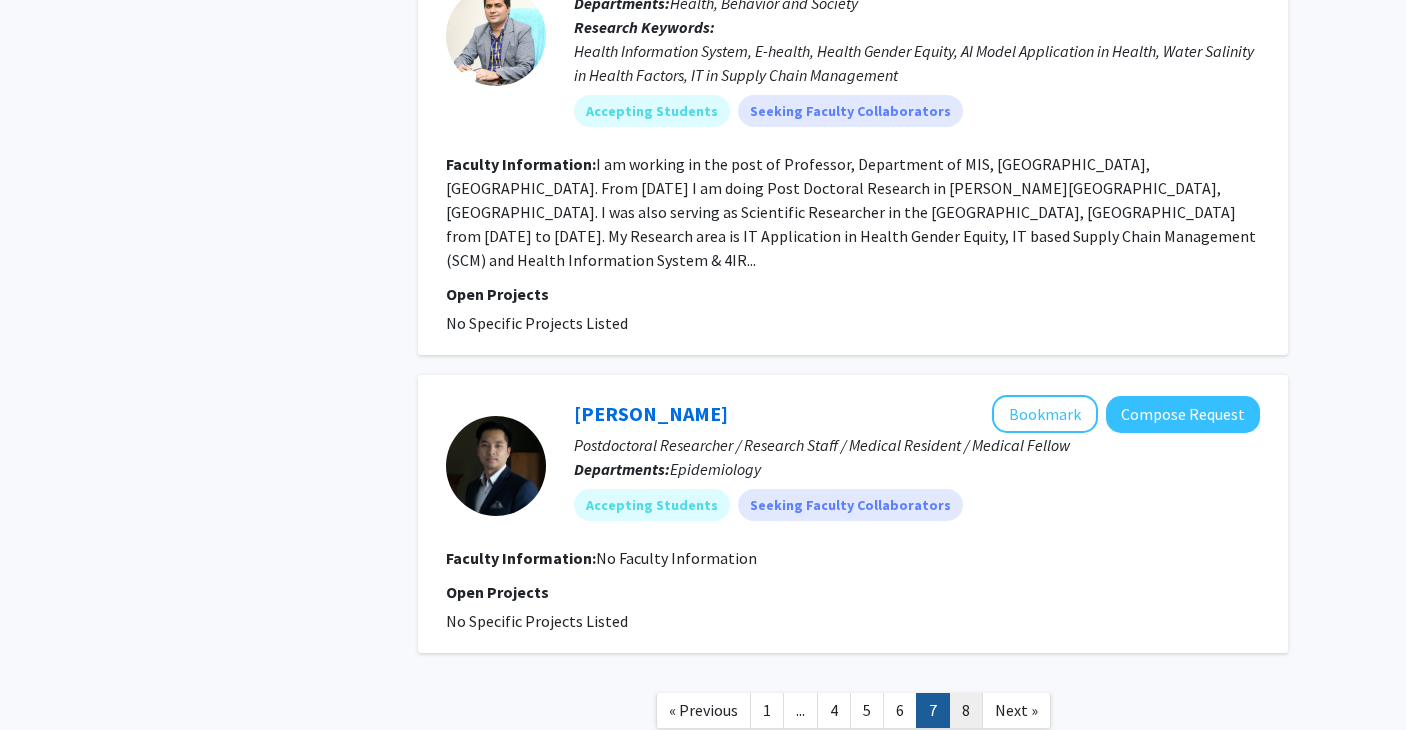 click on "8" 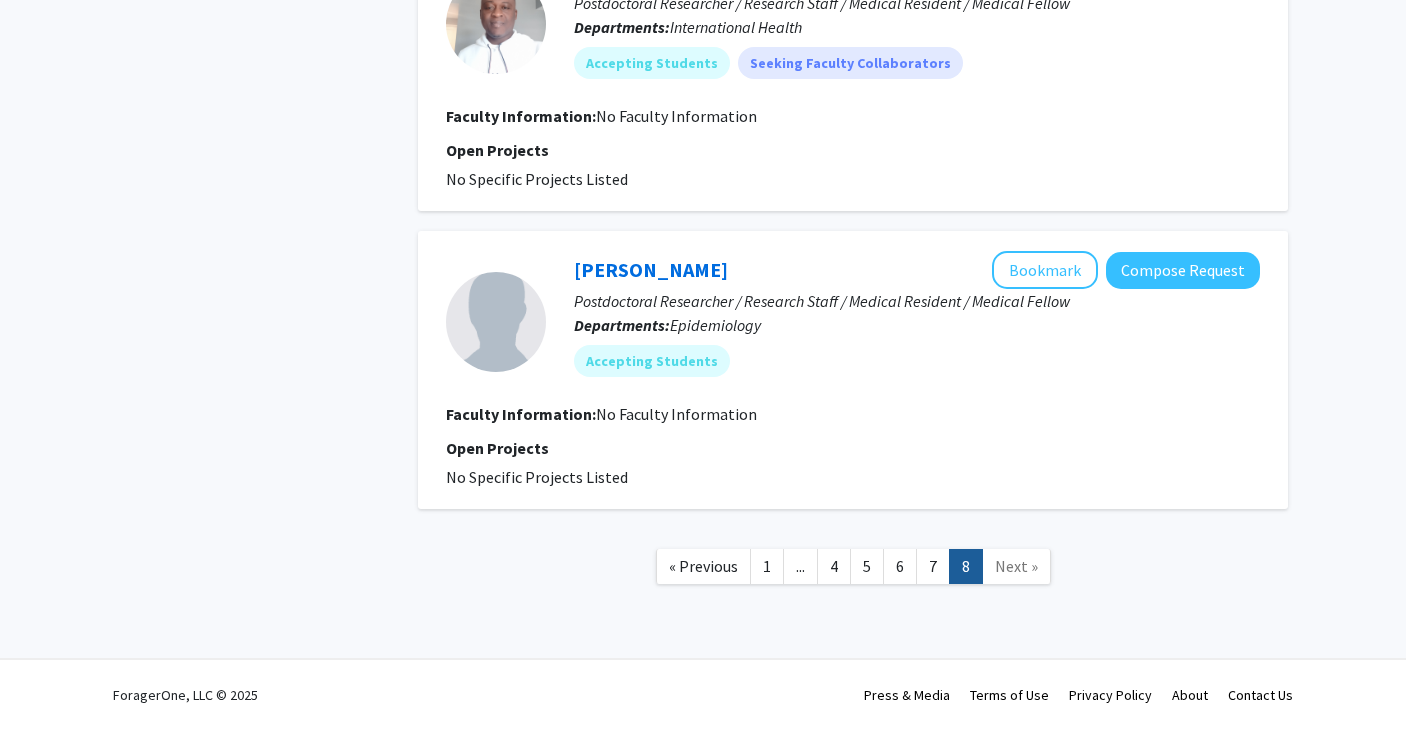 scroll, scrollTop: 0, scrollLeft: 0, axis: both 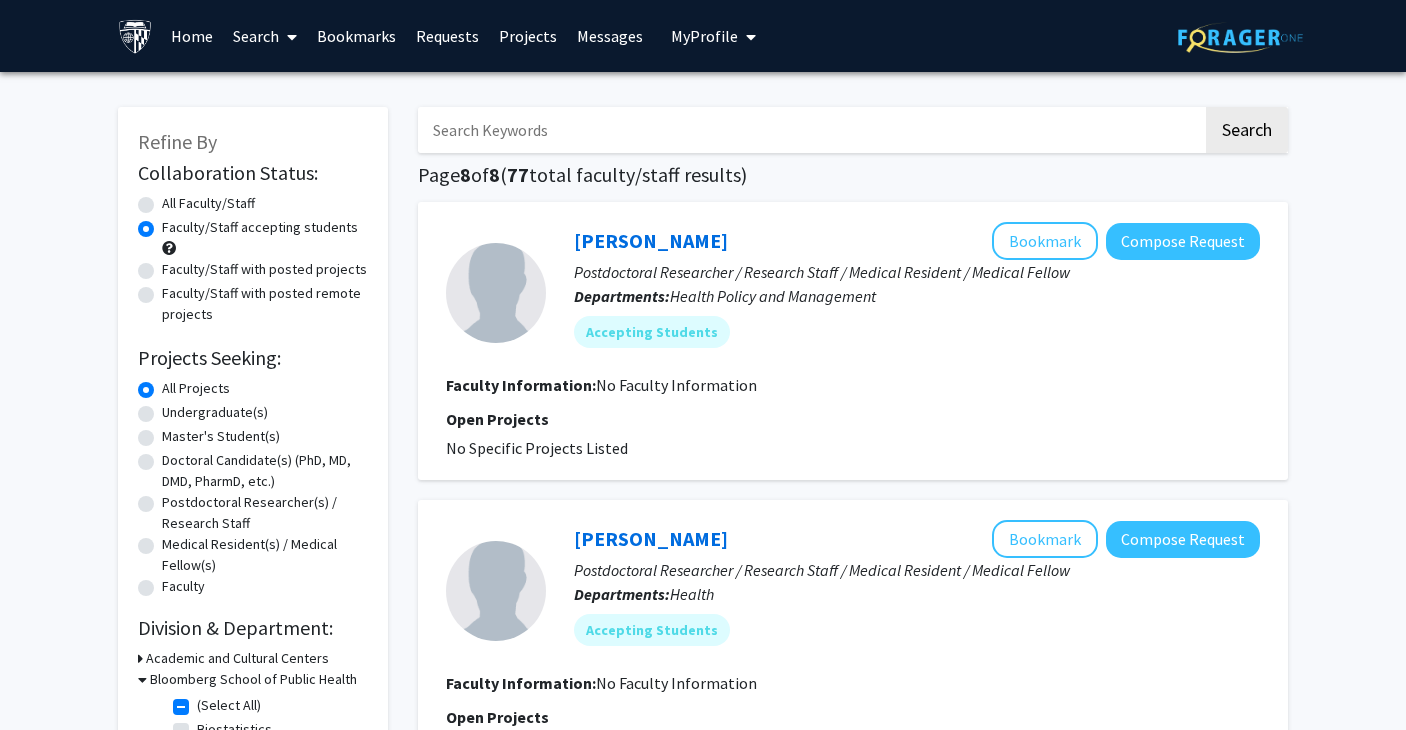 click on "Bookmarks" at bounding box center [356, 36] 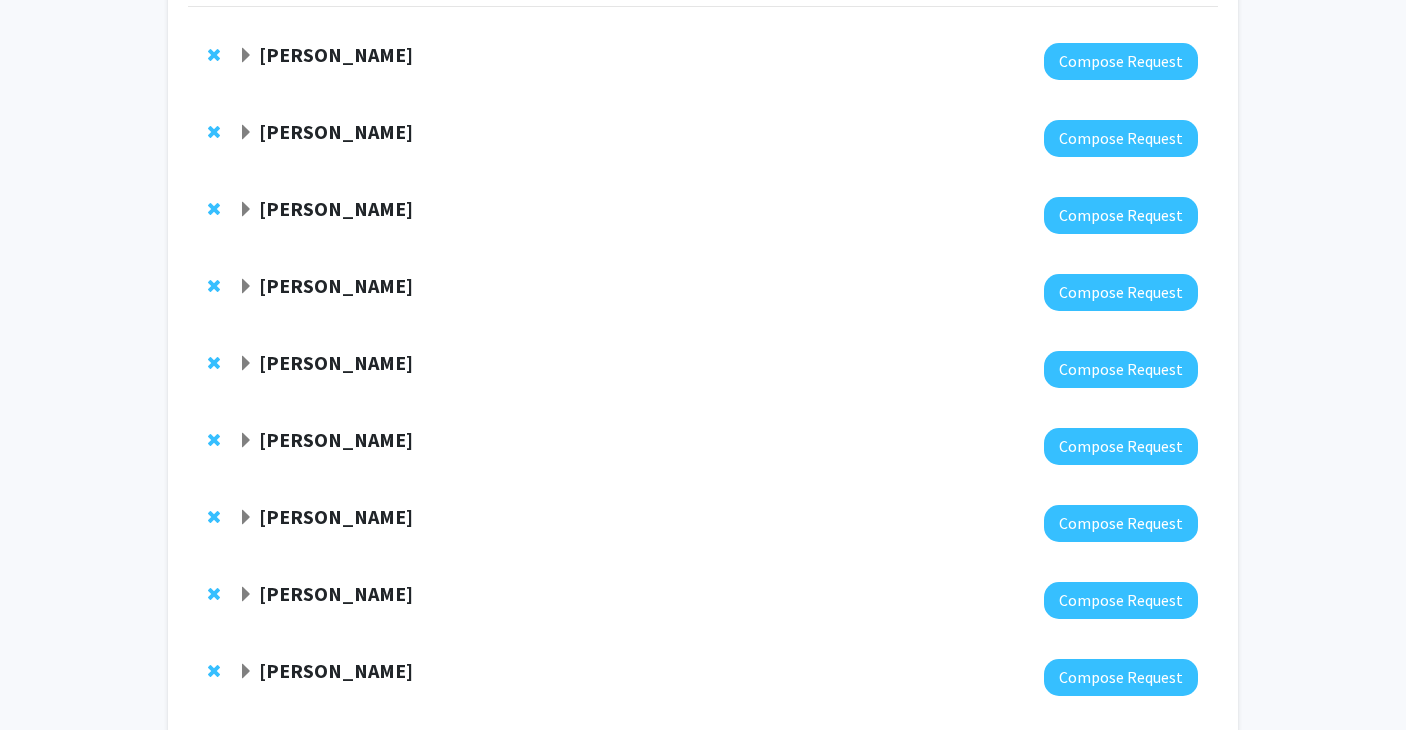 scroll, scrollTop: 0, scrollLeft: 0, axis: both 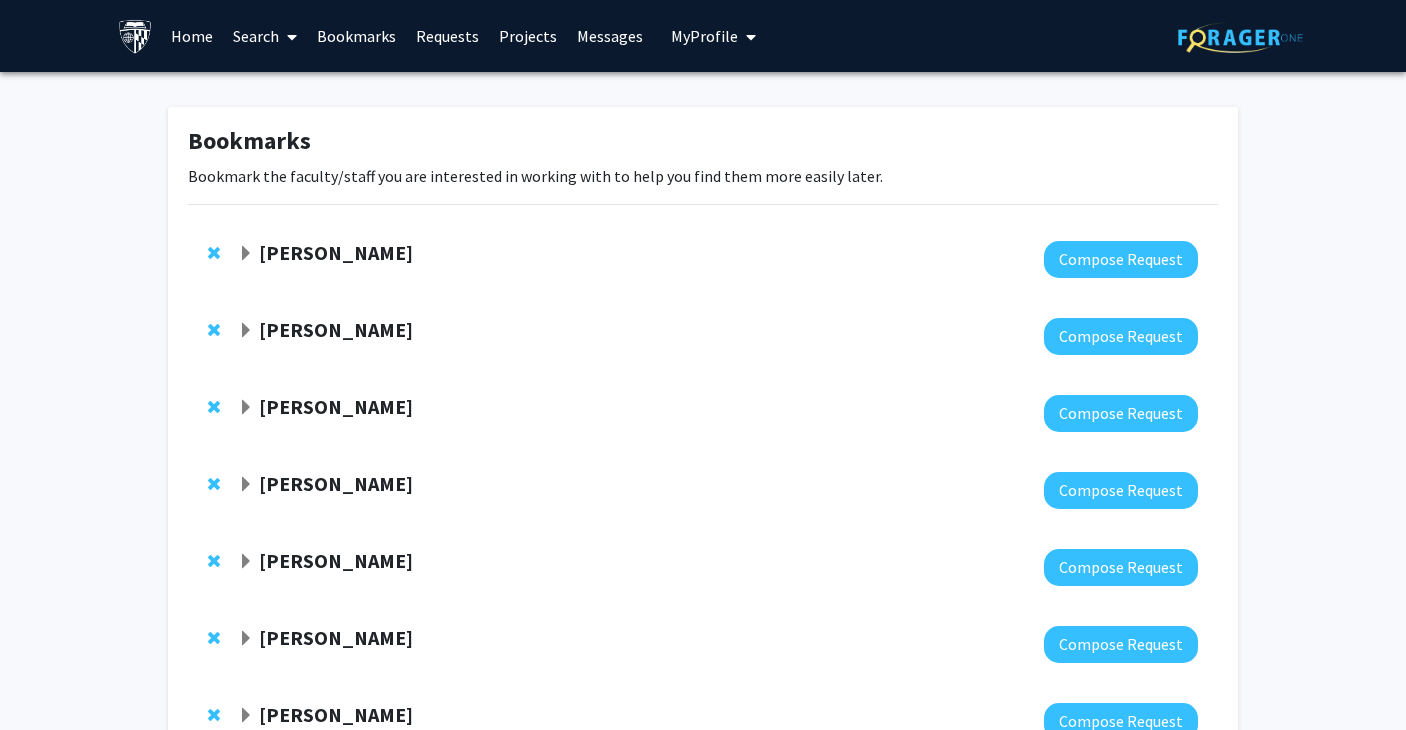 click on "Projects" at bounding box center [528, 36] 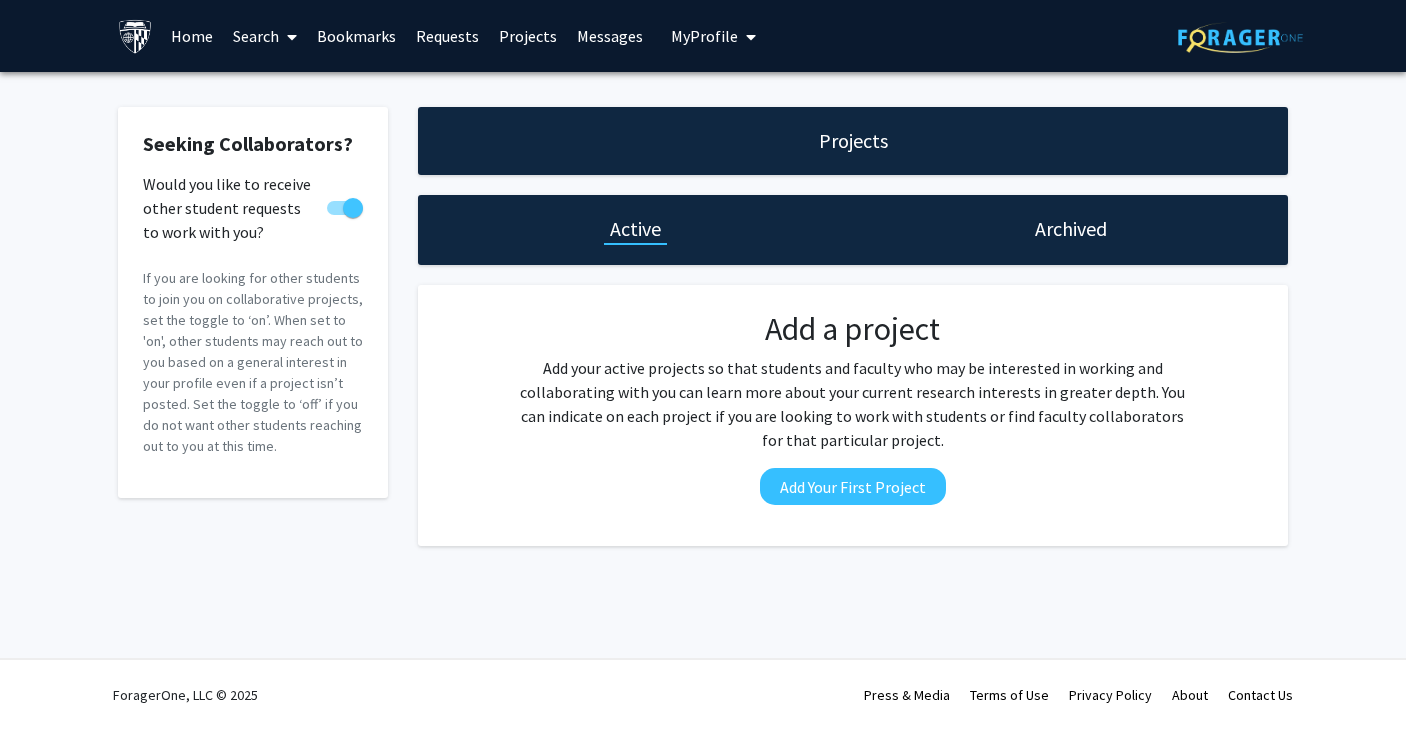 click on "Messages" at bounding box center (610, 36) 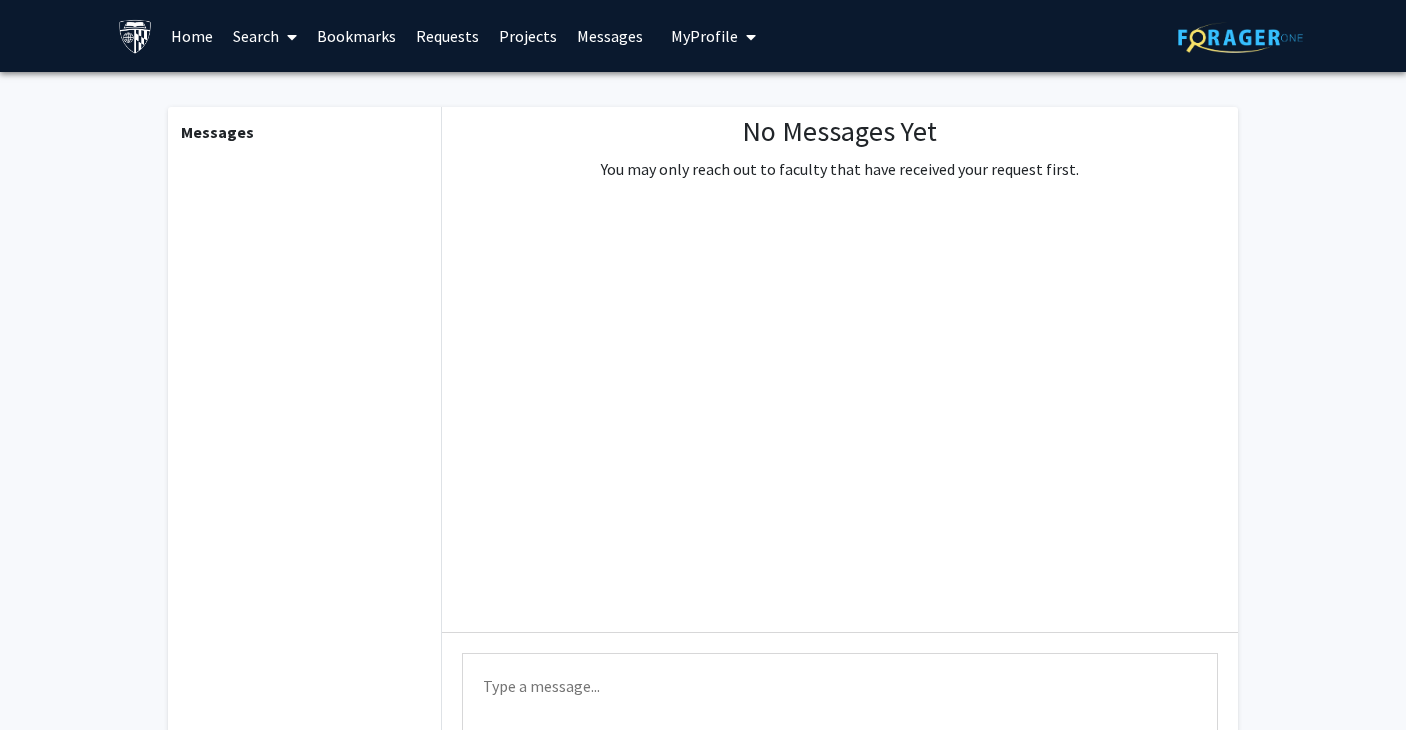 click on "My   Profile" at bounding box center [704, 36] 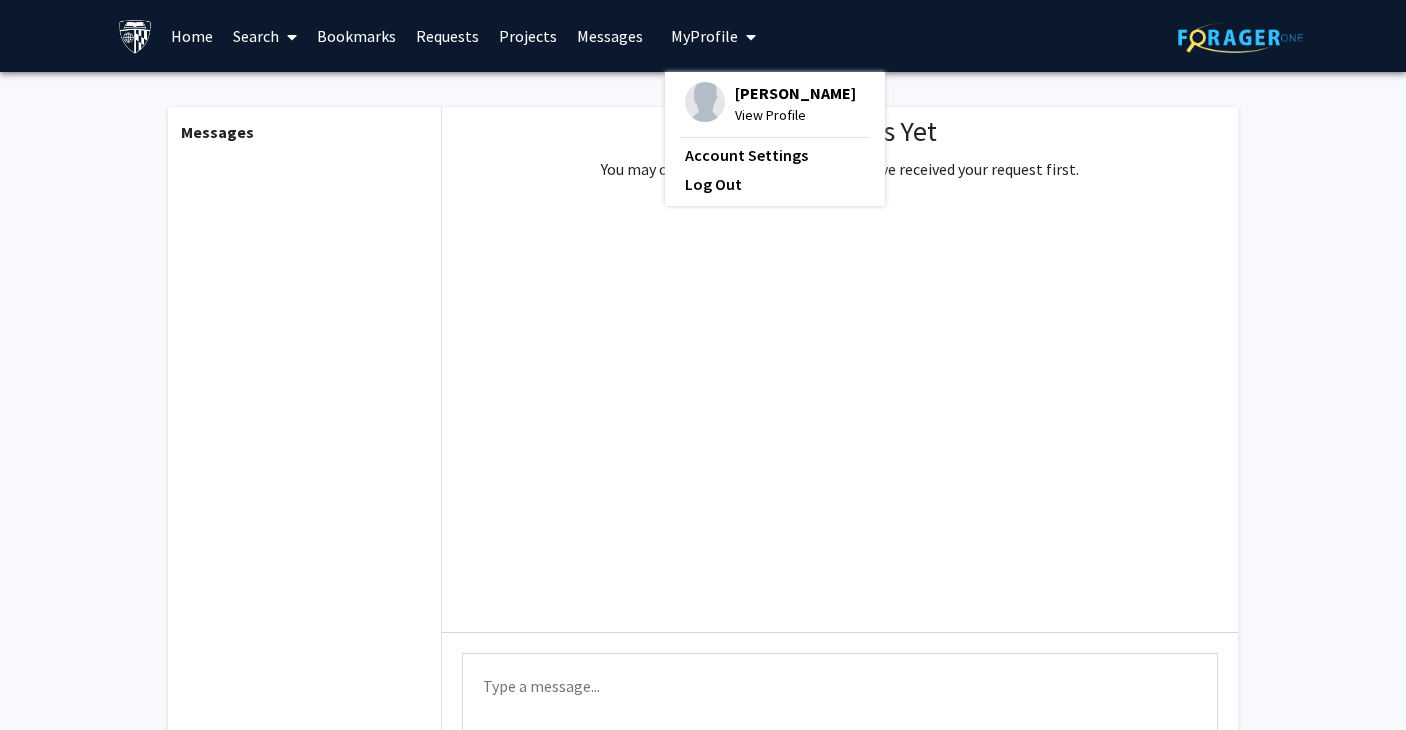 click on "[PERSON_NAME]" at bounding box center (795, 93) 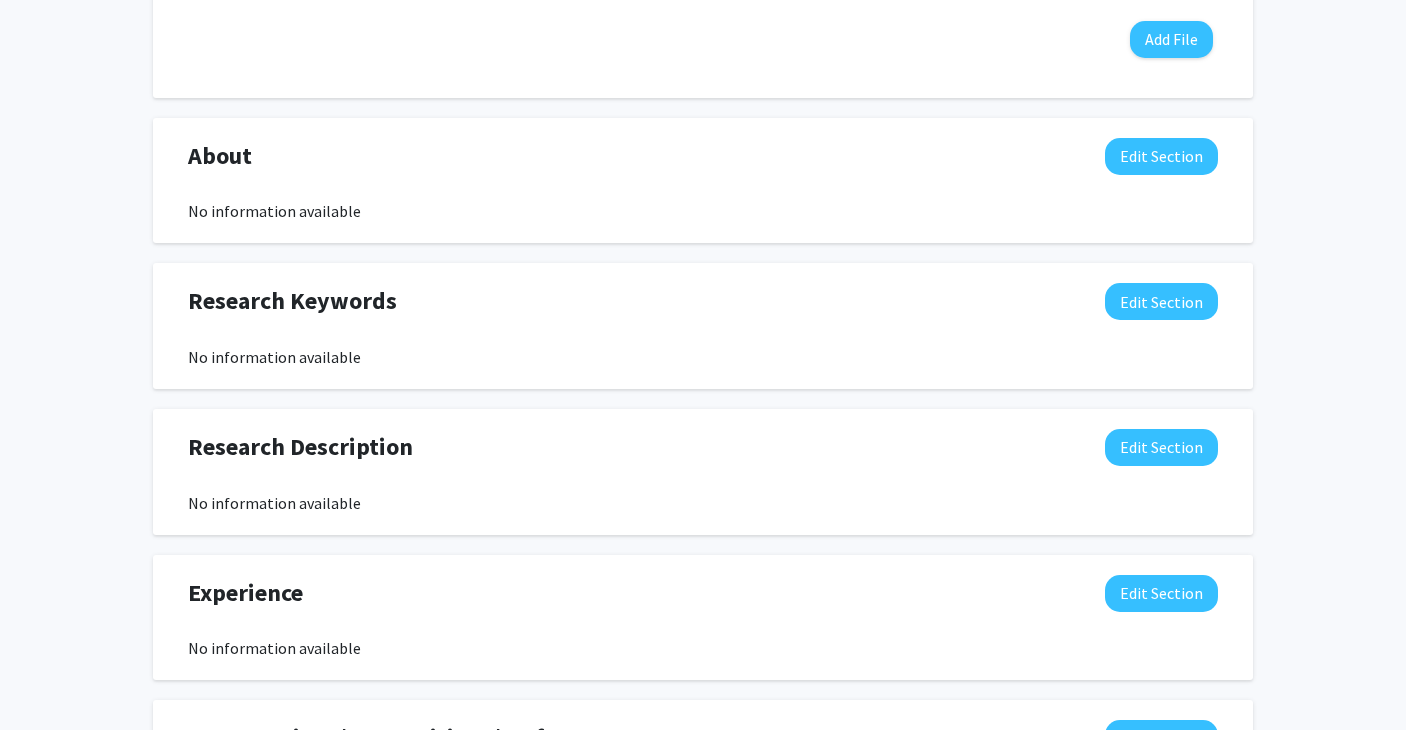scroll, scrollTop: 829, scrollLeft: 0, axis: vertical 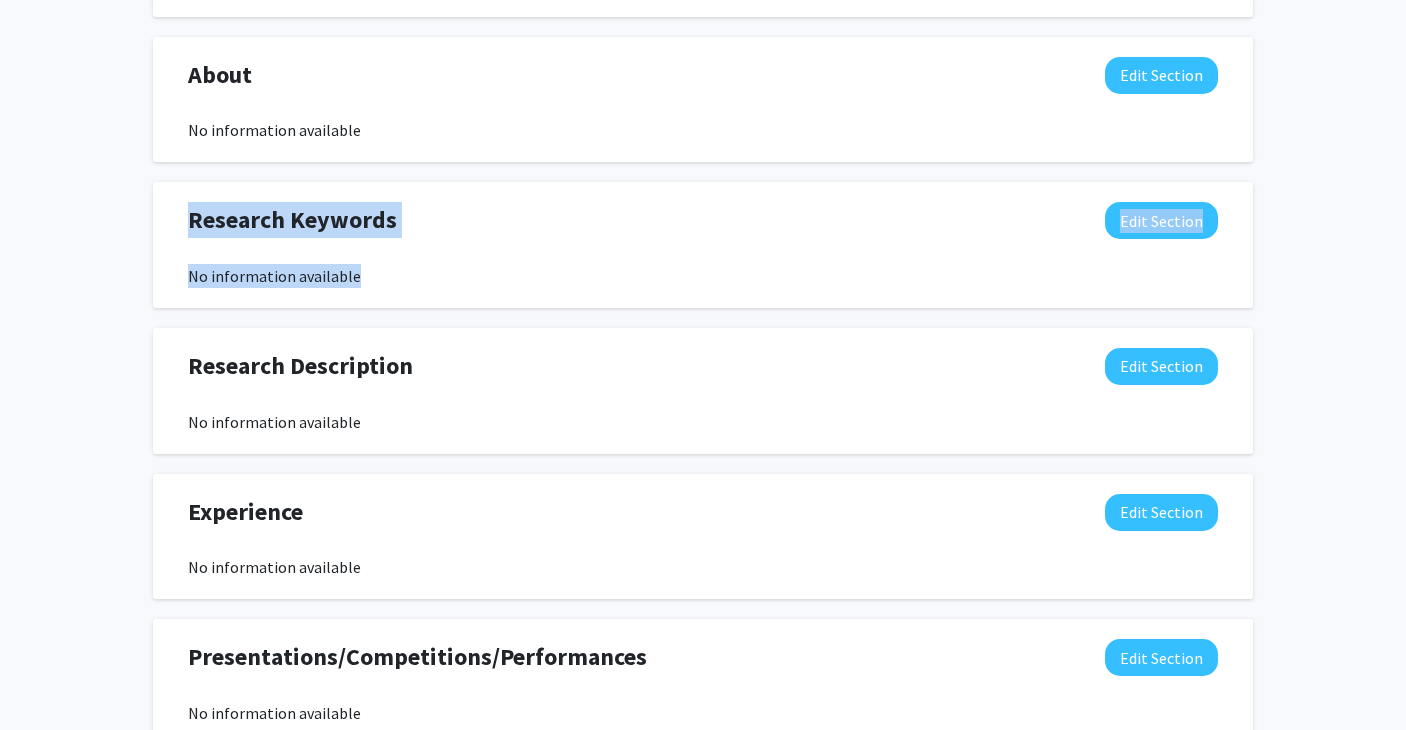 drag, startPoint x: 362, startPoint y: 276, endPoint x: 144, endPoint y: 227, distance: 223.43903 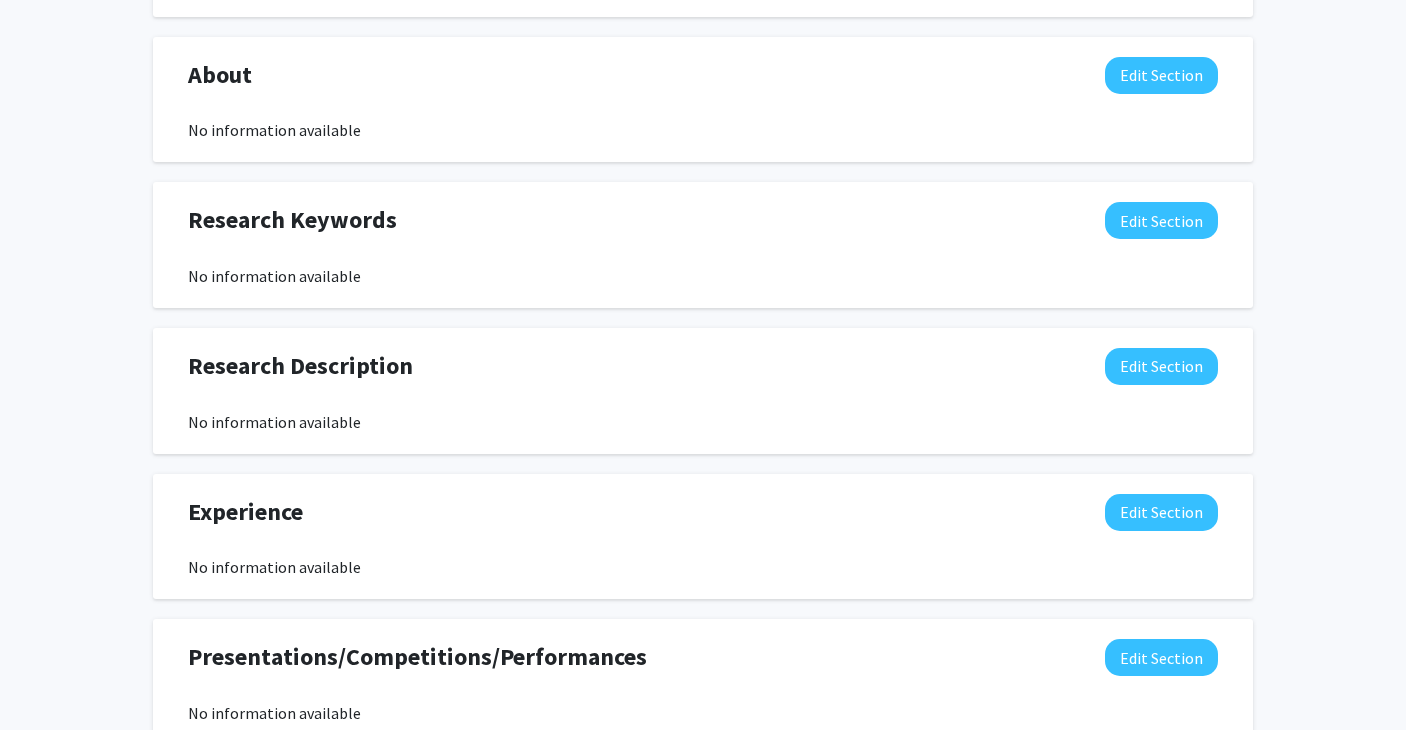click on "[PERSON_NAME]  Edit Section  See Public View  help  Degree Level:   Doctoral Candidate (PhD, MD, DMD, PharmD, Etc.)   Year:   First Year   Programs:  Family Primary Care Nurse Practitioner Seeking Opportunities?  Indicate to faculty/staff and other users that you are looking for opportunities to join collaborative projects.    Seeking Collaborators?  Indicate if you are looking for other students to join you on collaborative projects.       Supplemental Files    Allow supplemental files to be publicly visible?  help  Use this section to upload files such as resumes, transcripts, and more. File Name Uploaded Date No Supplemental Files  Add File  About  Edit Section  No information available  You may write a maximum of 1,000 words:  Insert link Remove link Word Count: 0 words Save  Cancel Edits  Research Keywords  Edit Section  No information available  You may write a maximum of 200 words:  Insert link Remove link Word Count: 0 words Save  Cancel Edits  Research Description  Edit Section  Insert link Save" 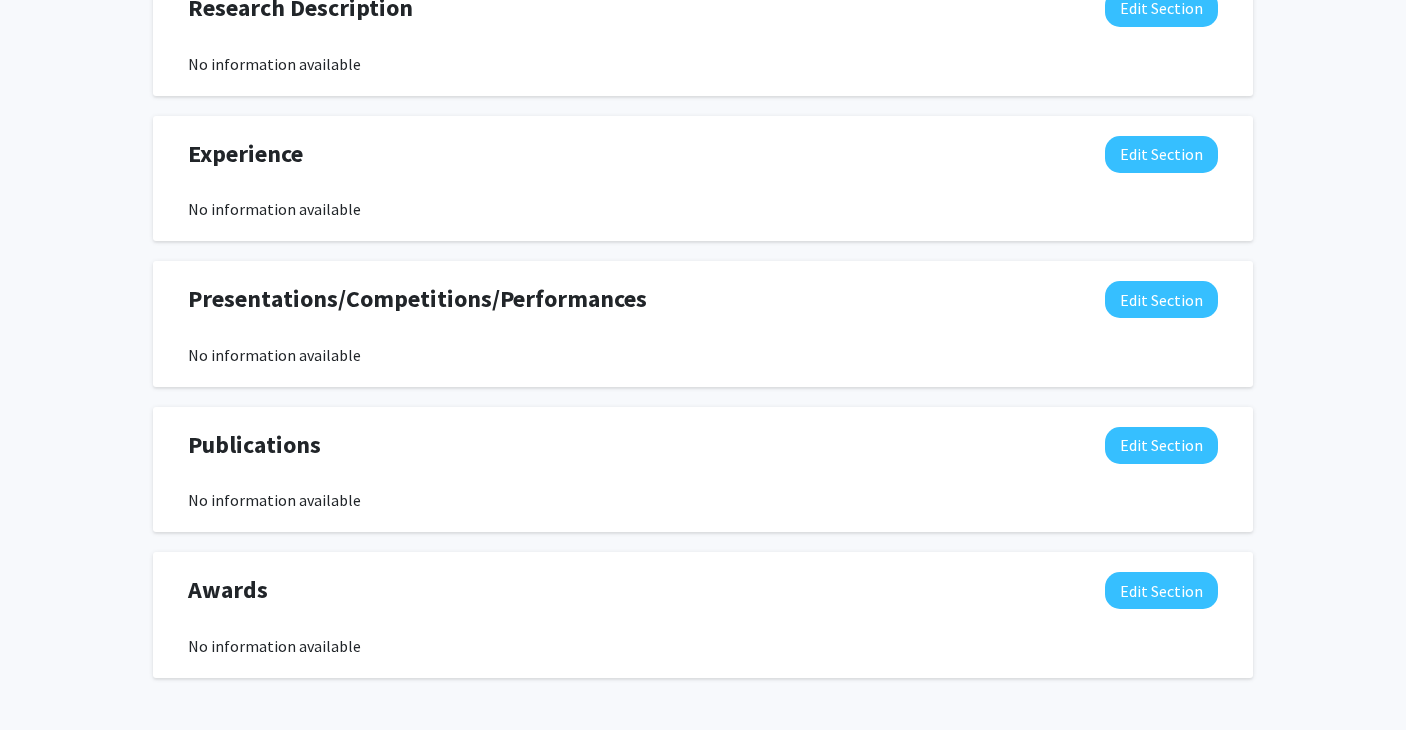 scroll, scrollTop: 1260, scrollLeft: 0, axis: vertical 